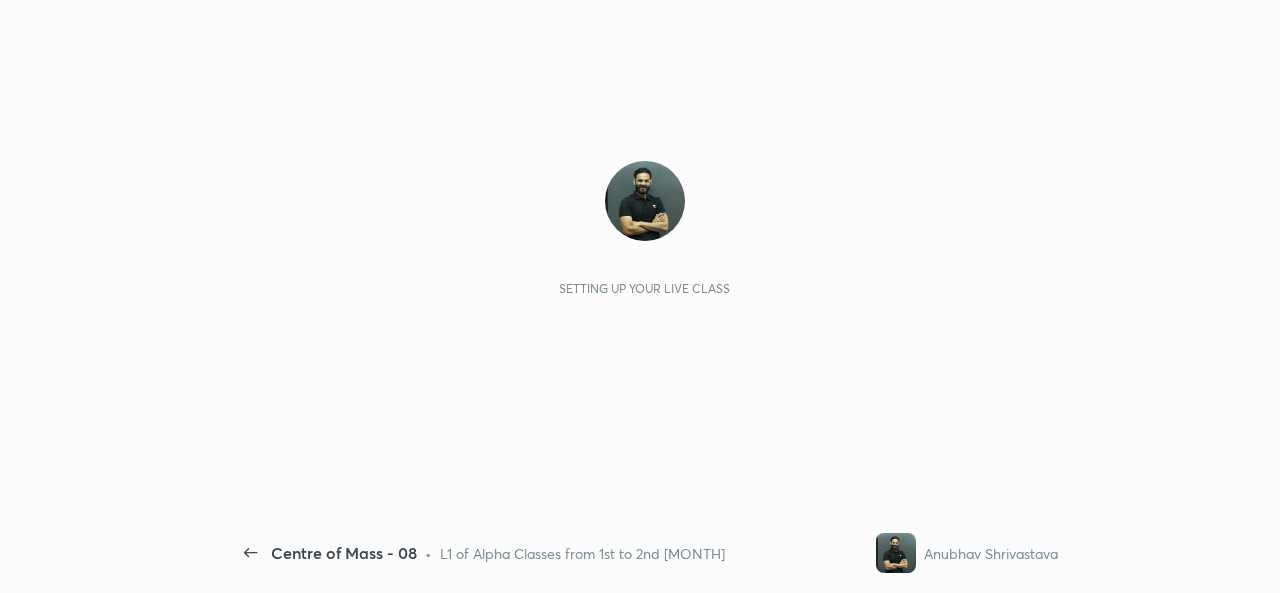 scroll, scrollTop: 0, scrollLeft: 0, axis: both 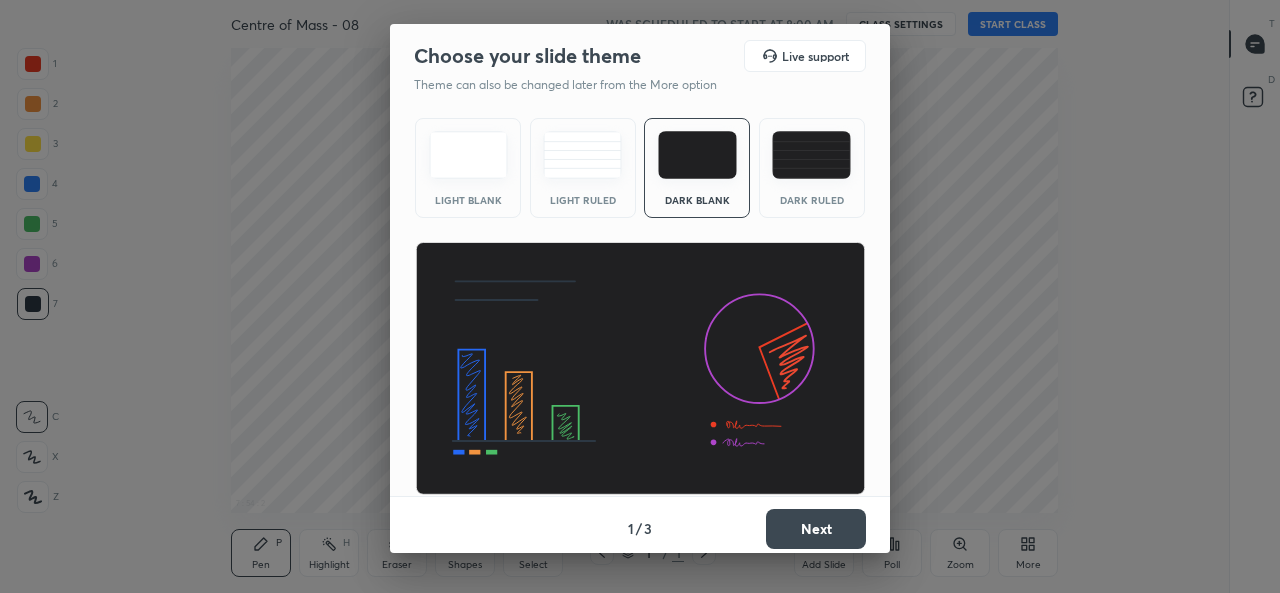 click on "Dark Ruled" at bounding box center (812, 168) 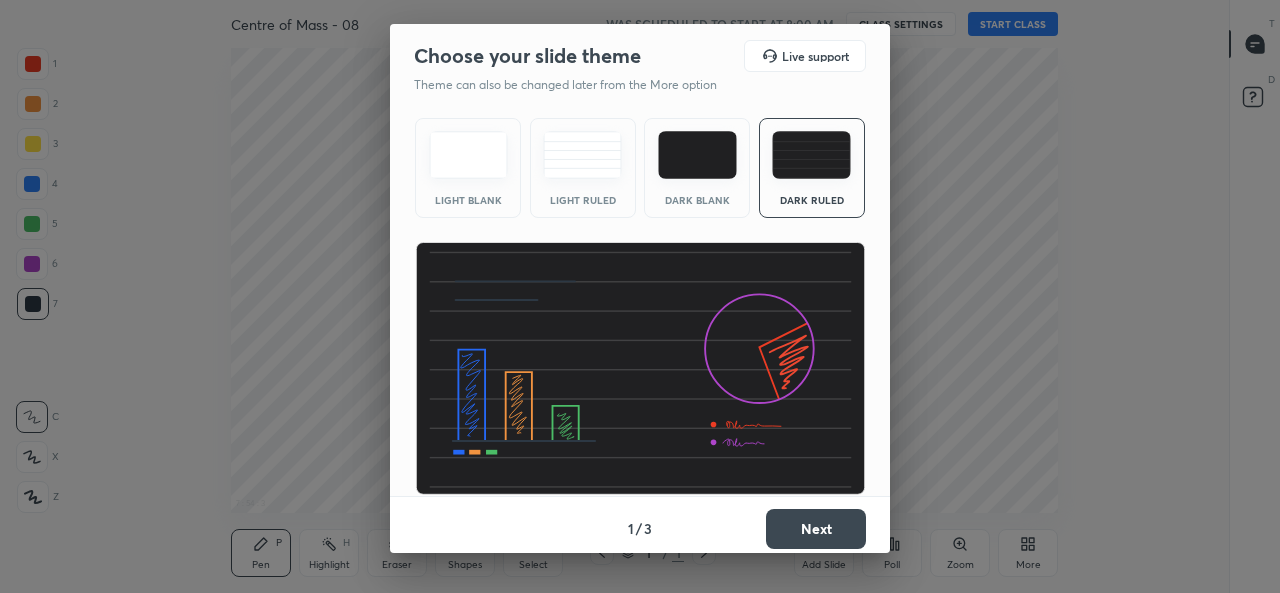 click on "Next" at bounding box center [816, 529] 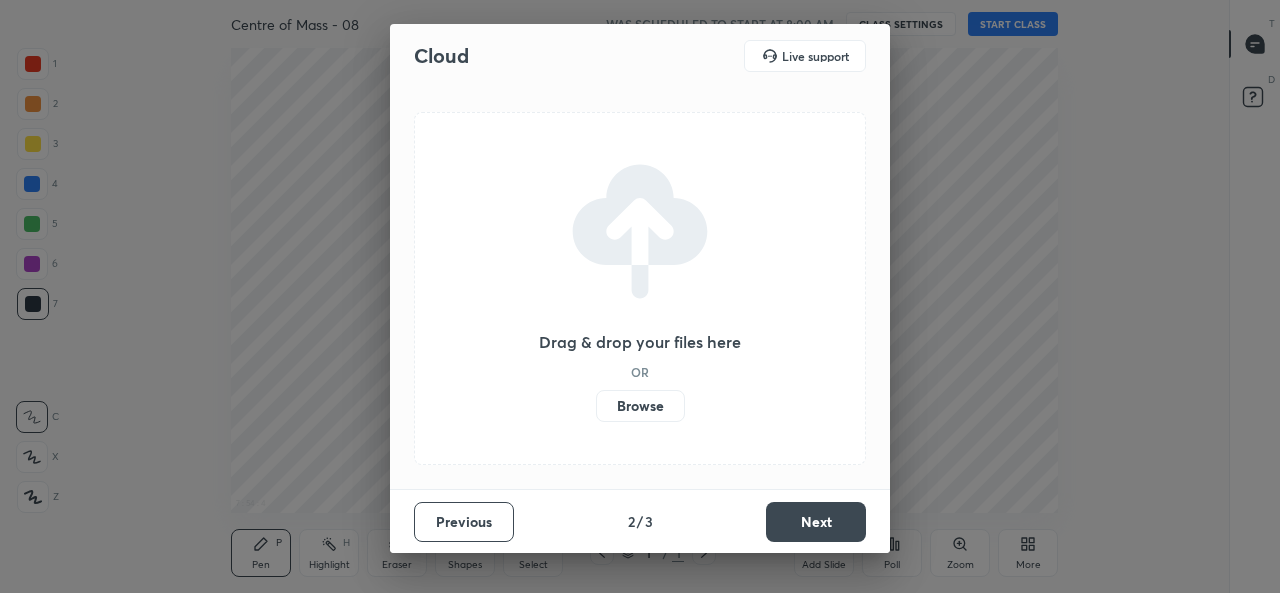 click on "Browse" at bounding box center (640, 406) 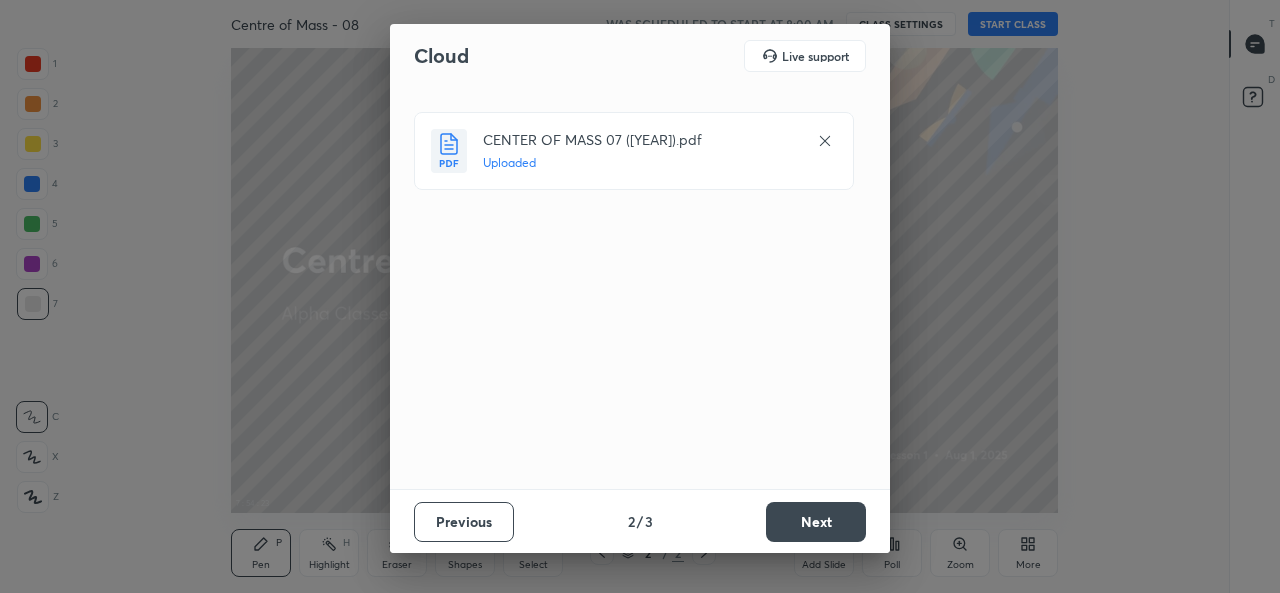 click on "Next" at bounding box center [816, 522] 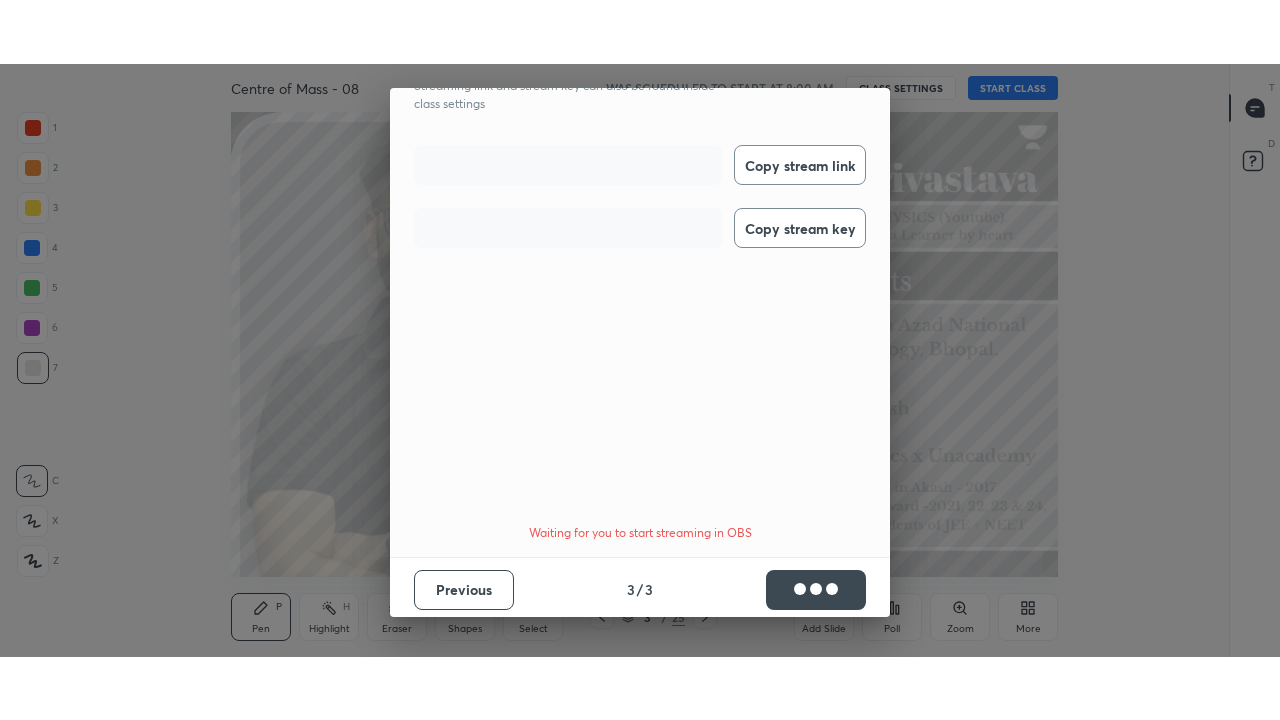 scroll, scrollTop: 62, scrollLeft: 0, axis: vertical 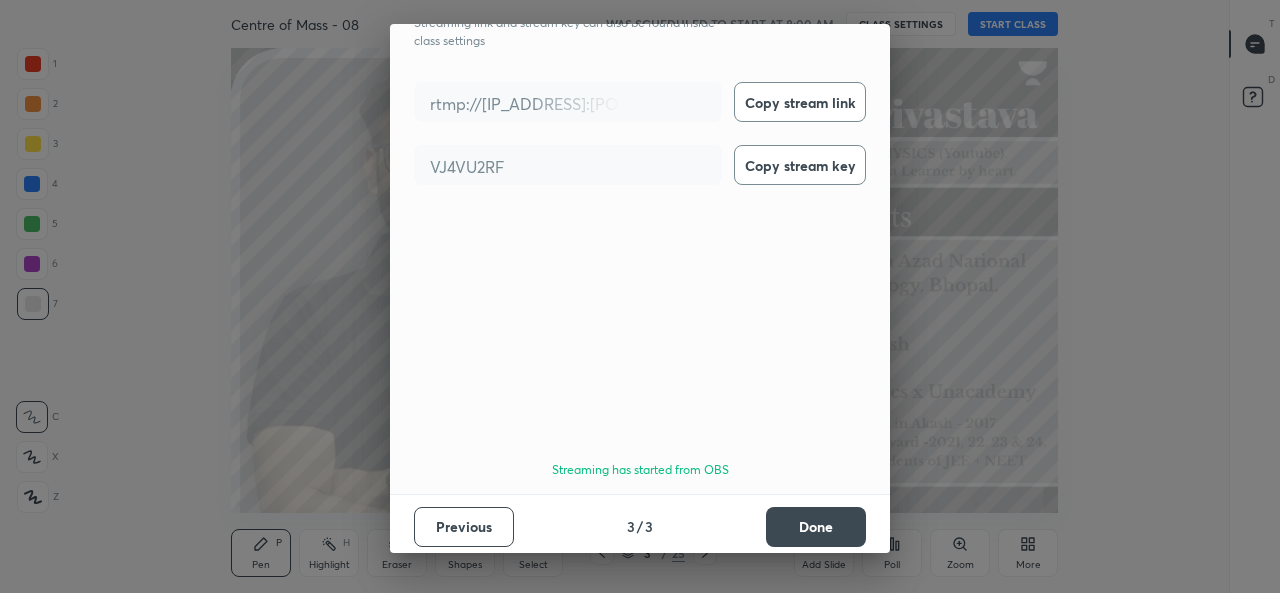 click on "Done" at bounding box center [816, 527] 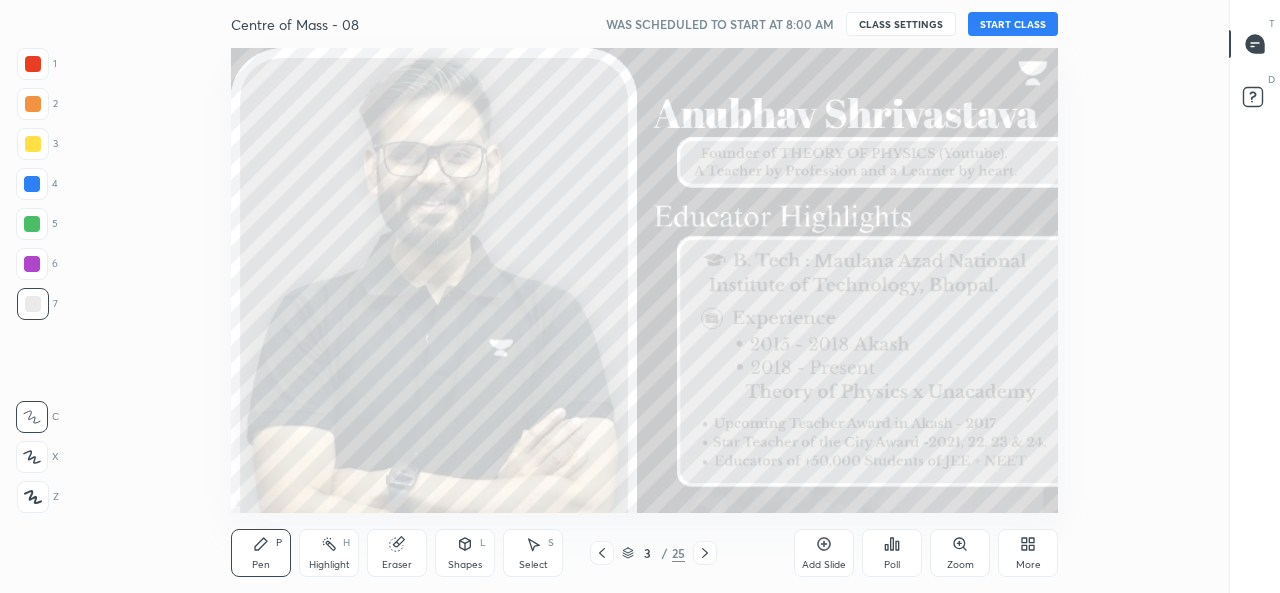 click on "START CLASS" at bounding box center (1013, 24) 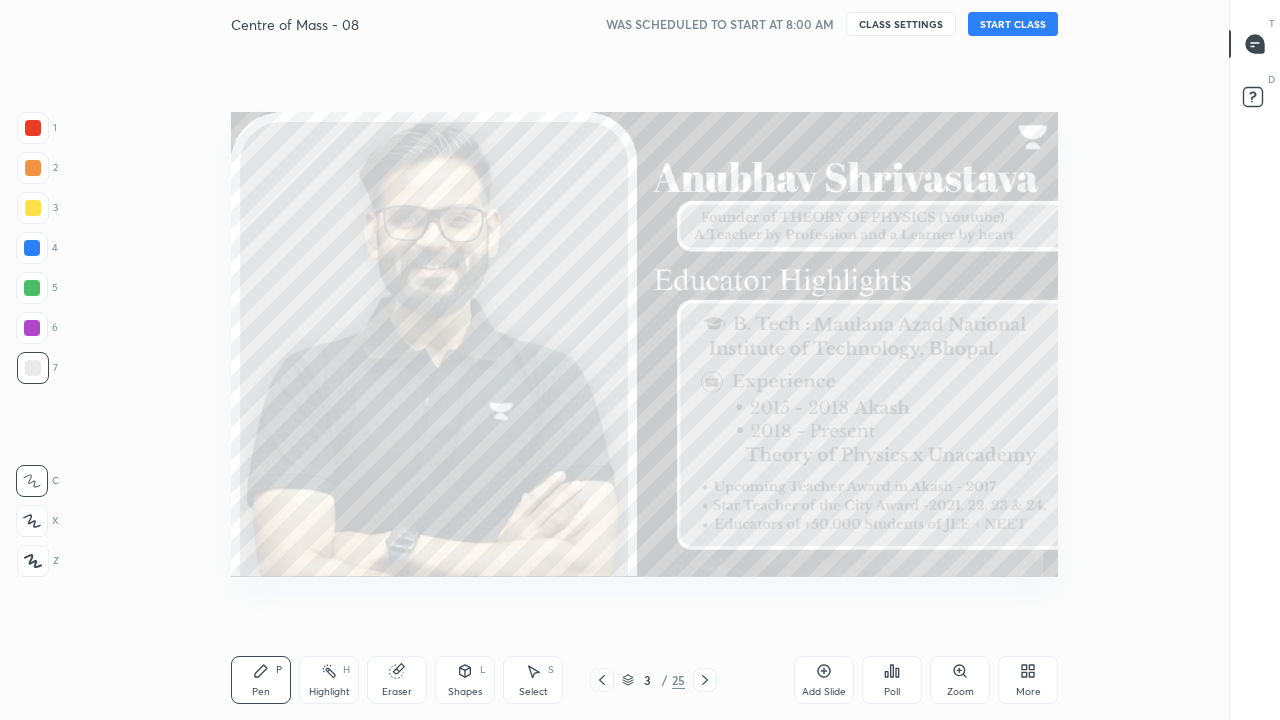 scroll, scrollTop: 99408, scrollLeft: 98838, axis: both 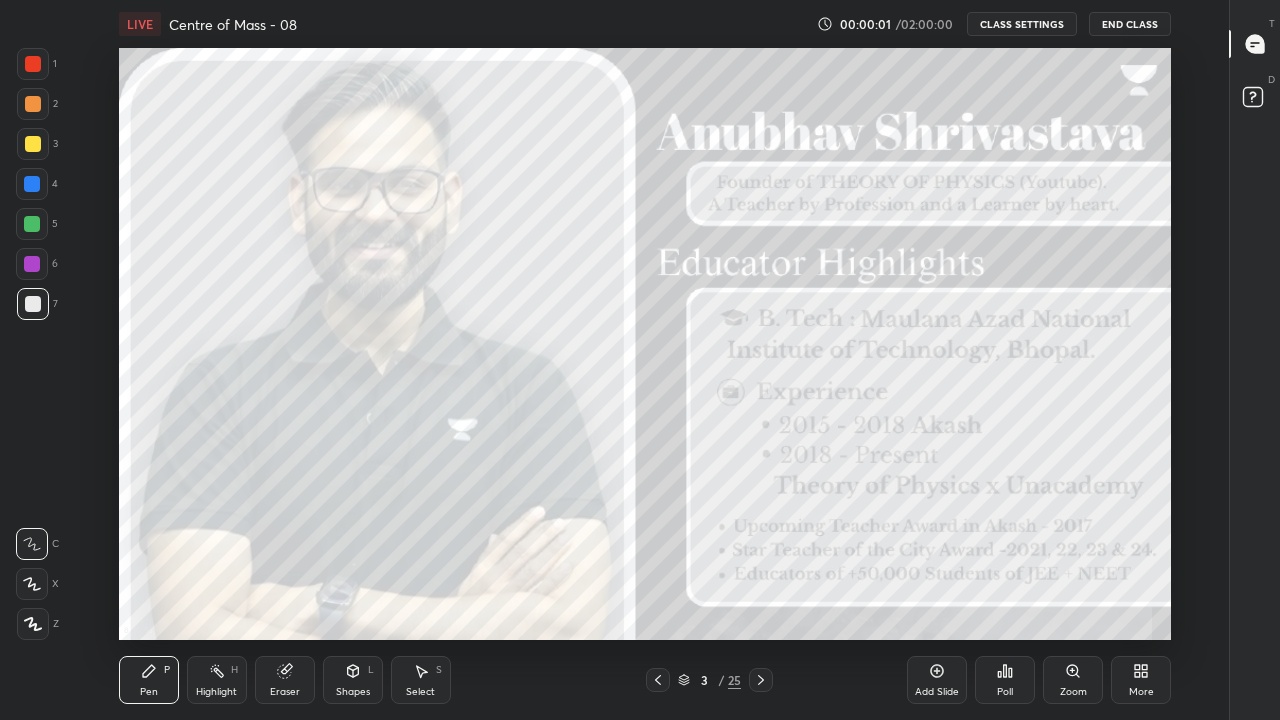 click 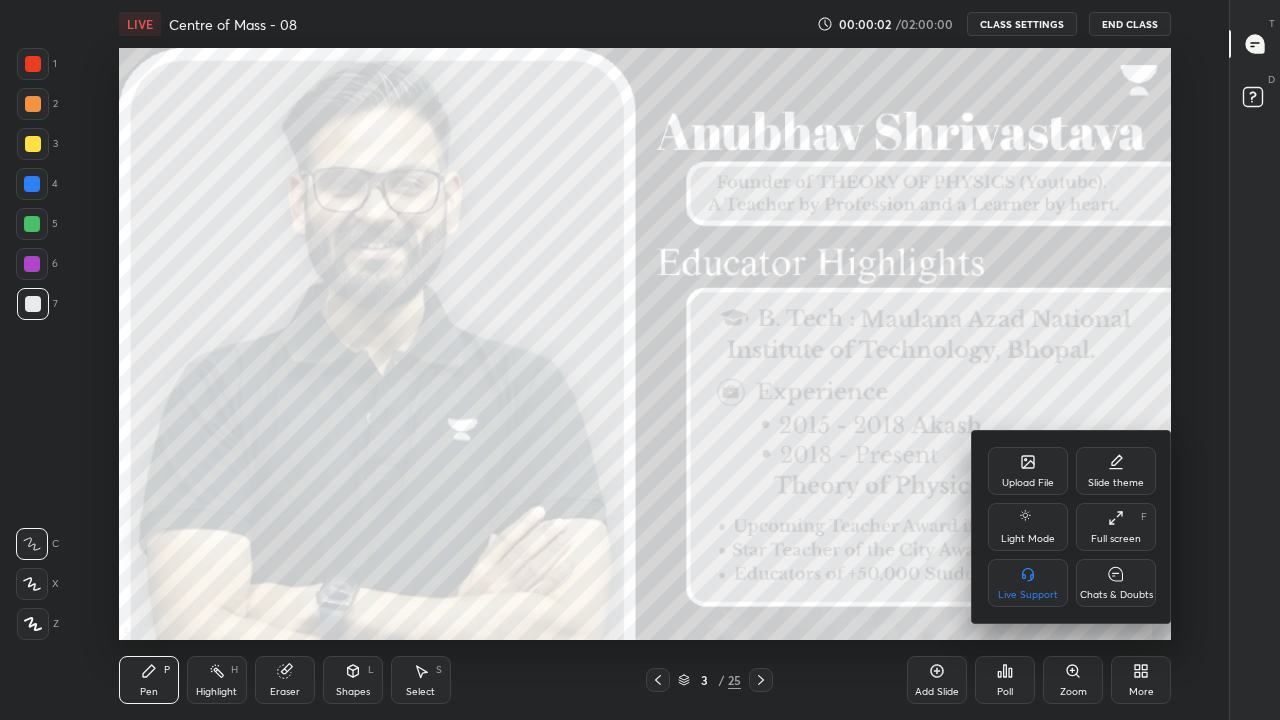 click on "Chats & Doubts" at bounding box center (1116, 583) 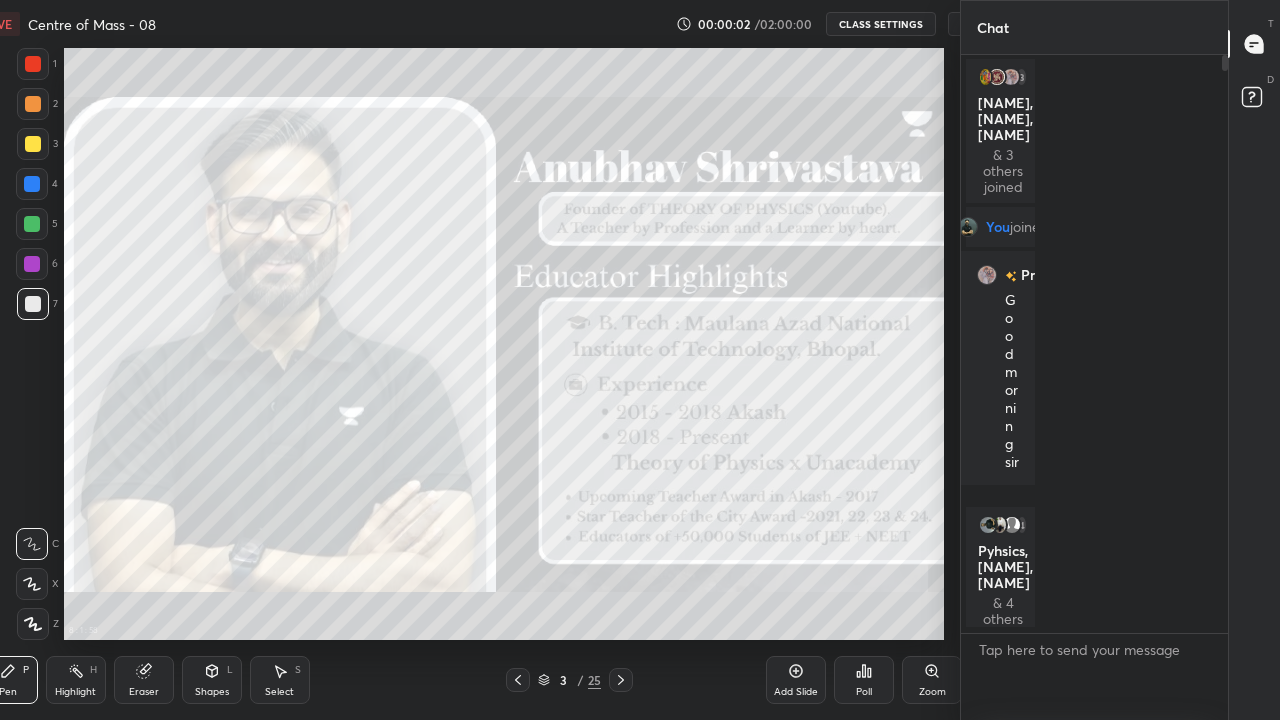 scroll, scrollTop: 592, scrollLeft: 1067, axis: both 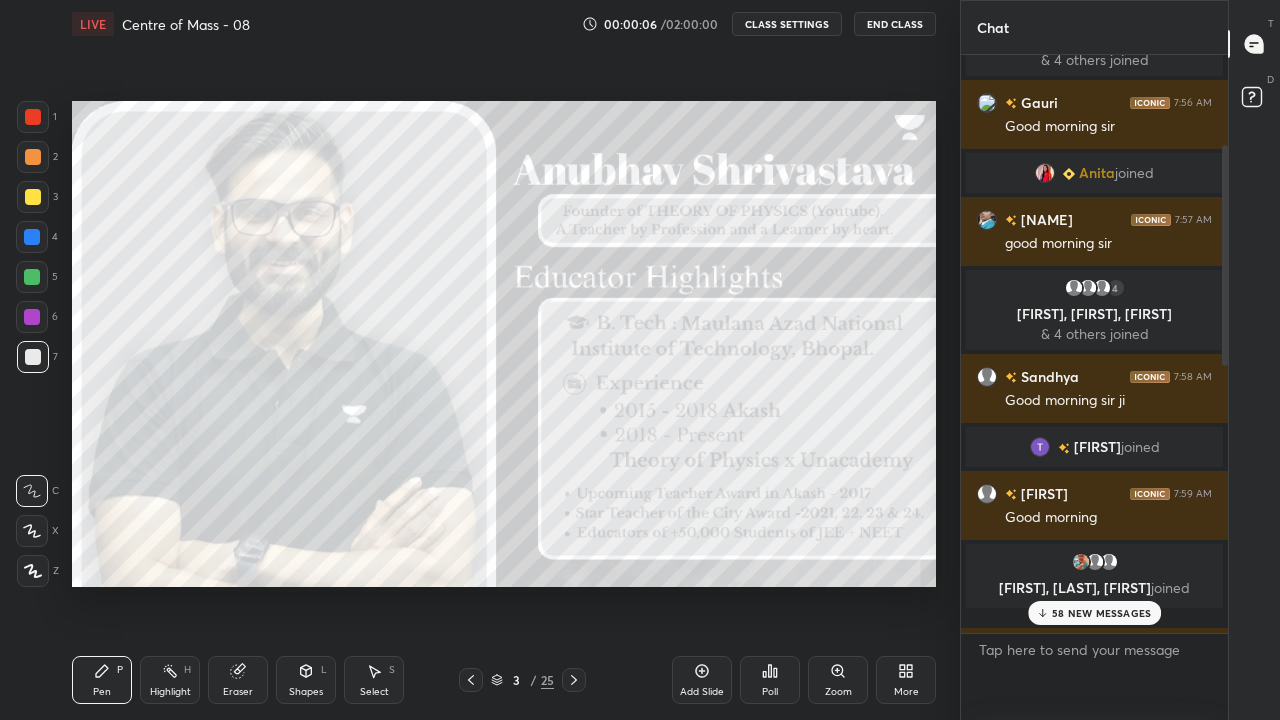 click on "58 NEW MESSAGES" at bounding box center (1101, 613) 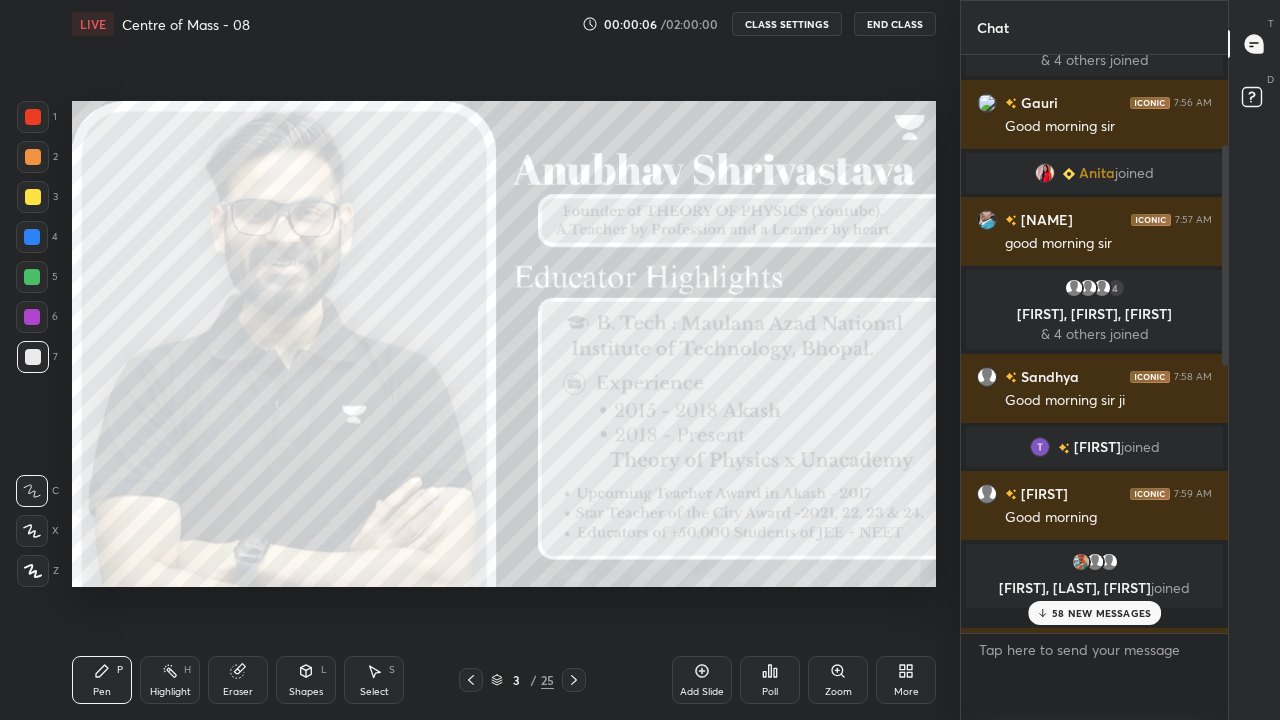 scroll, scrollTop: 1267, scrollLeft: 0, axis: vertical 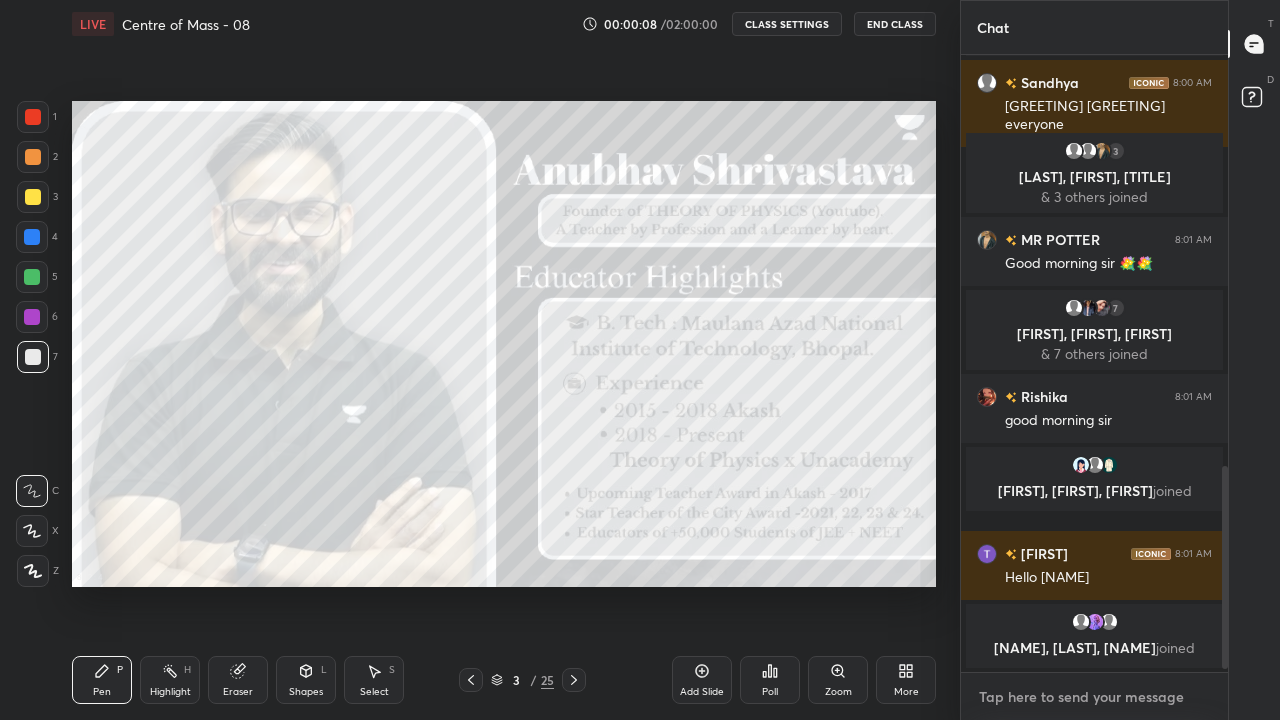 click at bounding box center [1094, 697] 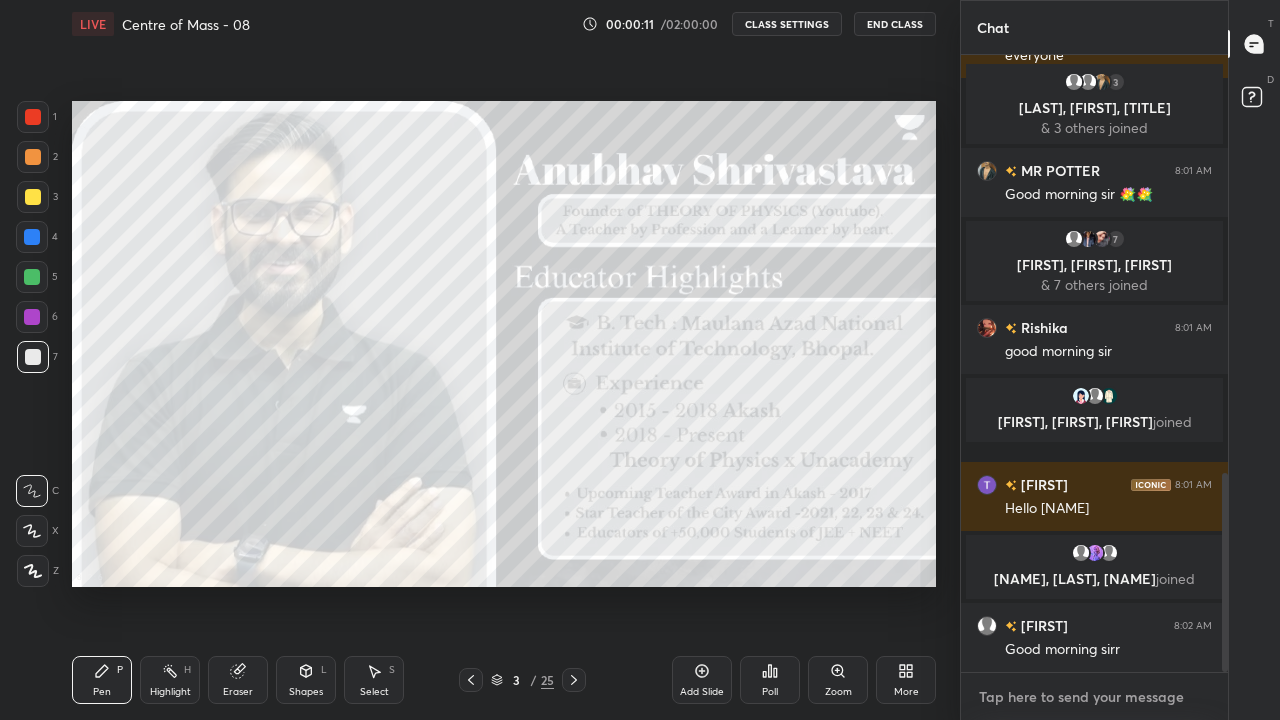 scroll, scrollTop: 1345, scrollLeft: 0, axis: vertical 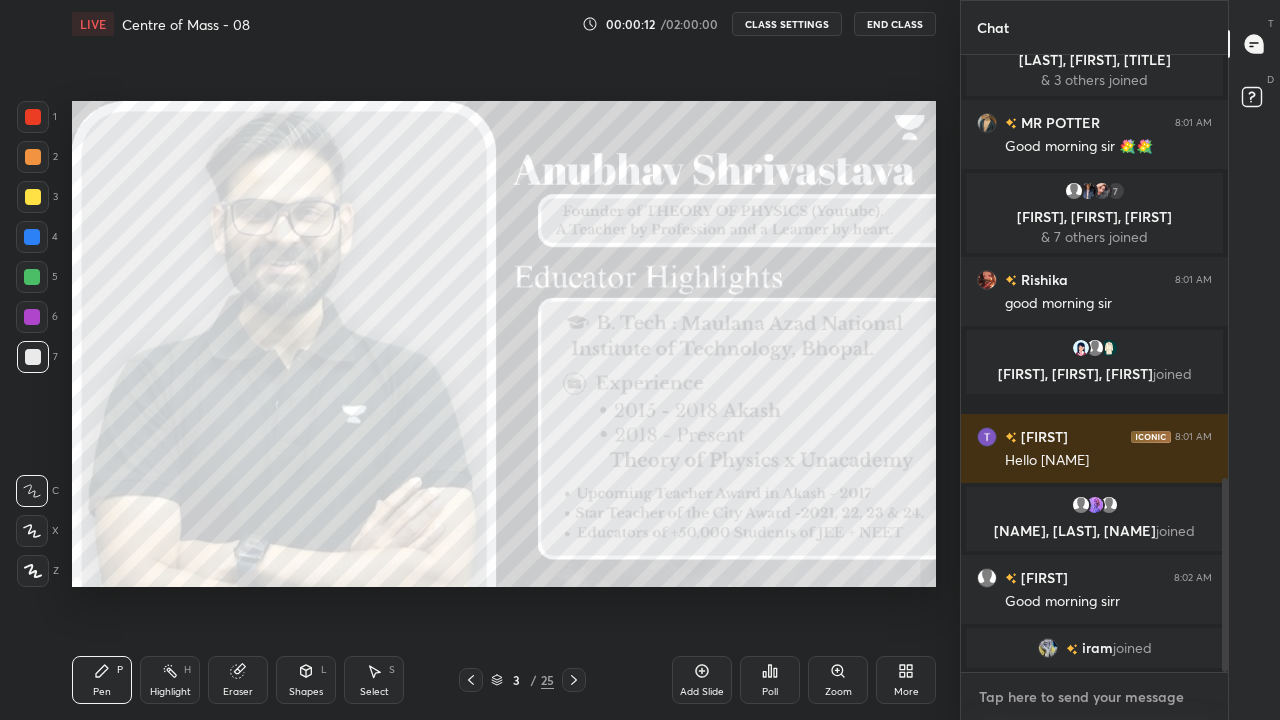 paste on "TG = https://t.me/toptheoryofphysics" 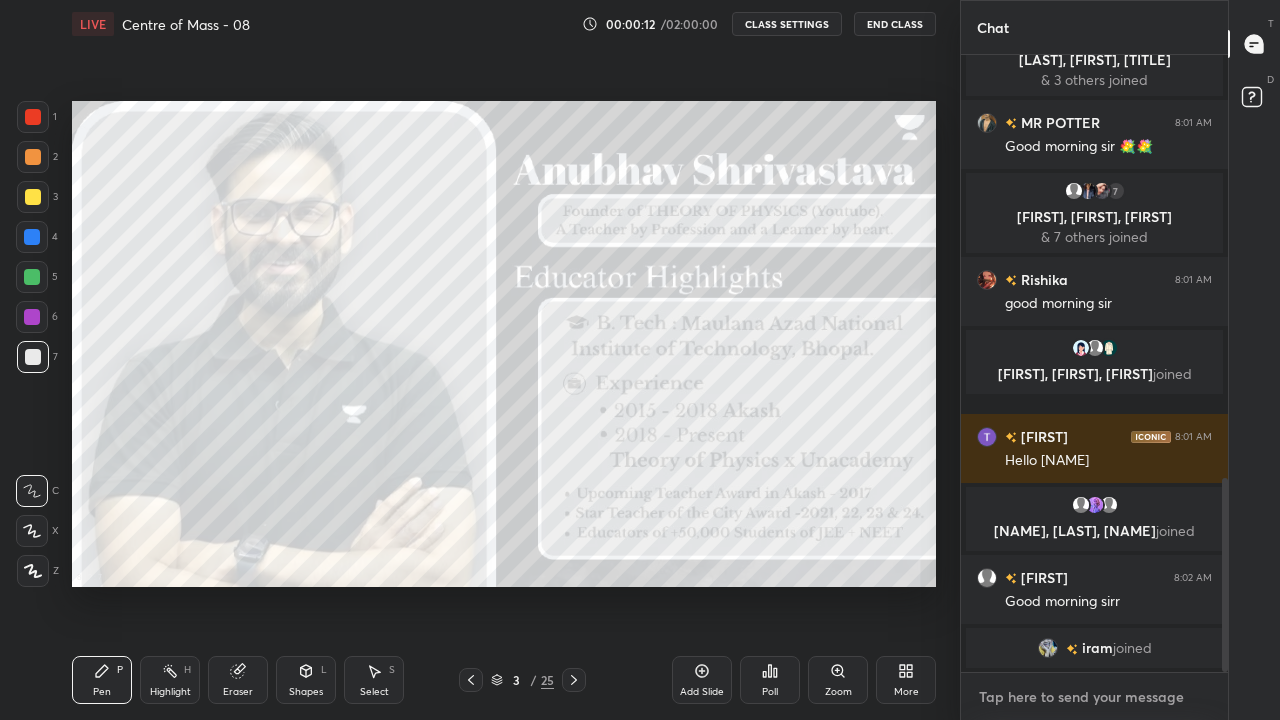 type on "TG = https://t.me/toptheoryofphysics" 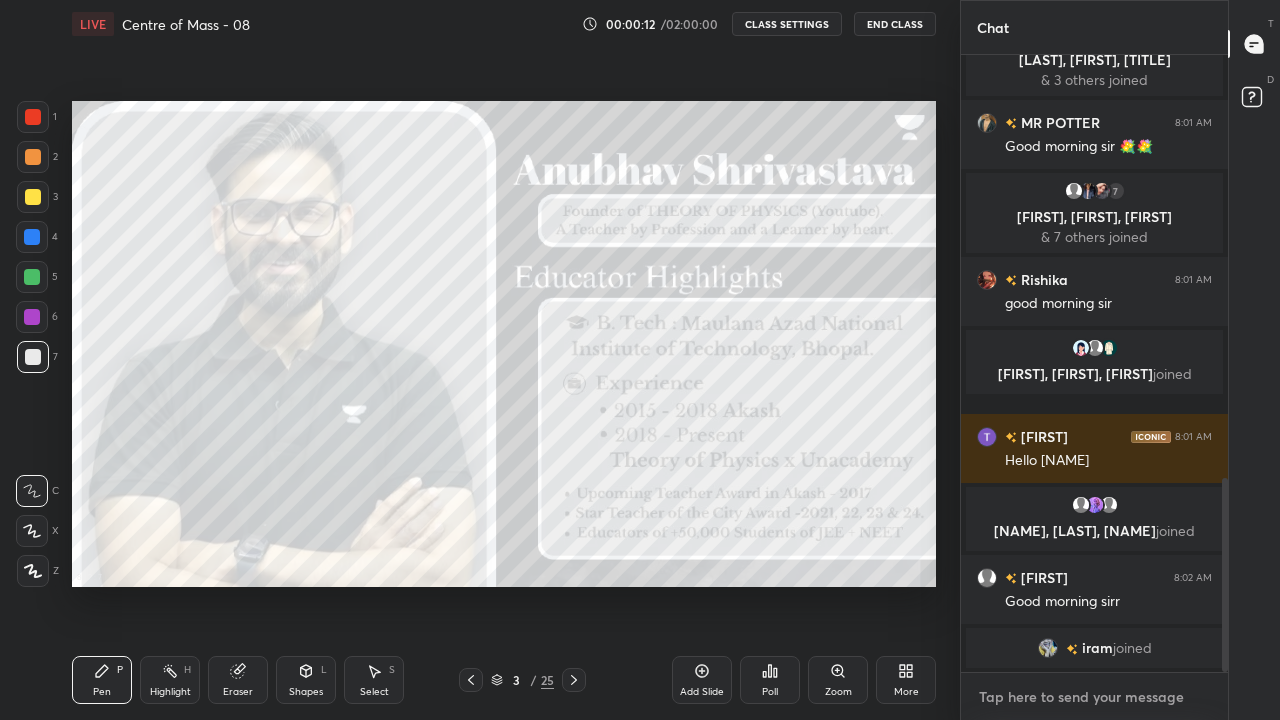 type on "x" 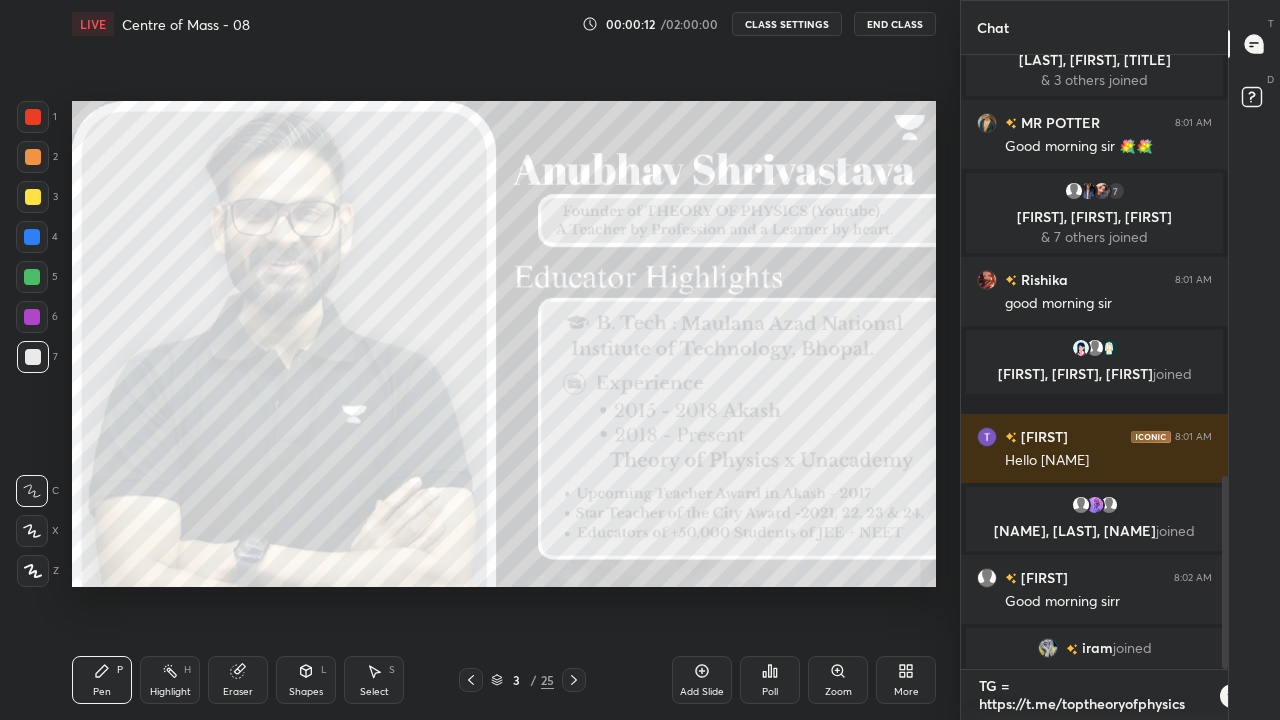 scroll, scrollTop: 0, scrollLeft: 0, axis: both 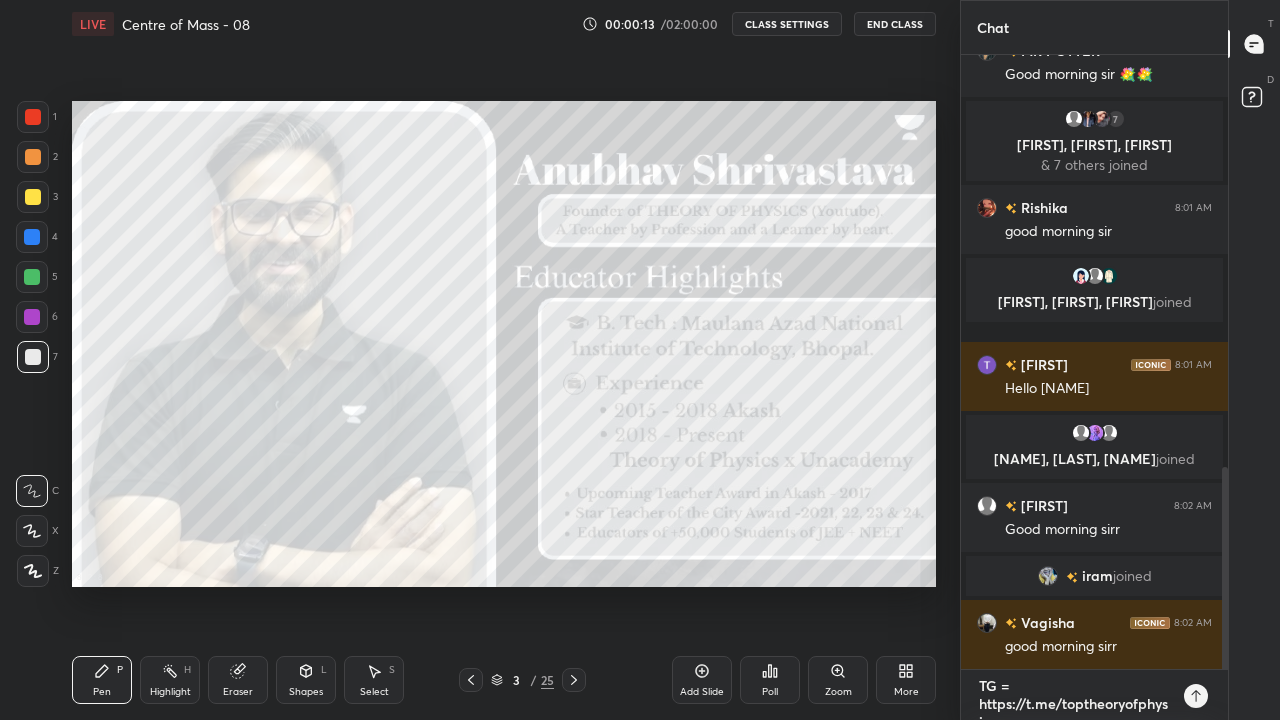 type on "TG = https://t.me/toptheoryofphysics" 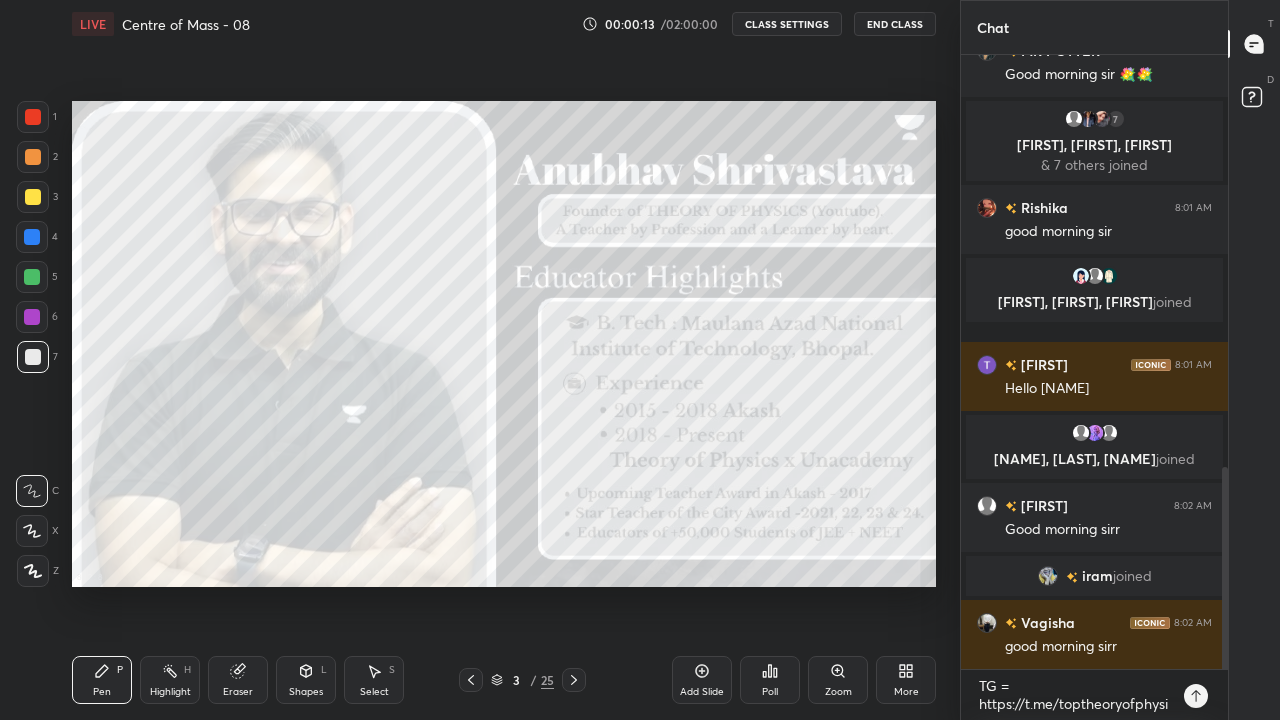 click 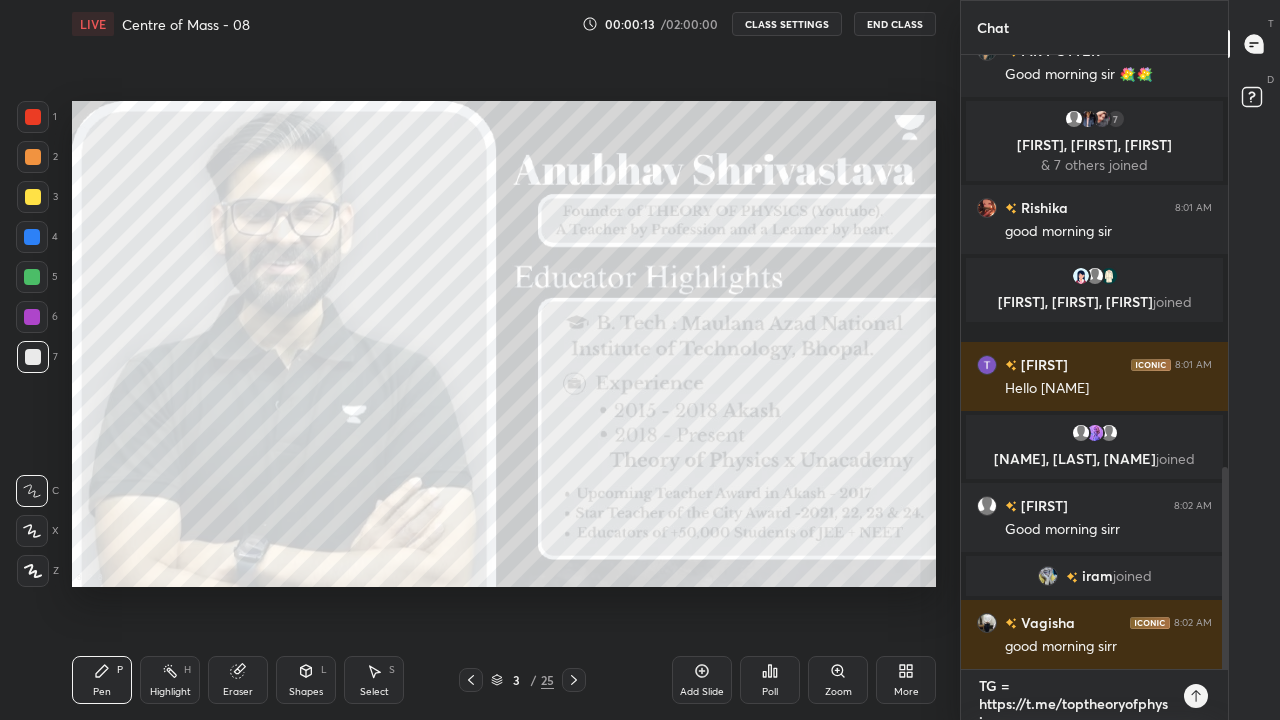type 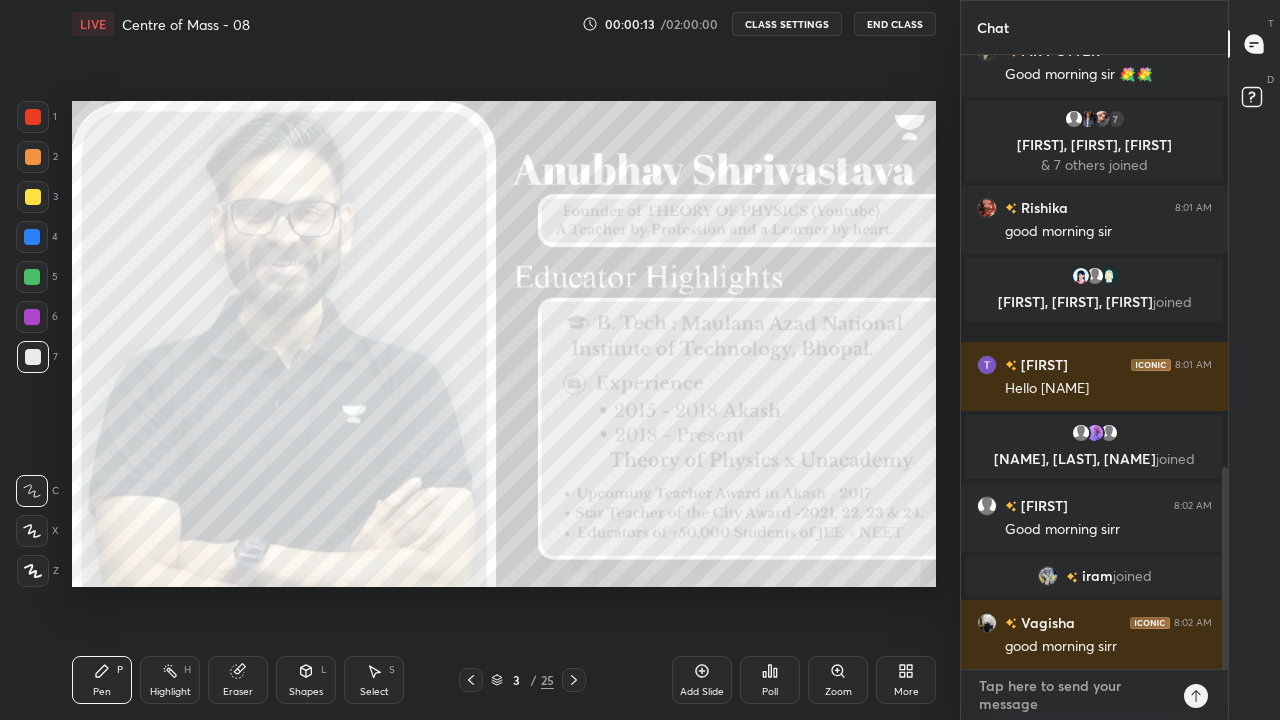 scroll, scrollTop: 0, scrollLeft: 0, axis: both 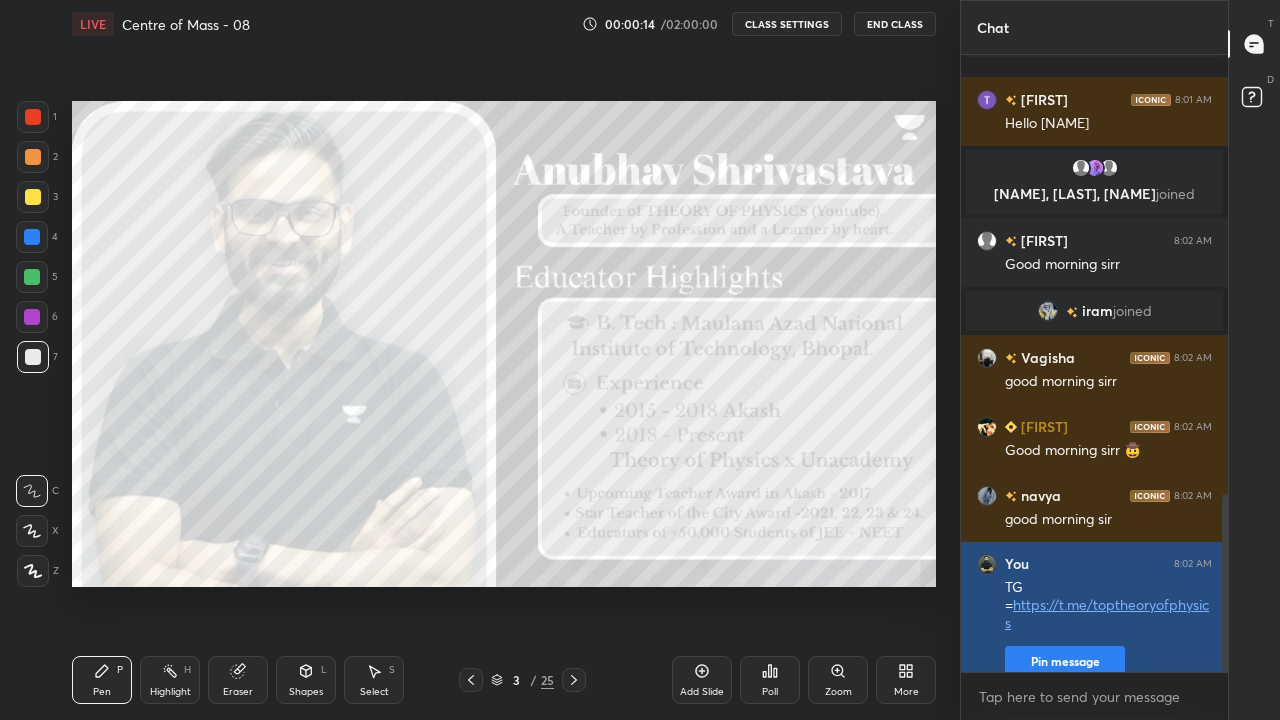 click on "Pin message" at bounding box center (1065, 662) 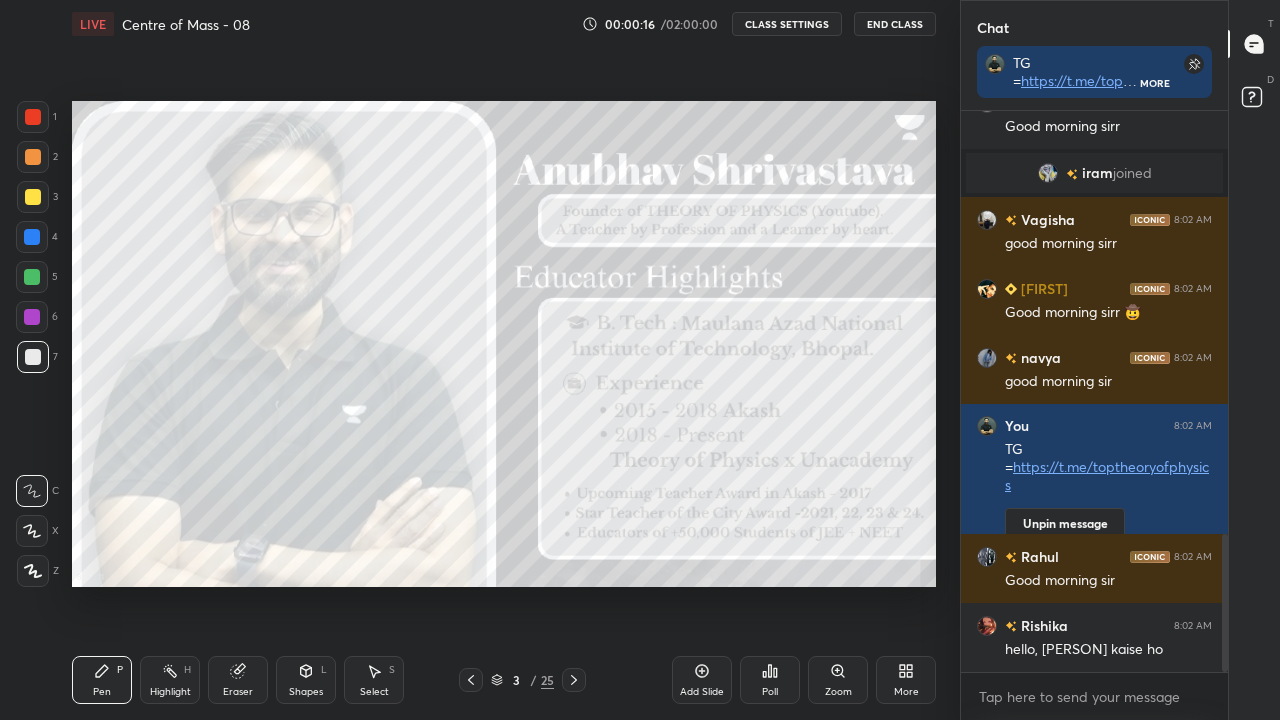 click 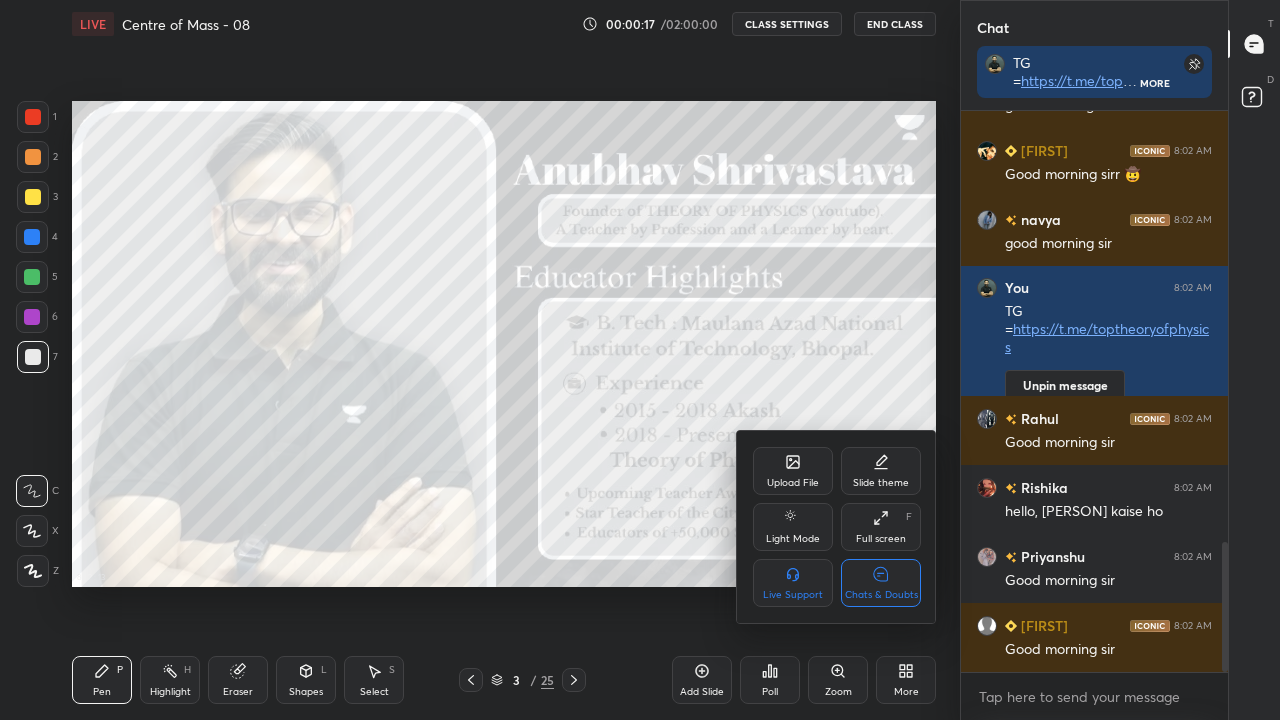 click on "Chats & Doubts" at bounding box center [881, 583] 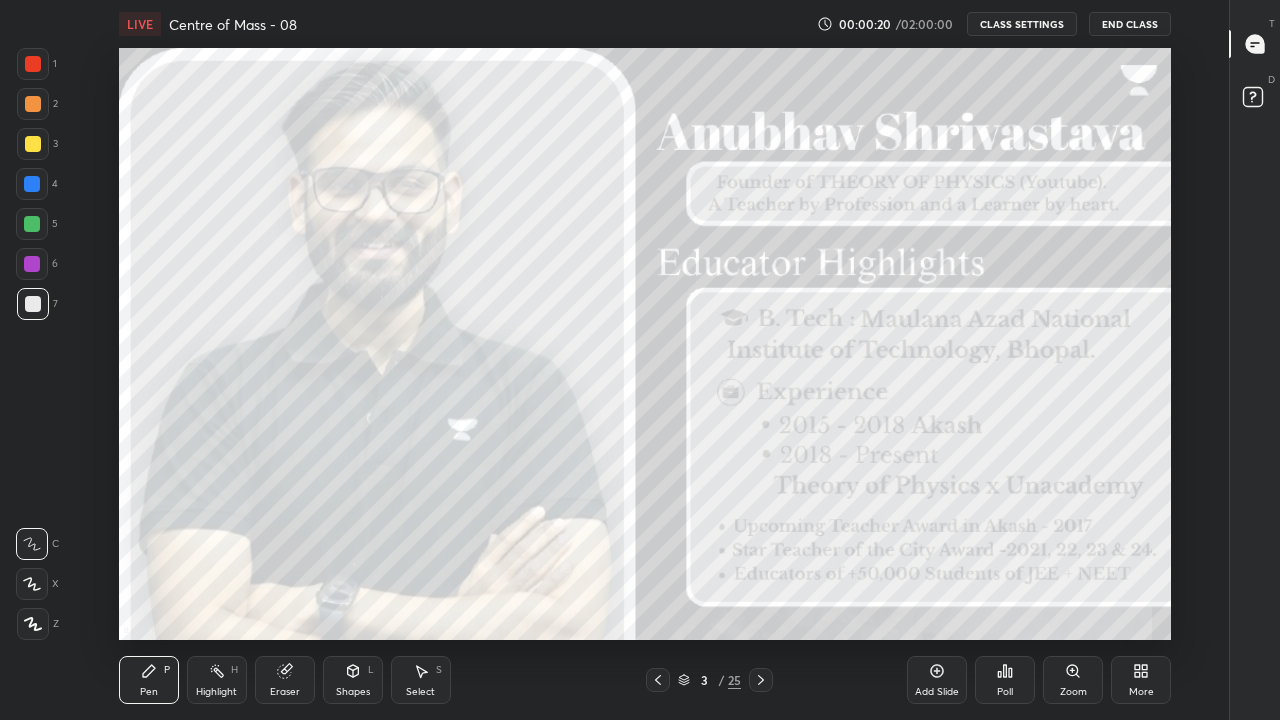 click on "More" at bounding box center (1141, 680) 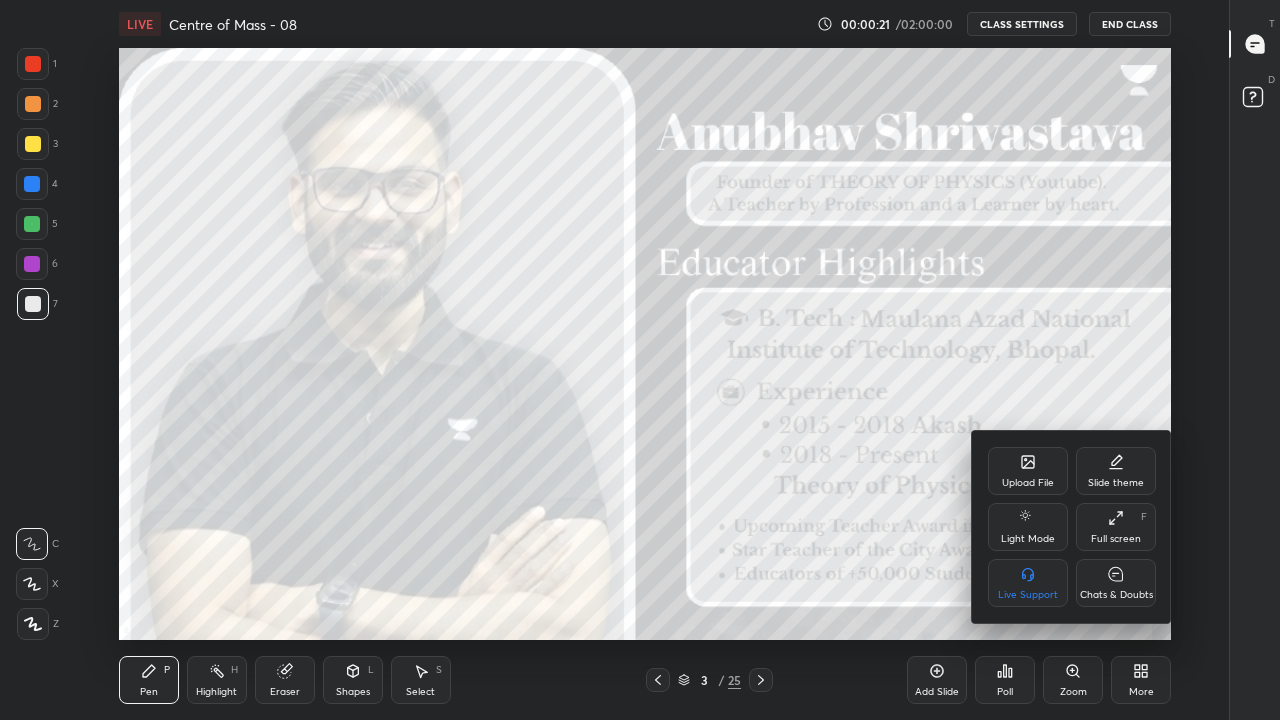 click at bounding box center (640, 360) 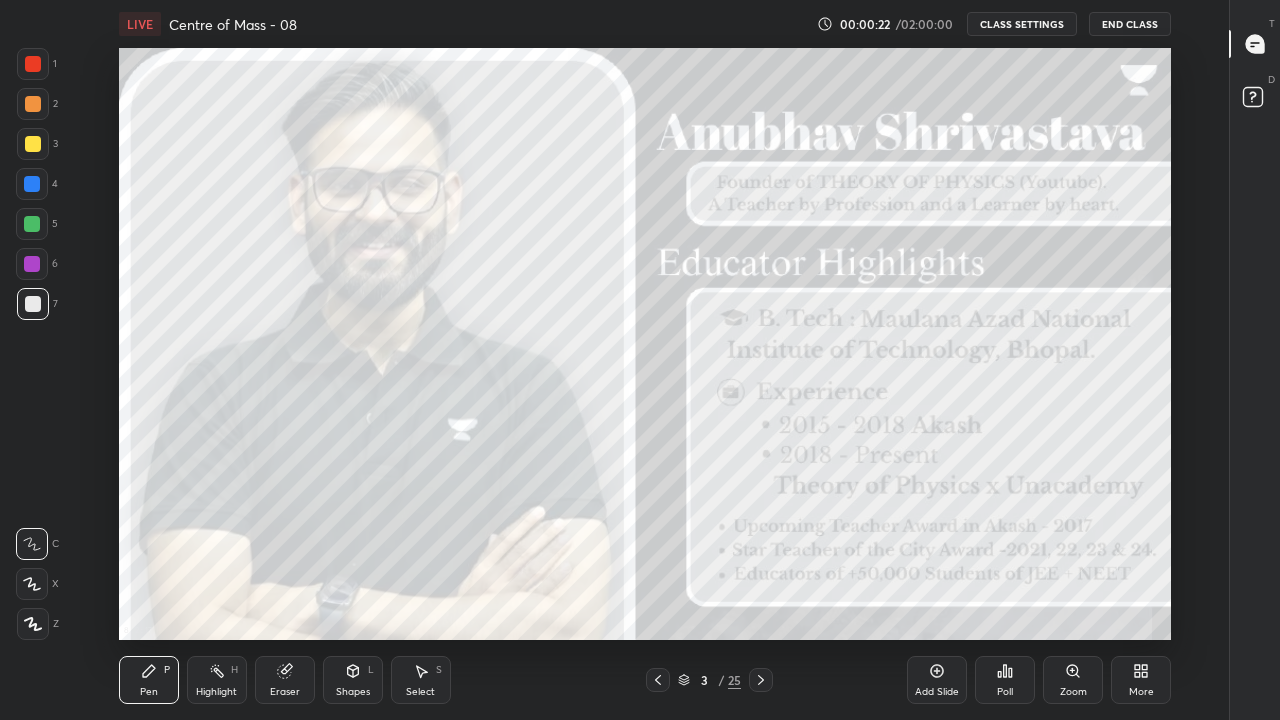 click 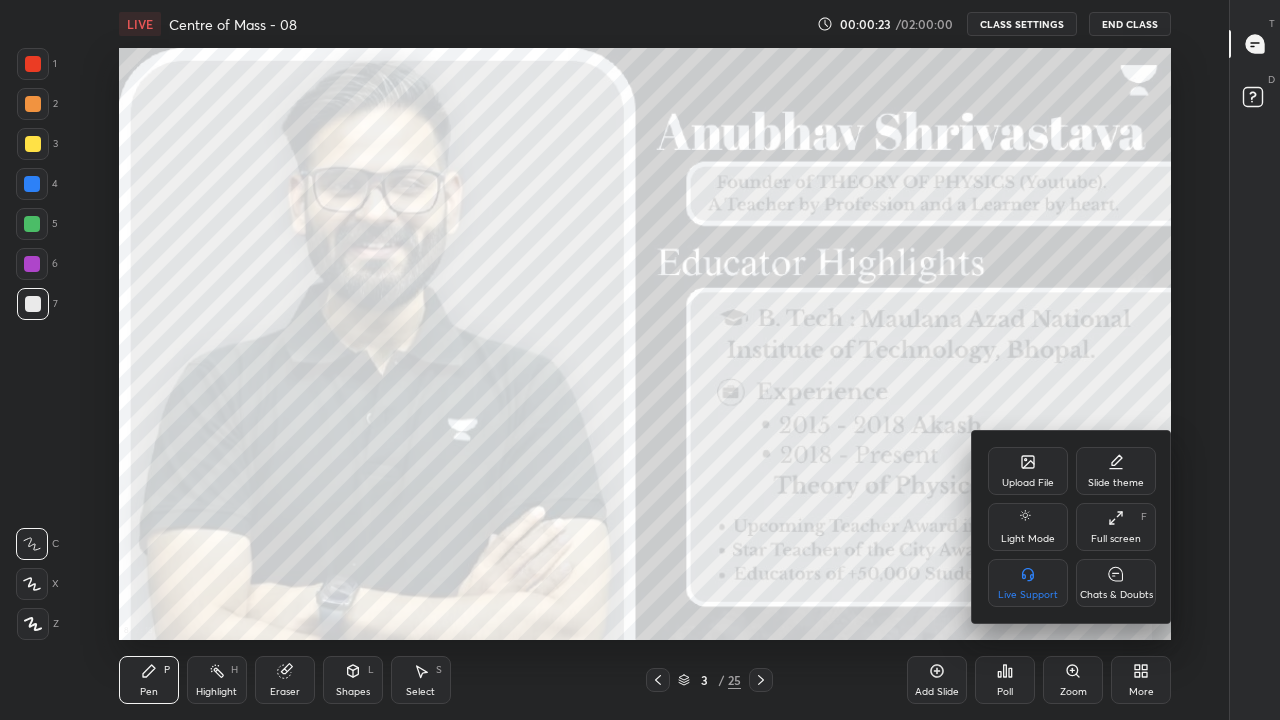 click on "Chats & Doubts" at bounding box center (1116, 595) 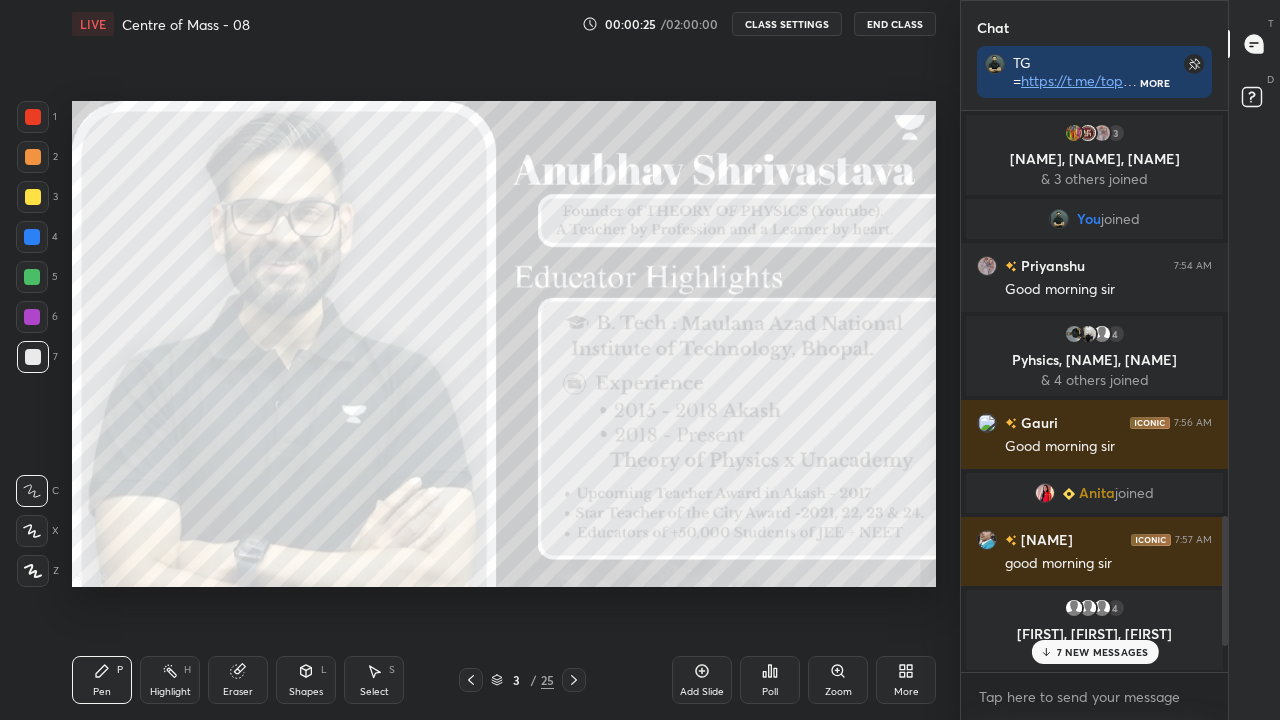 click 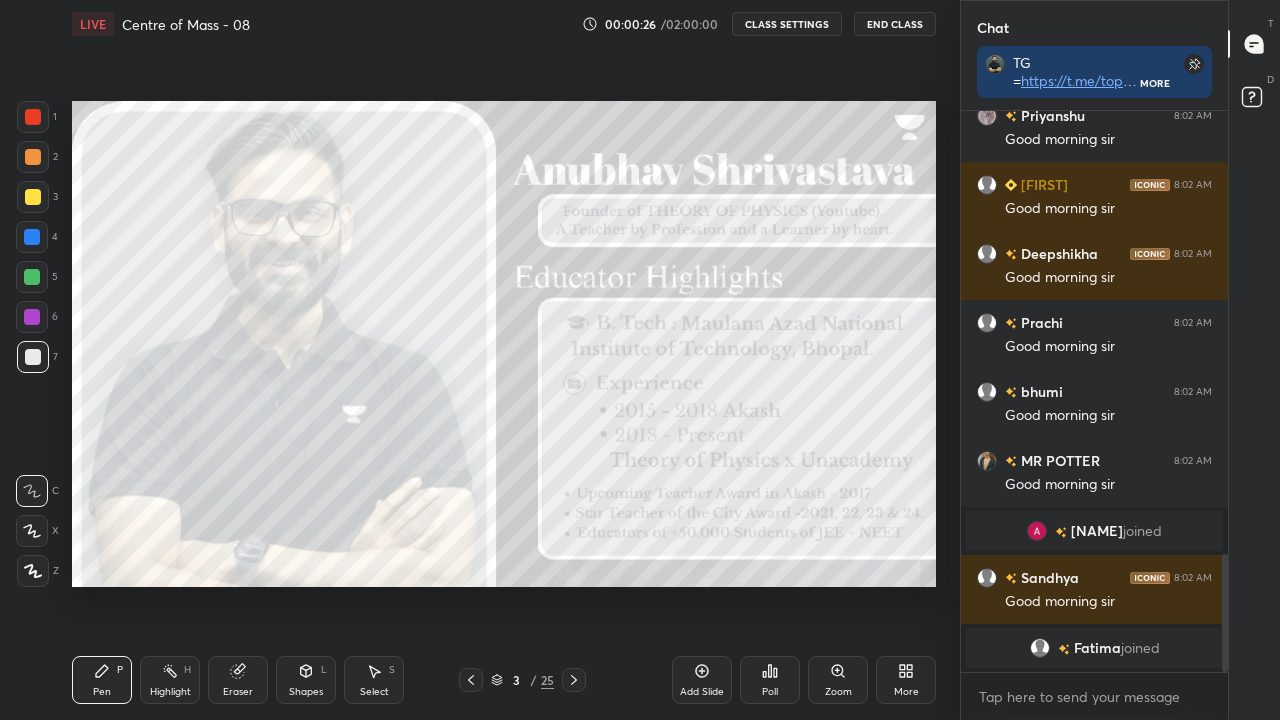 click on "More" at bounding box center [906, 680] 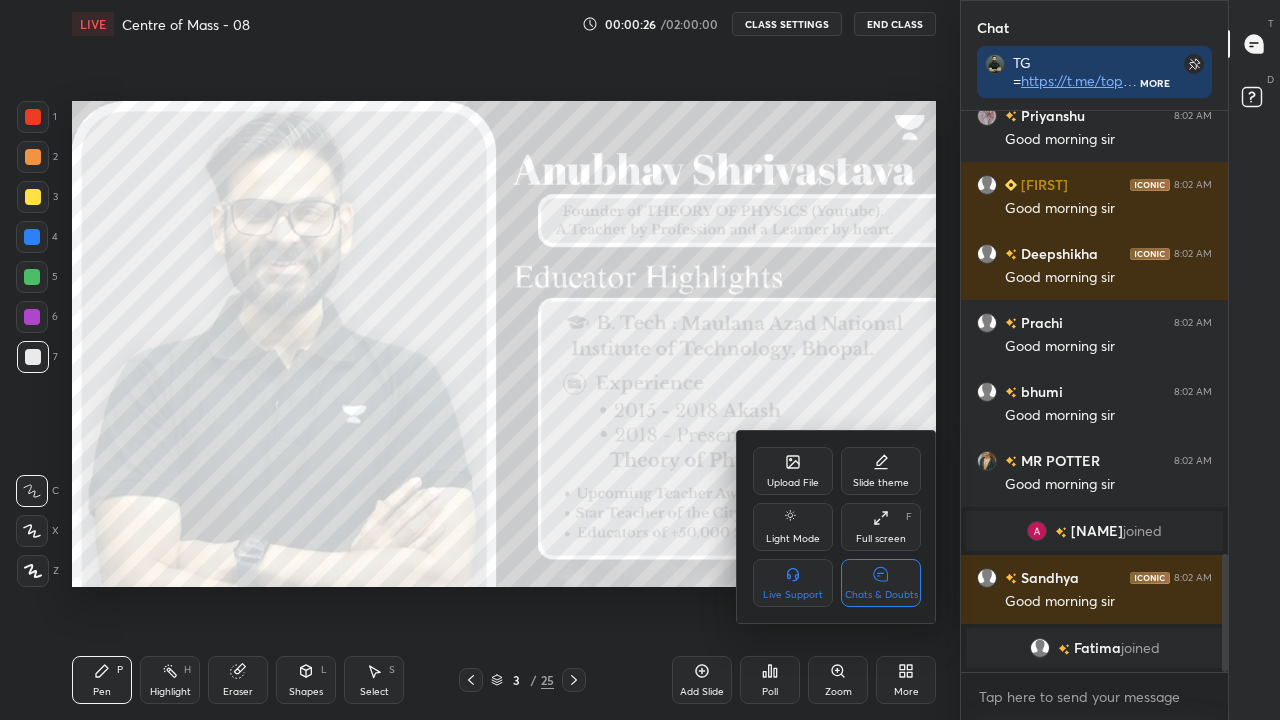 click on "Chats & Doubts" at bounding box center (881, 595) 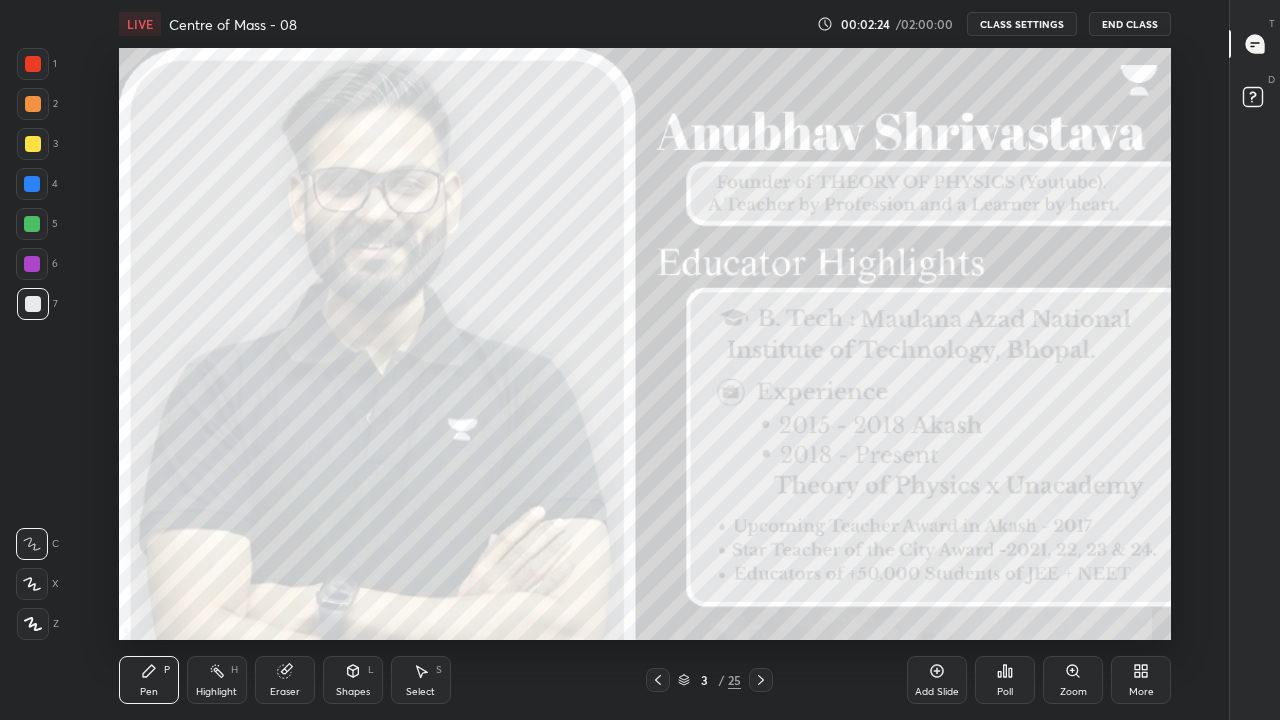 click on "Add Slide" at bounding box center (937, 680) 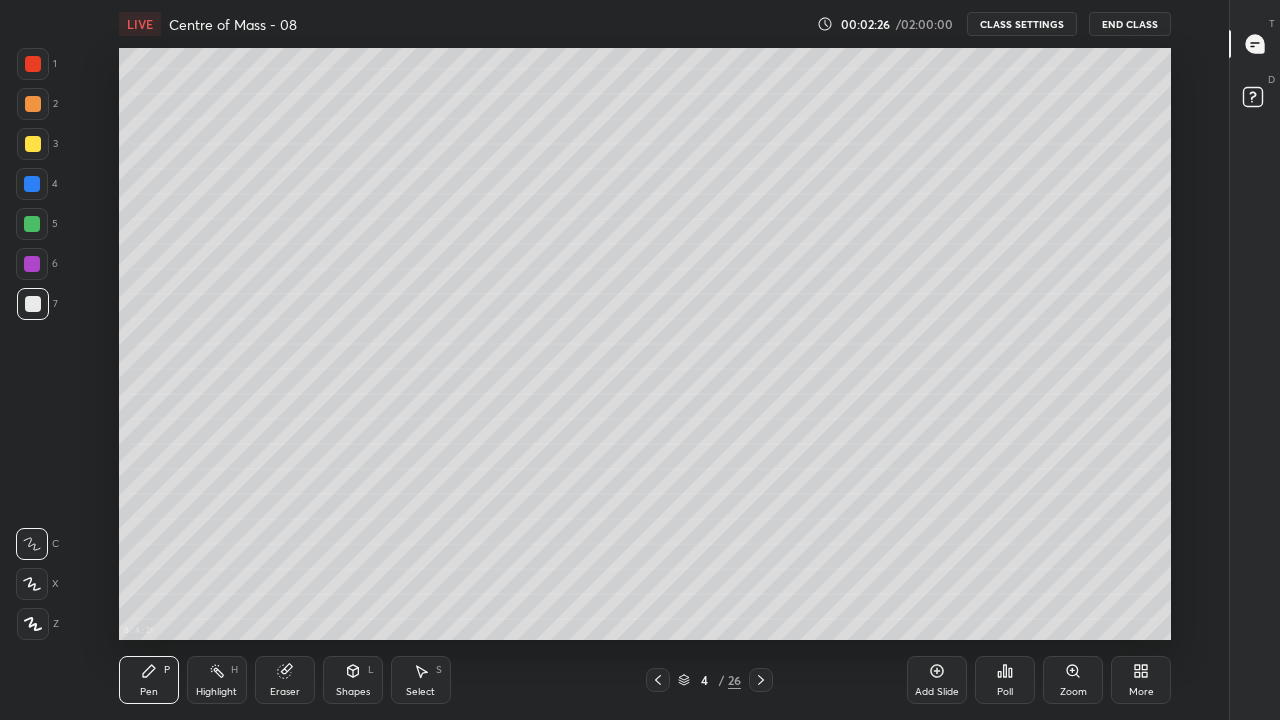 click on "Pen P" at bounding box center (149, 680) 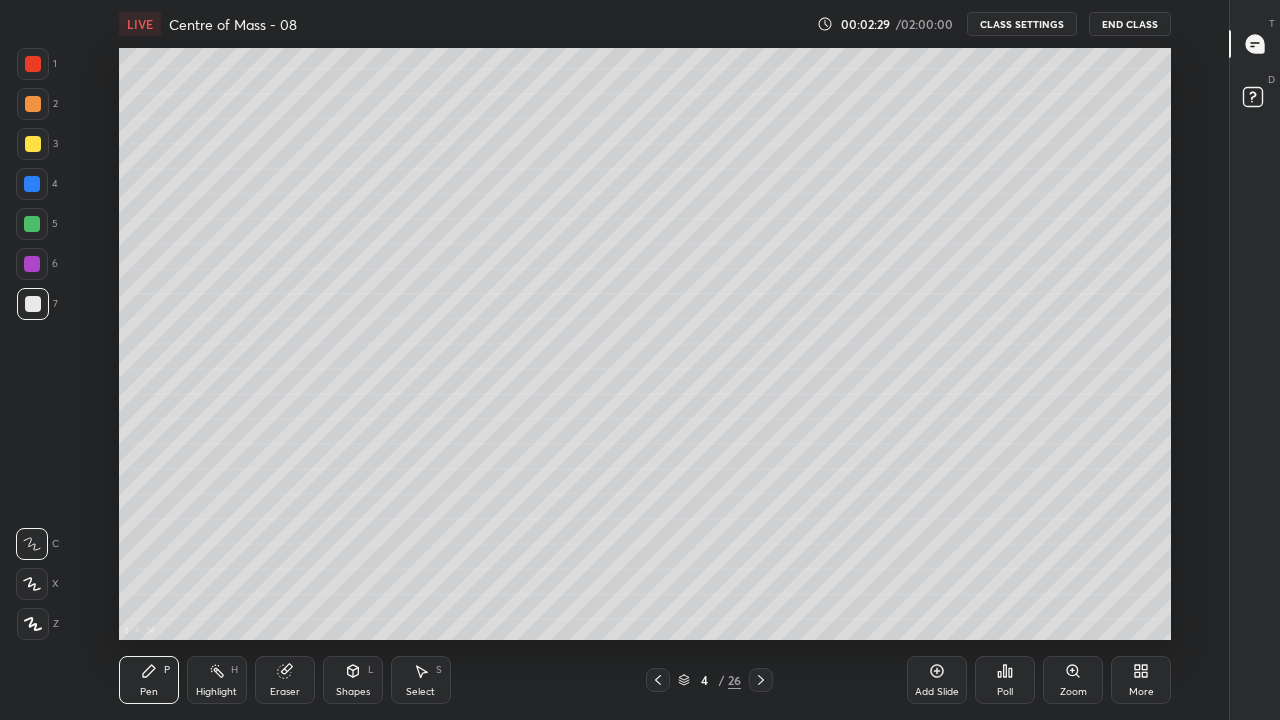 click 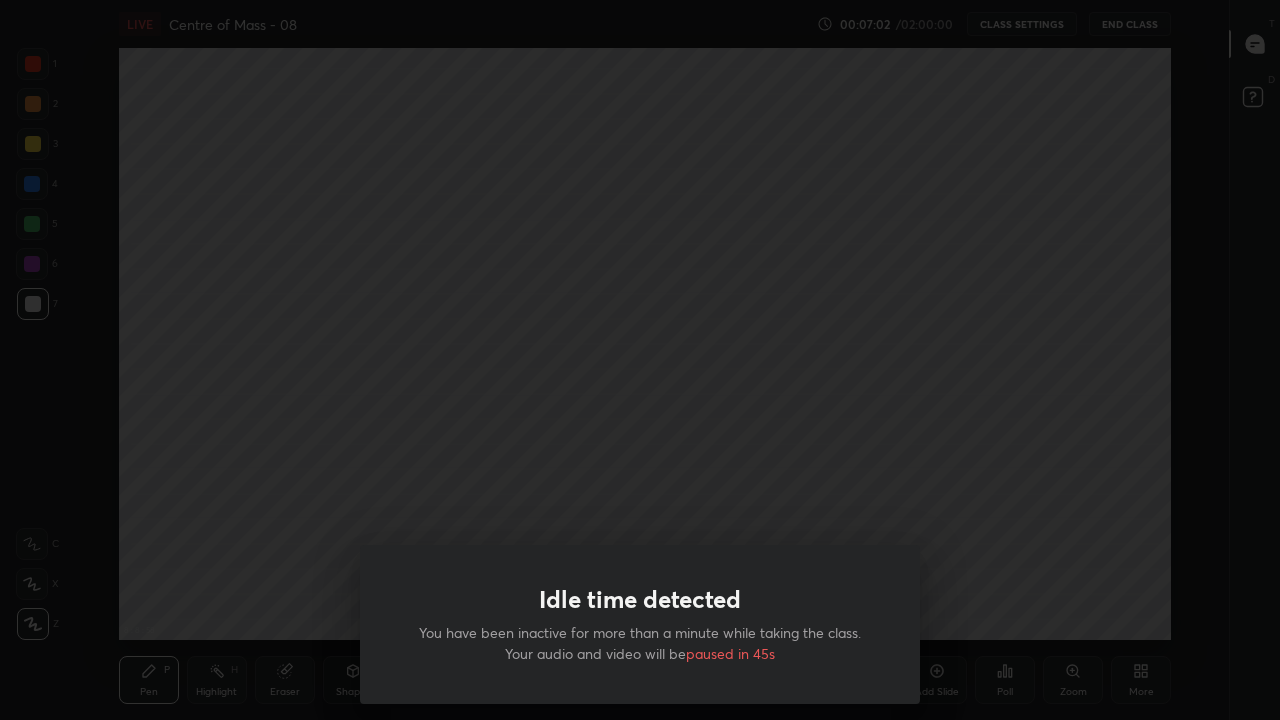 click on "Idle time detected You have been inactive for more than a minute while taking the class. Your audio and video will be paused in 45s" at bounding box center [640, 360] 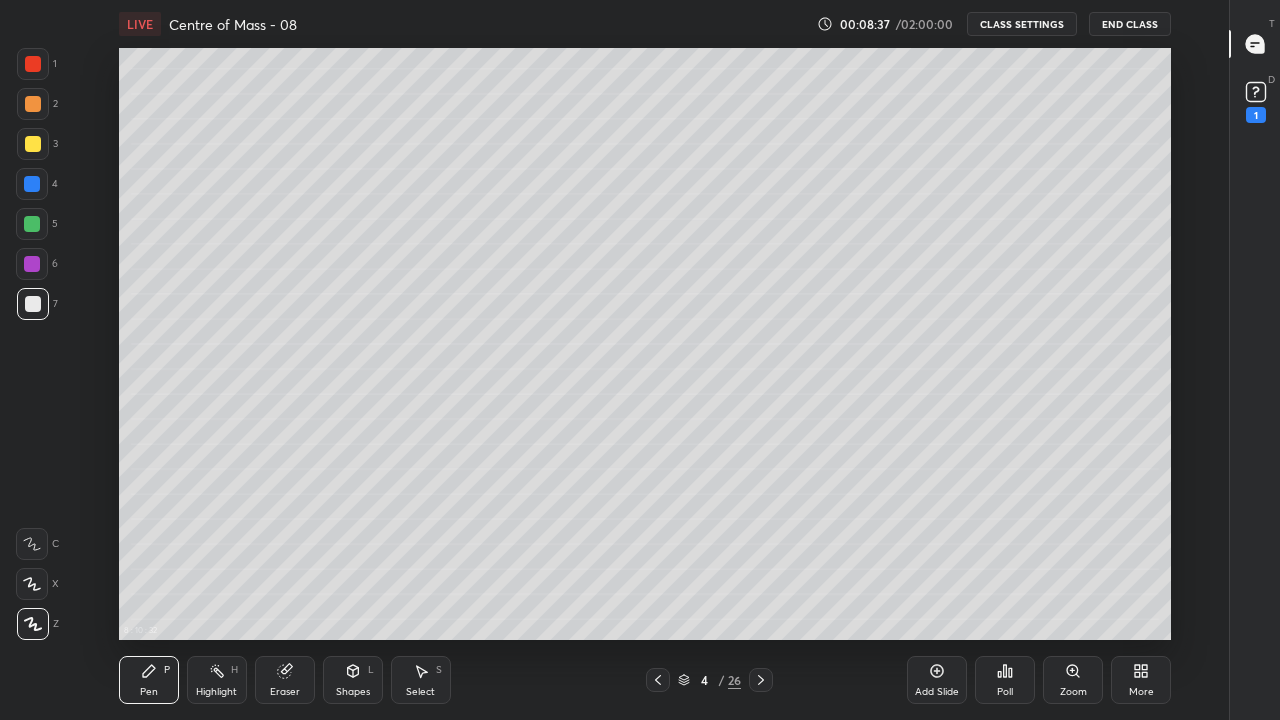 click at bounding box center [761, 680] 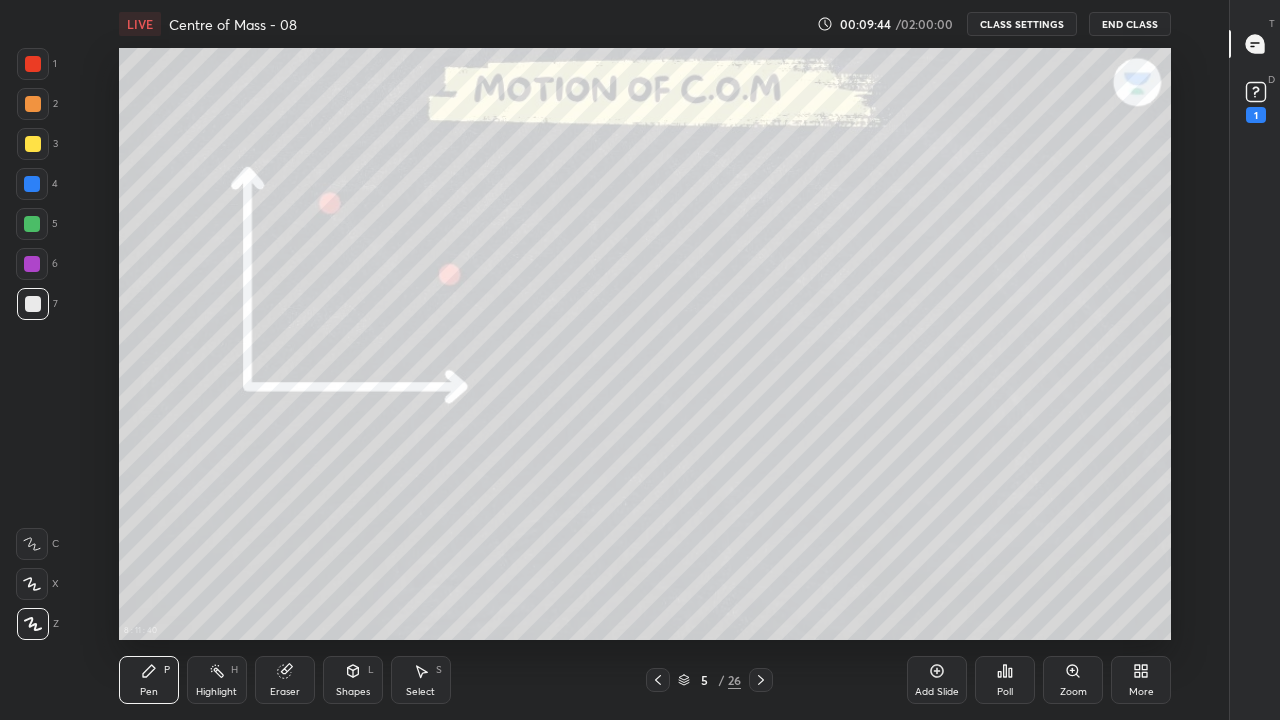 click on "Eraser" at bounding box center (285, 692) 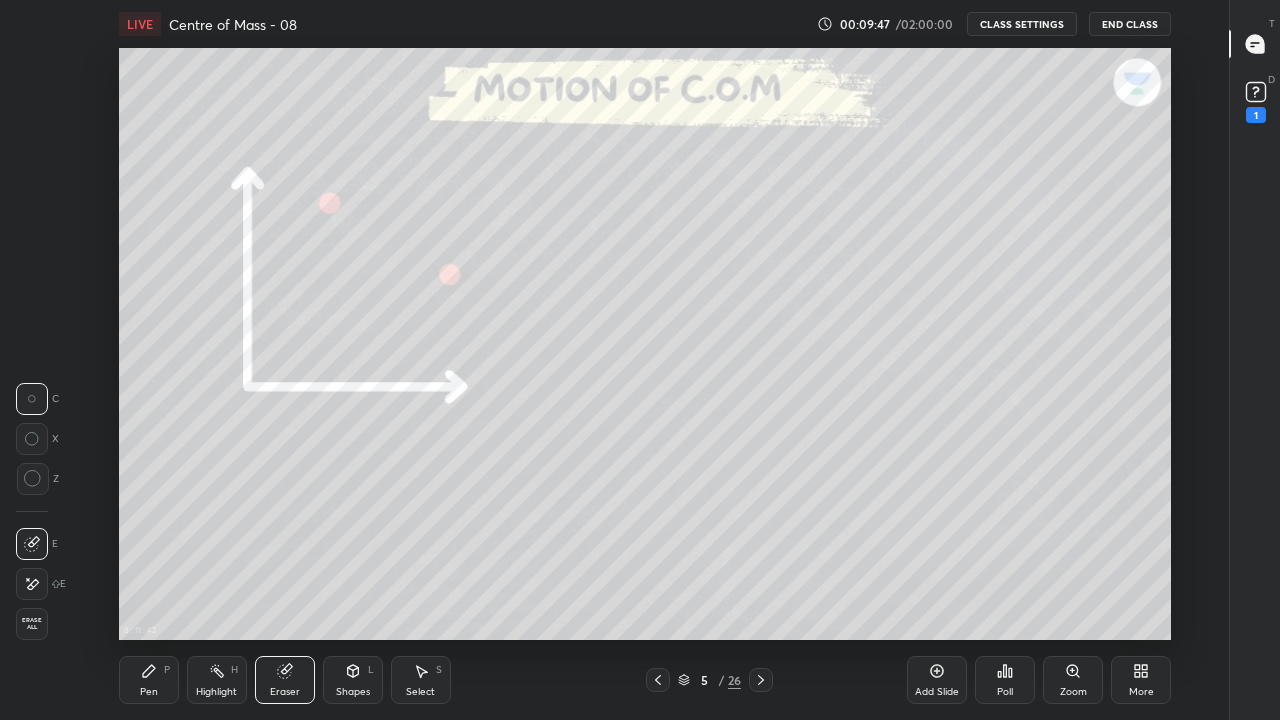 click on "Pen P" at bounding box center (149, 680) 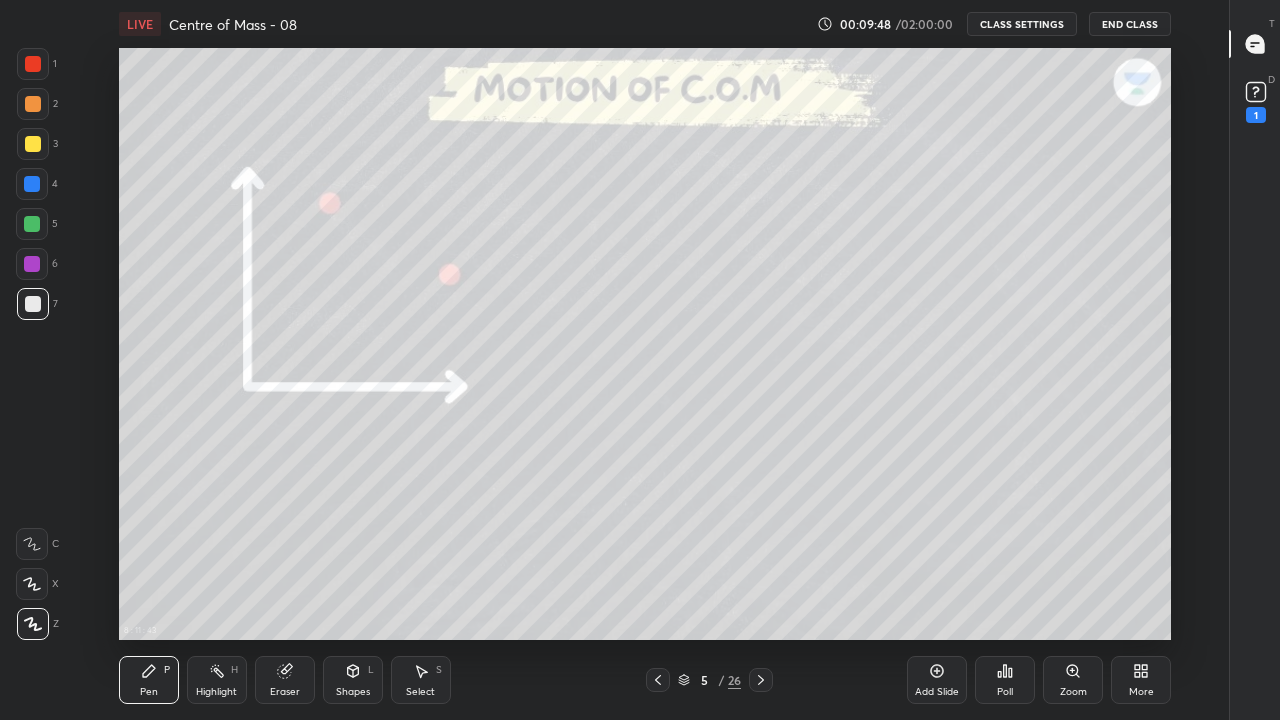 click at bounding box center [32, 224] 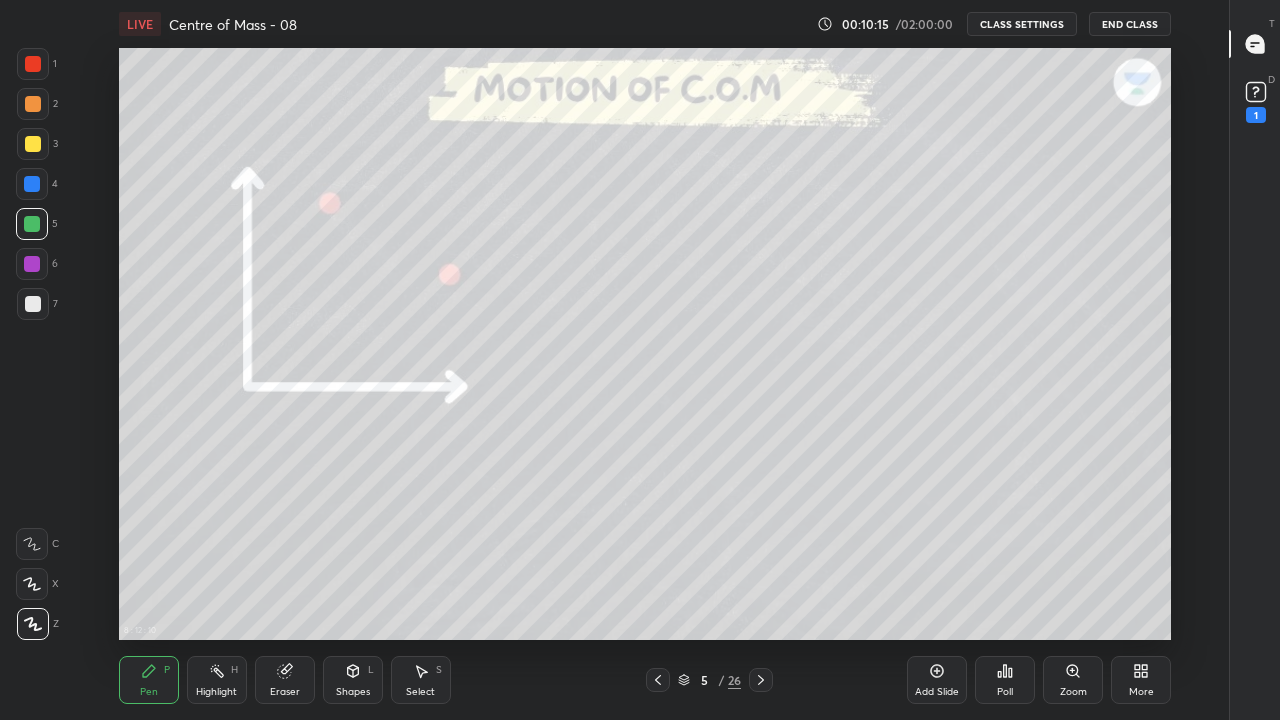 click at bounding box center [33, 144] 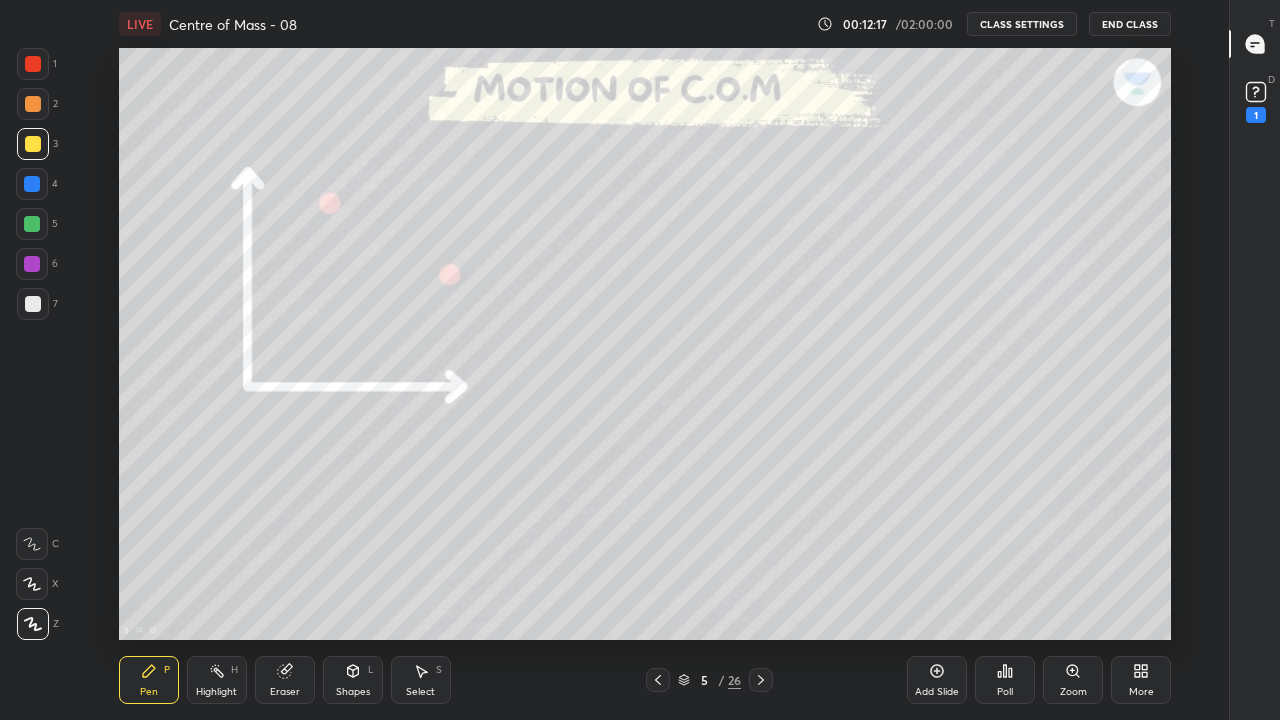 click at bounding box center [33, 304] 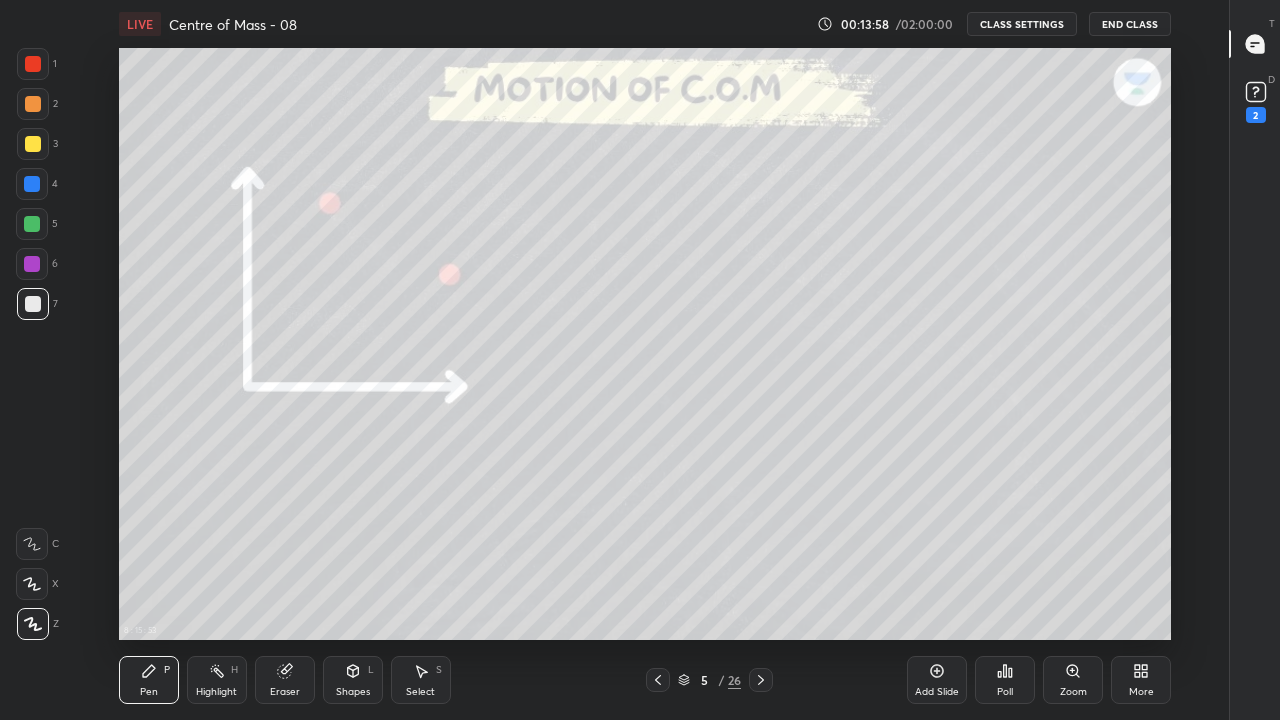 click 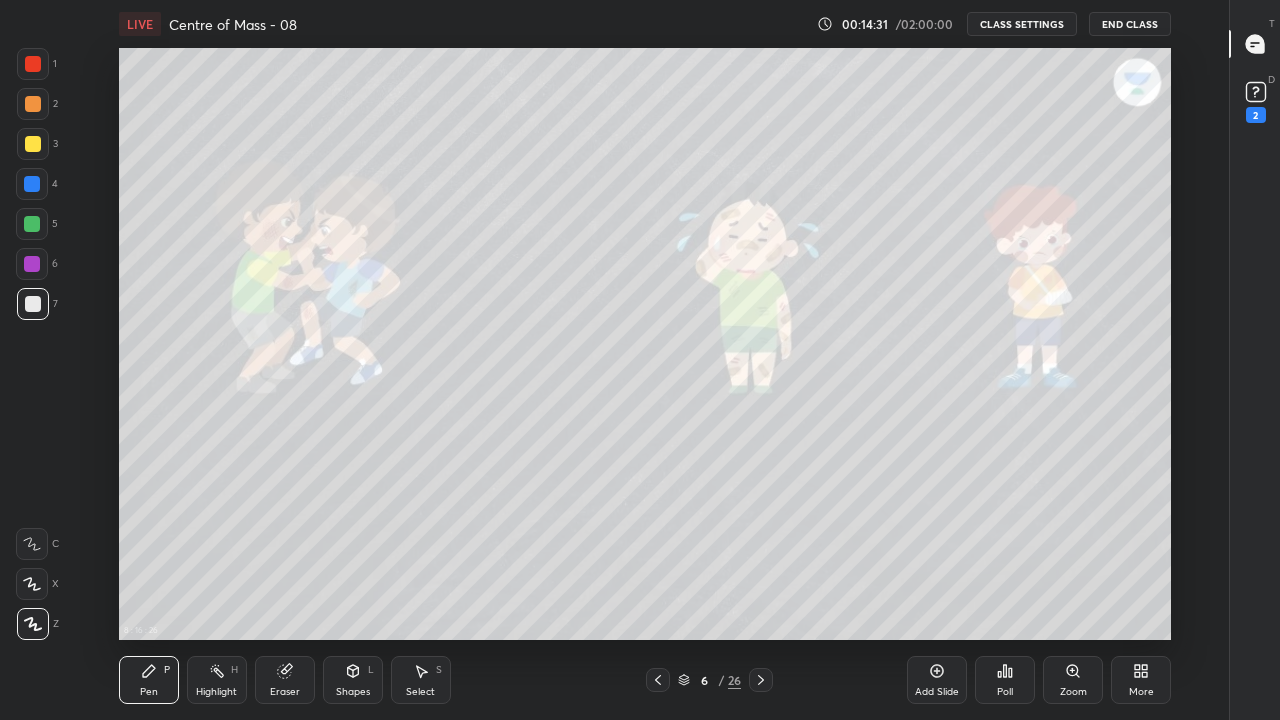 click 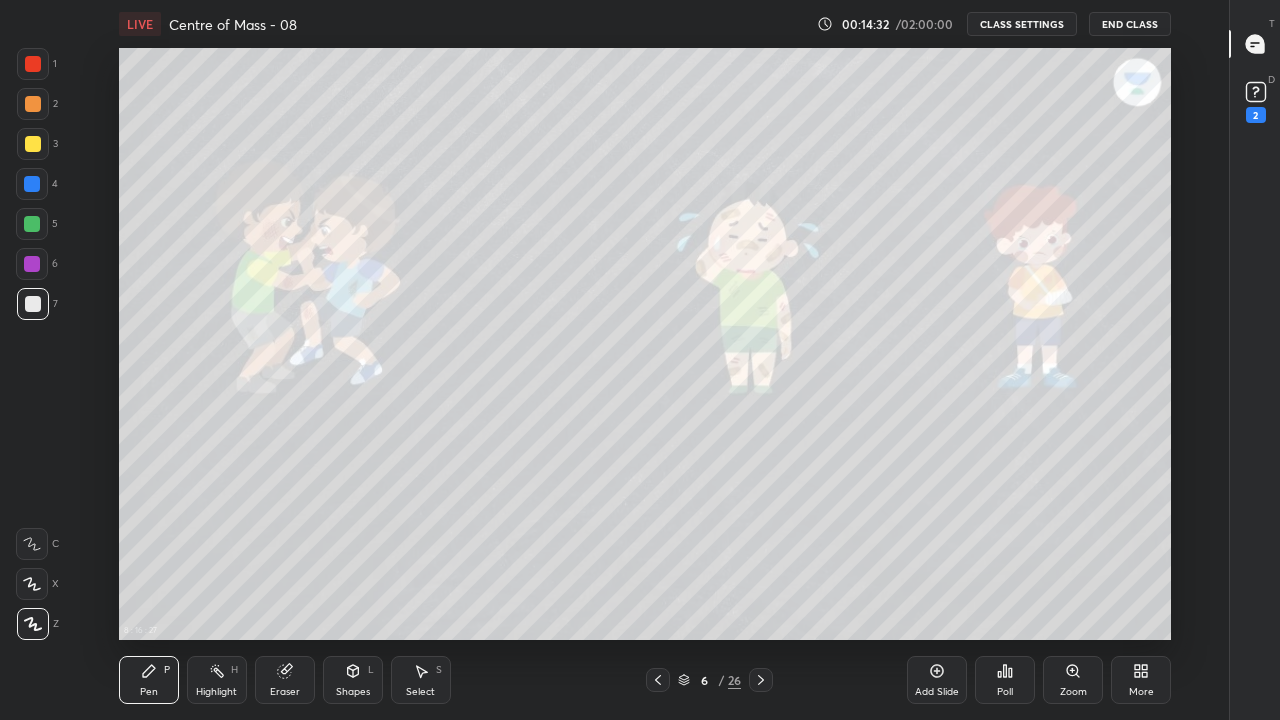click at bounding box center [33, 304] 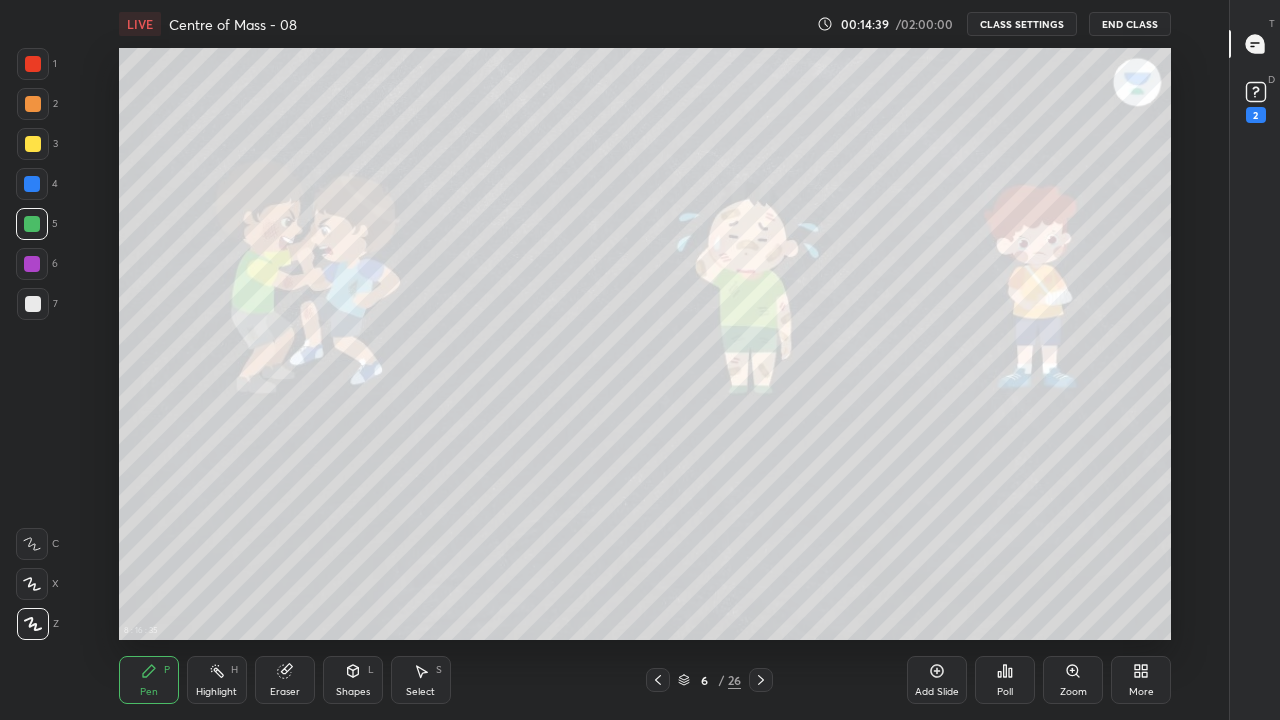 click at bounding box center (33, 144) 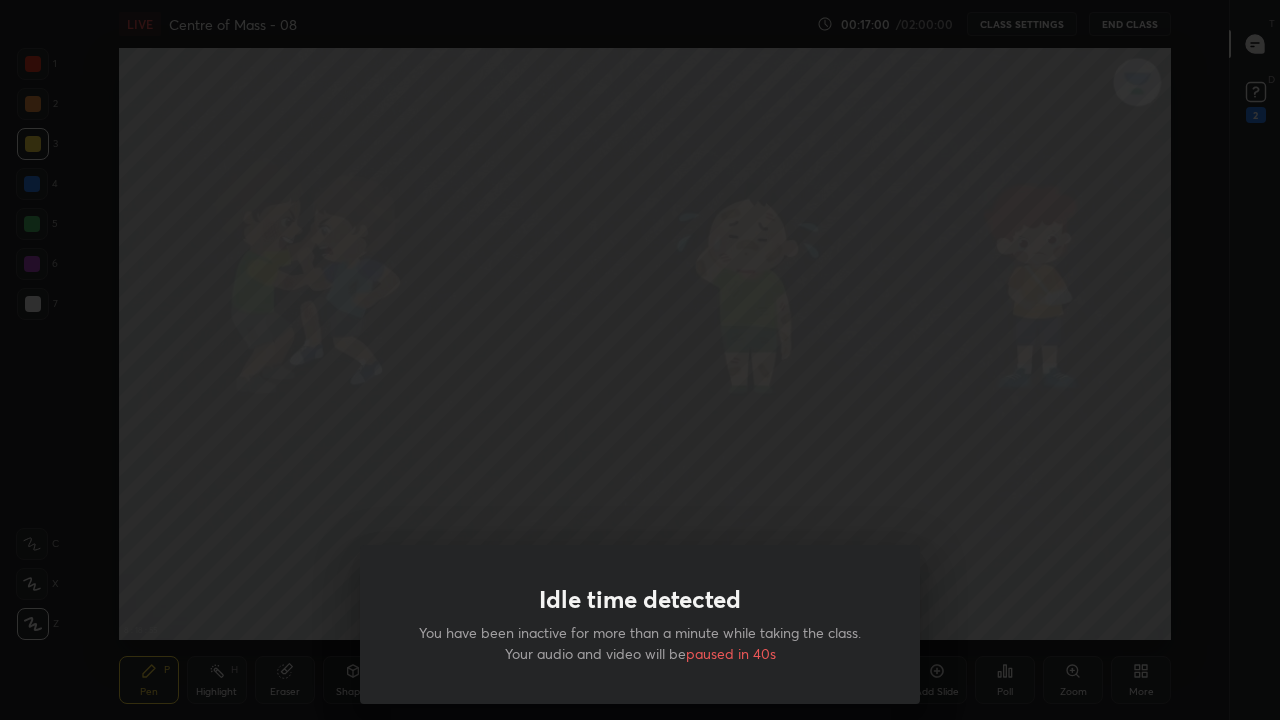 click on "Idle time detected You have been inactive for more than a minute while taking the class. Your audio and video will be paused in 40s" at bounding box center (640, 360) 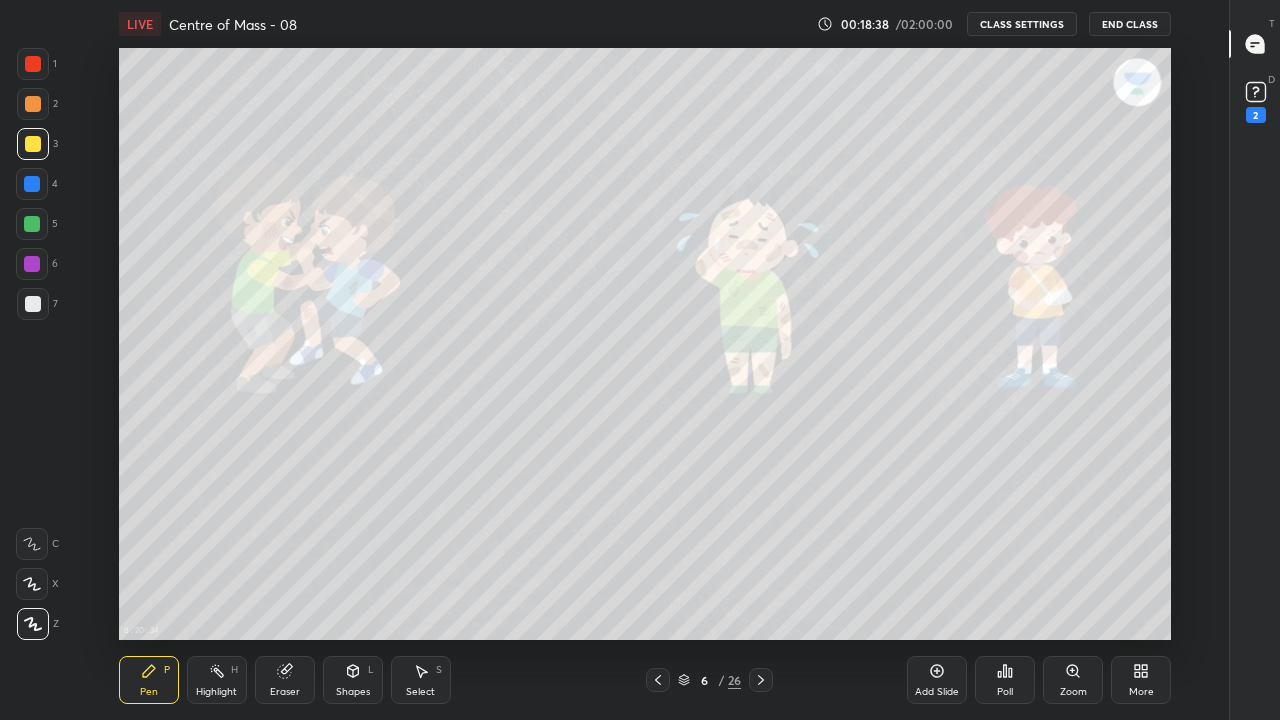 click 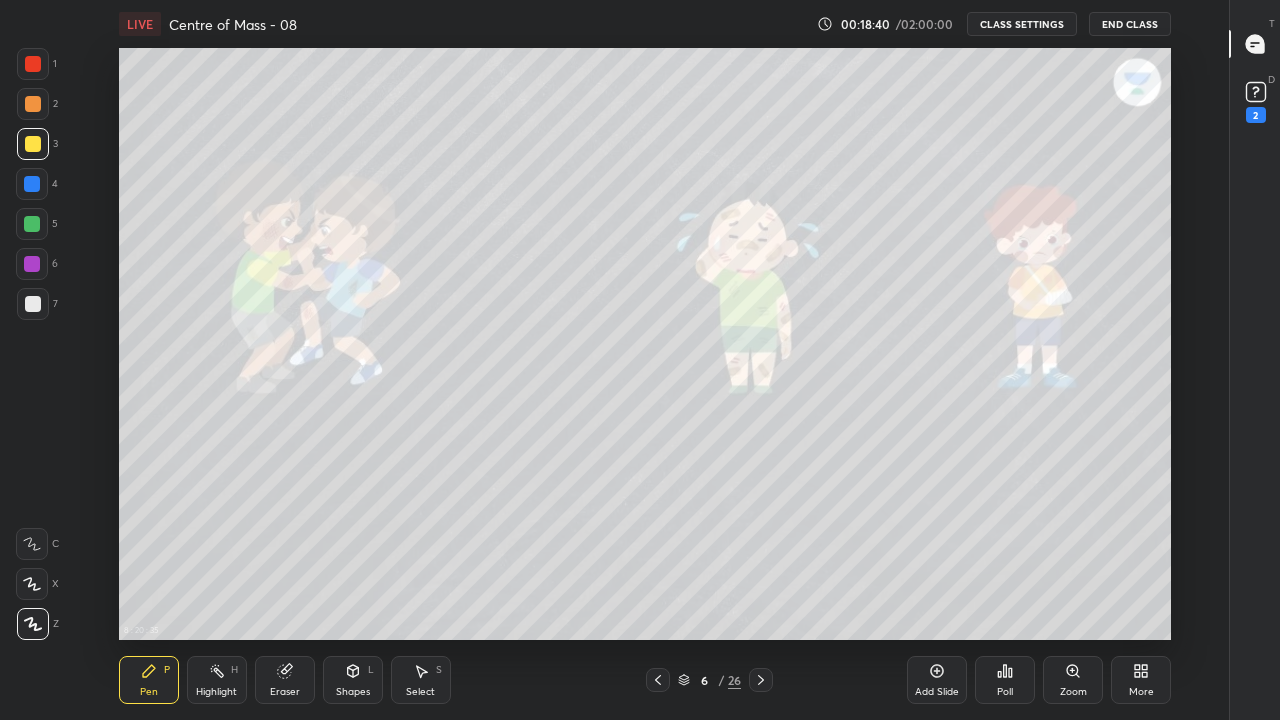 click at bounding box center (33, 64) 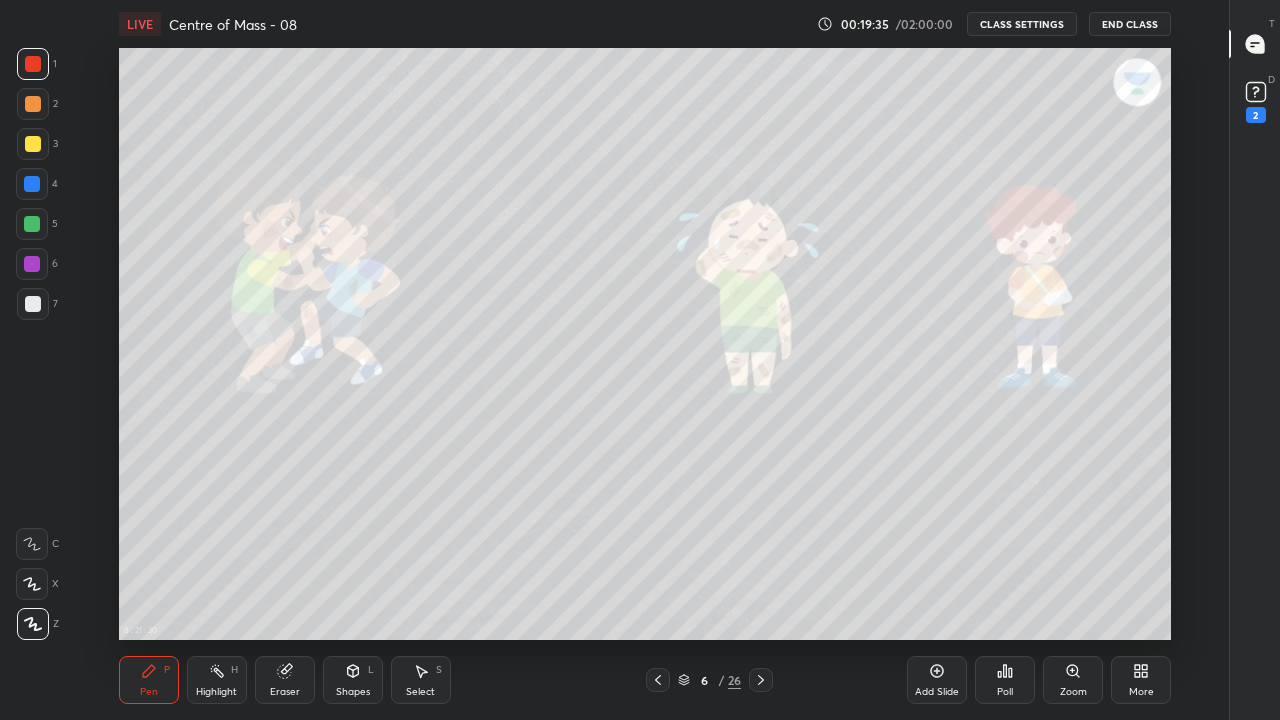 click on "Eraser" at bounding box center [285, 680] 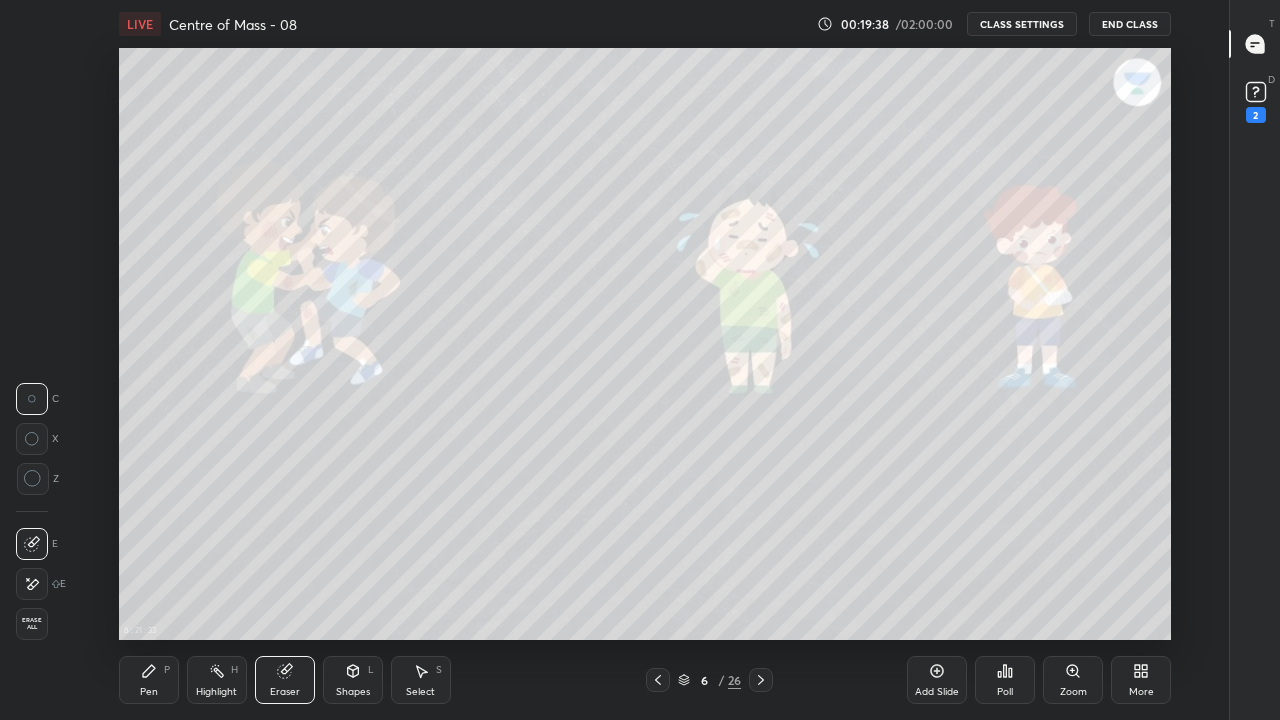 click on "Pen P" at bounding box center [149, 680] 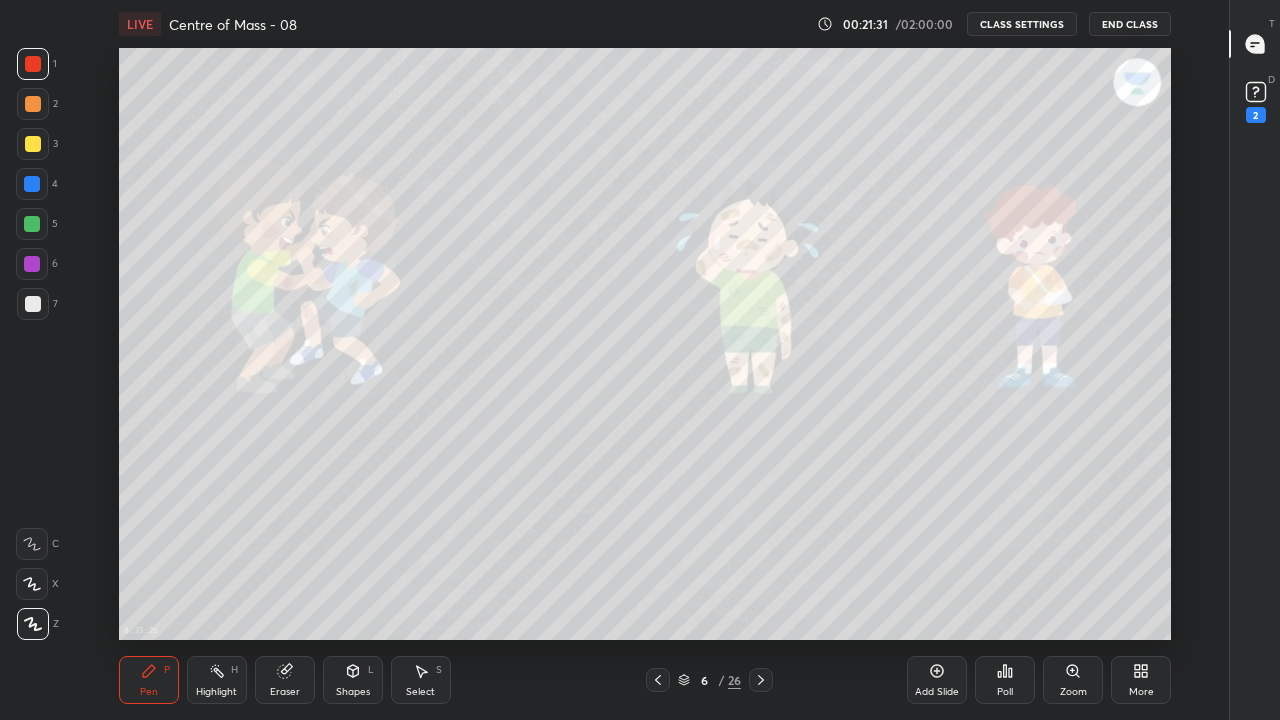 click 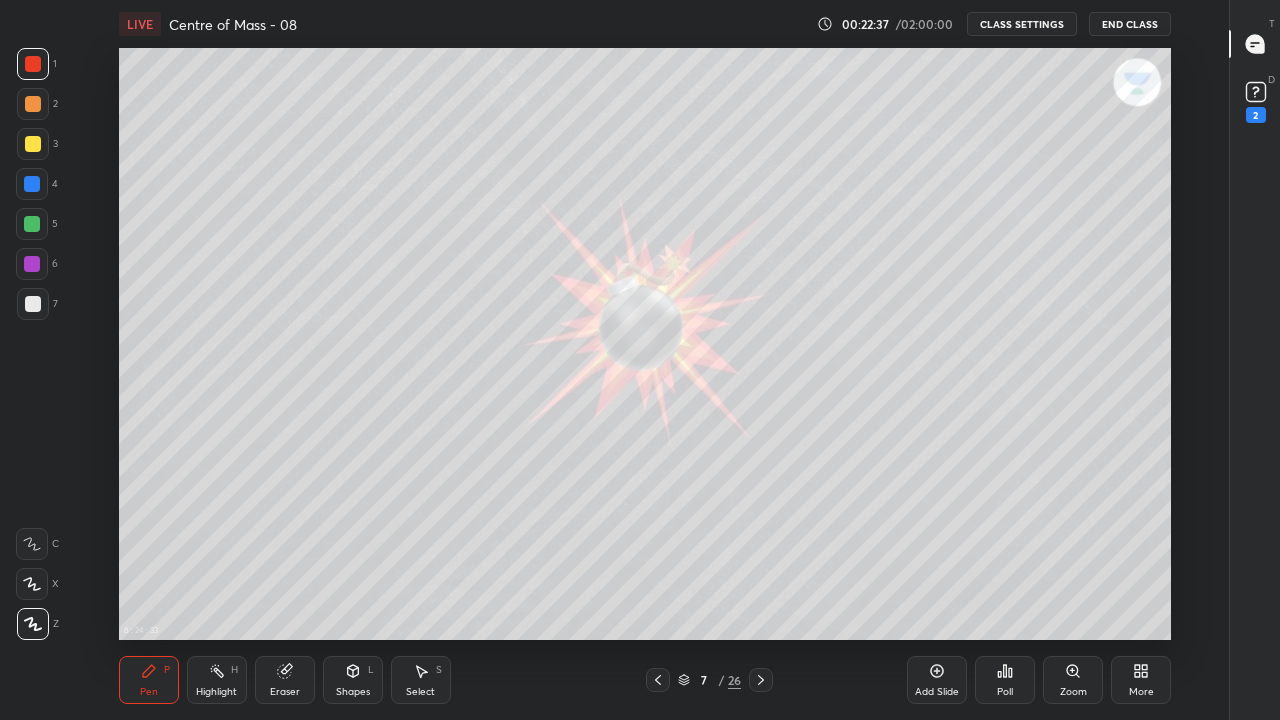 click at bounding box center (33, 304) 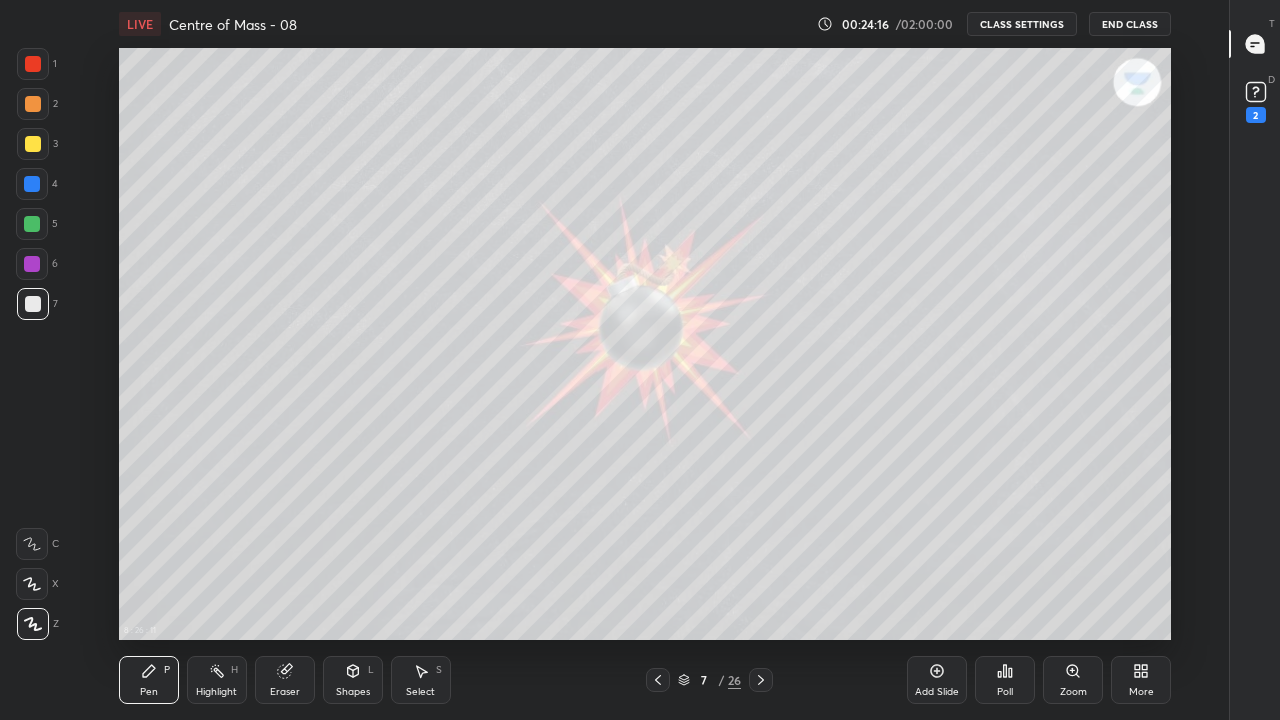 click 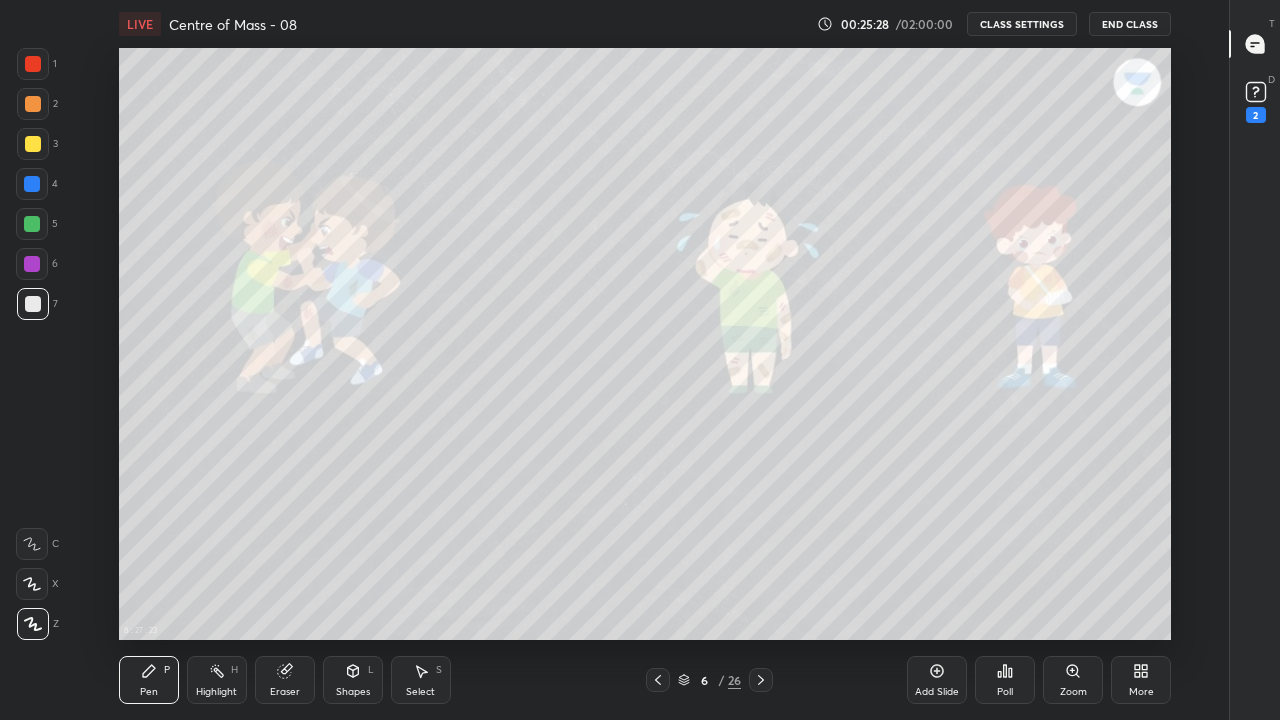 click 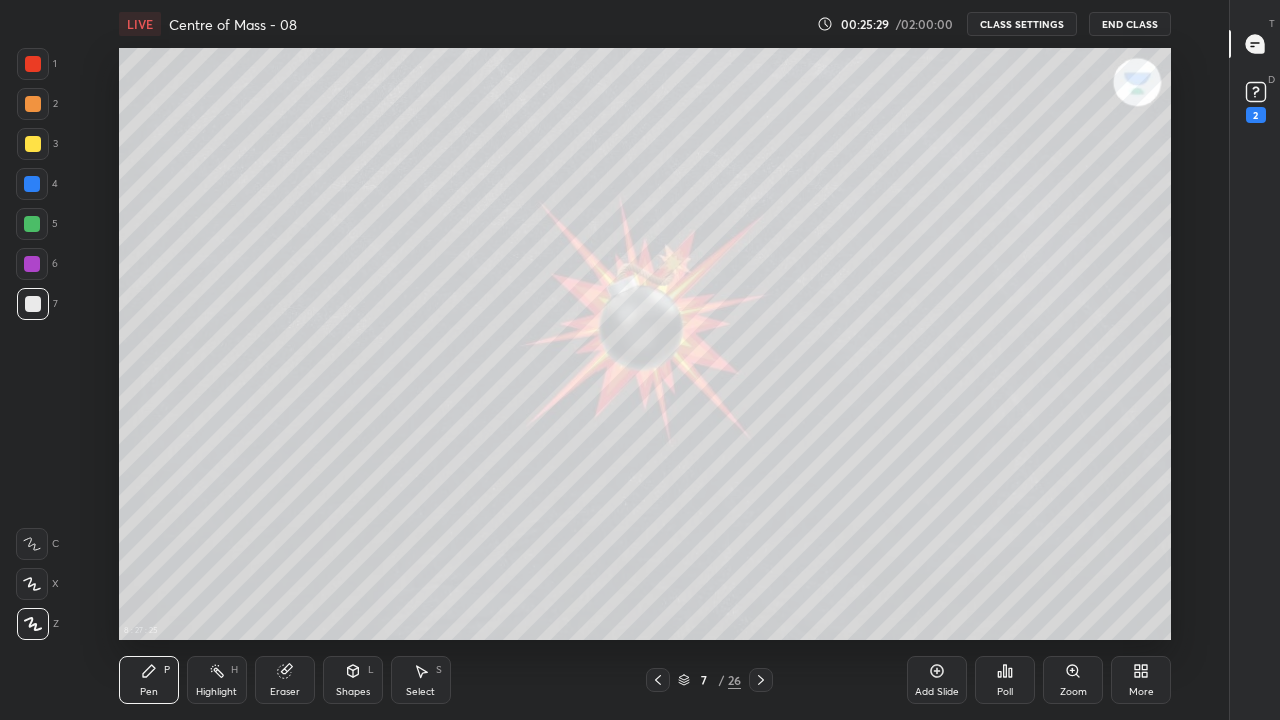 click on "Add Slide" at bounding box center [937, 680] 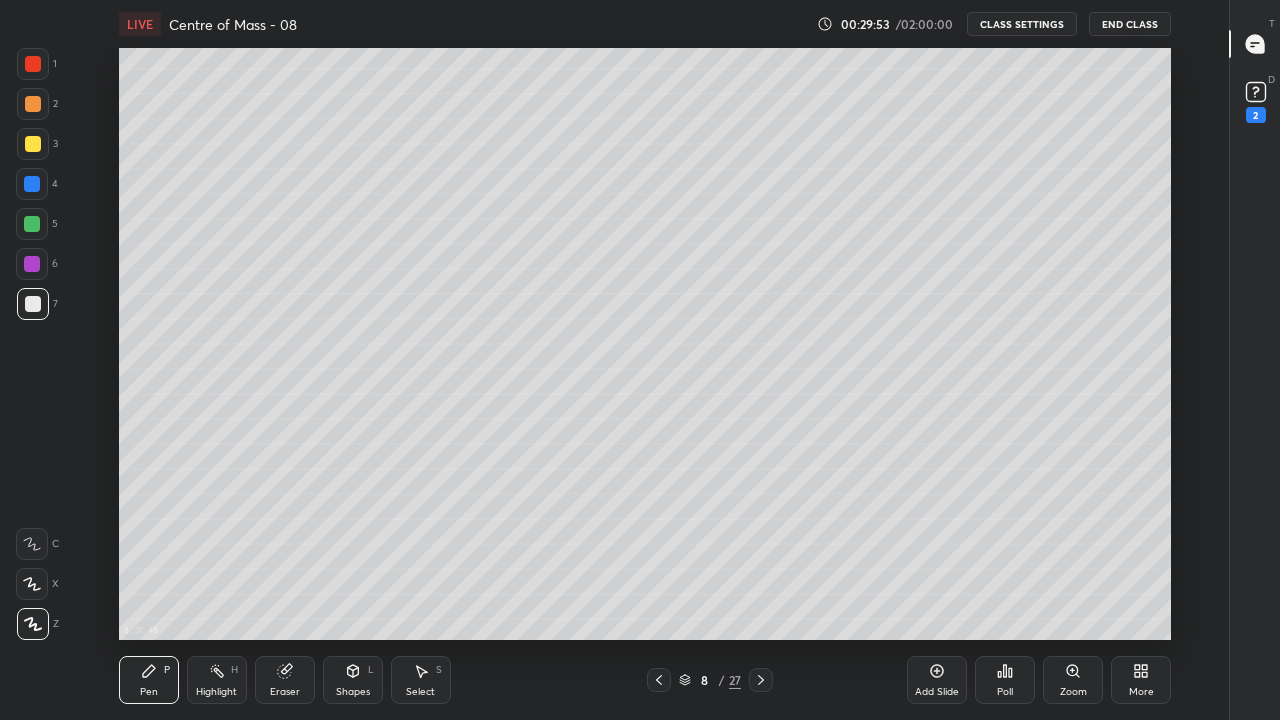 click 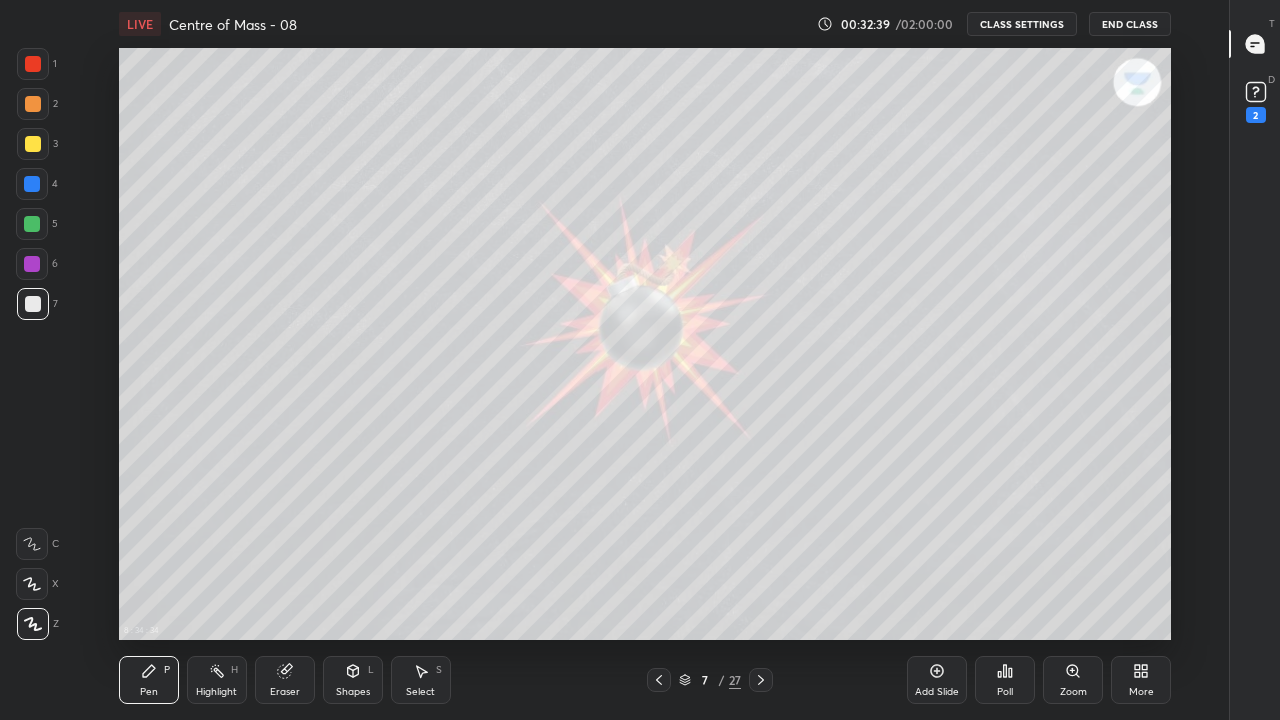 click 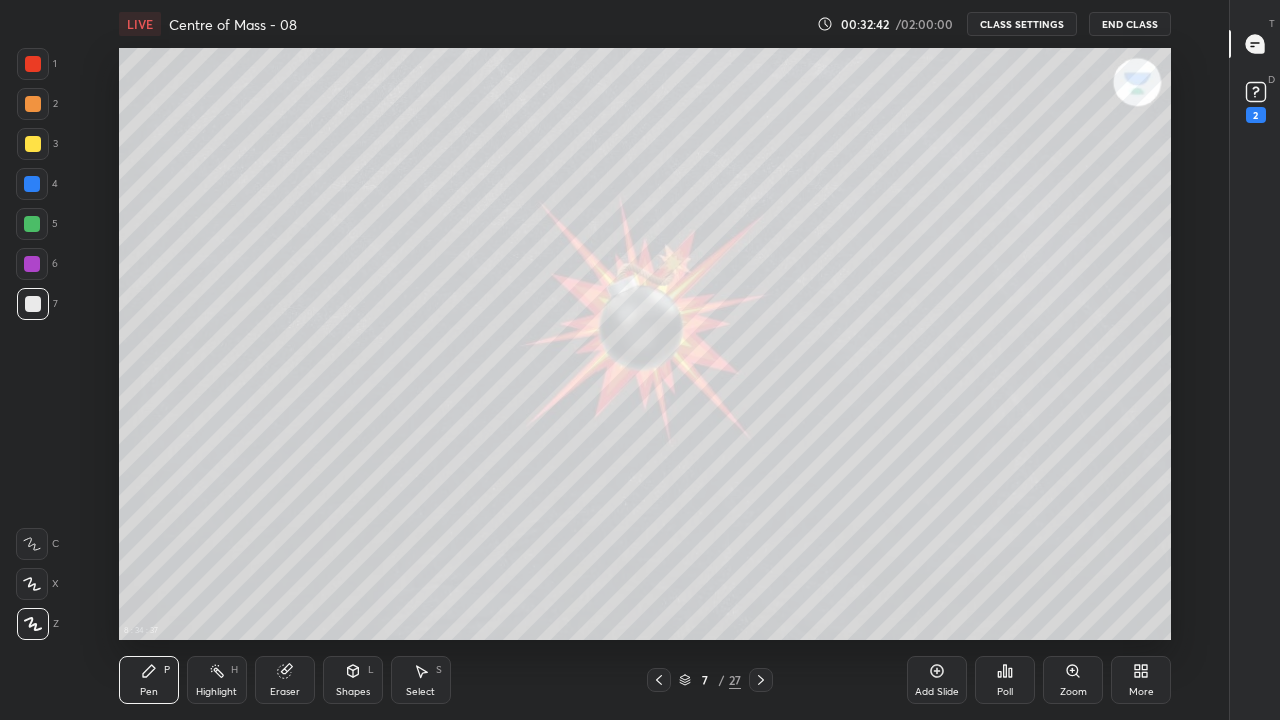 click 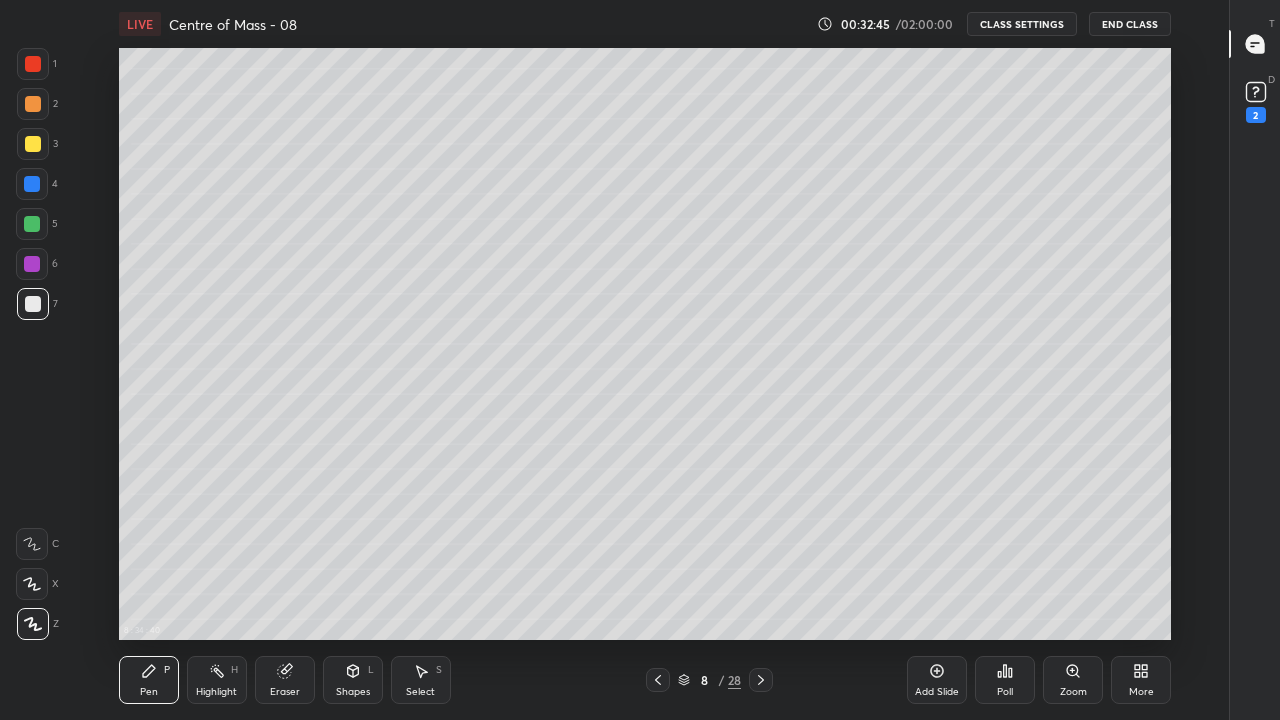 click at bounding box center (33, 144) 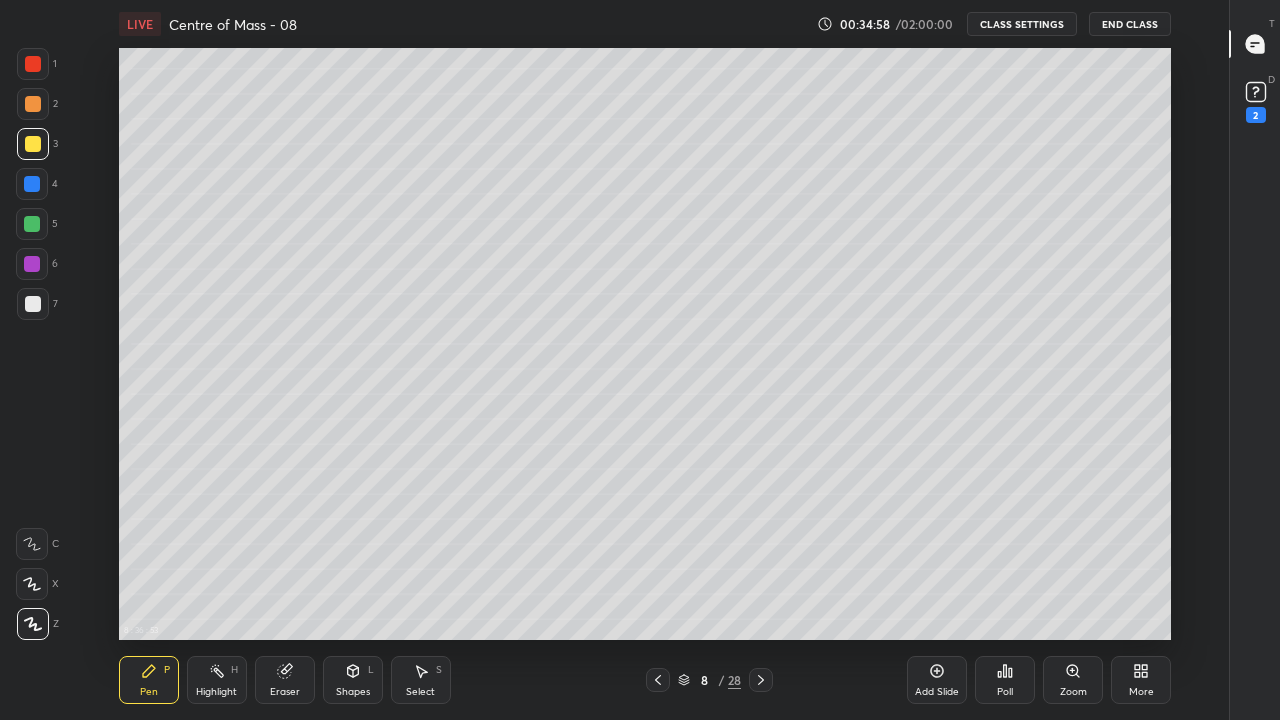 click at bounding box center [33, 304] 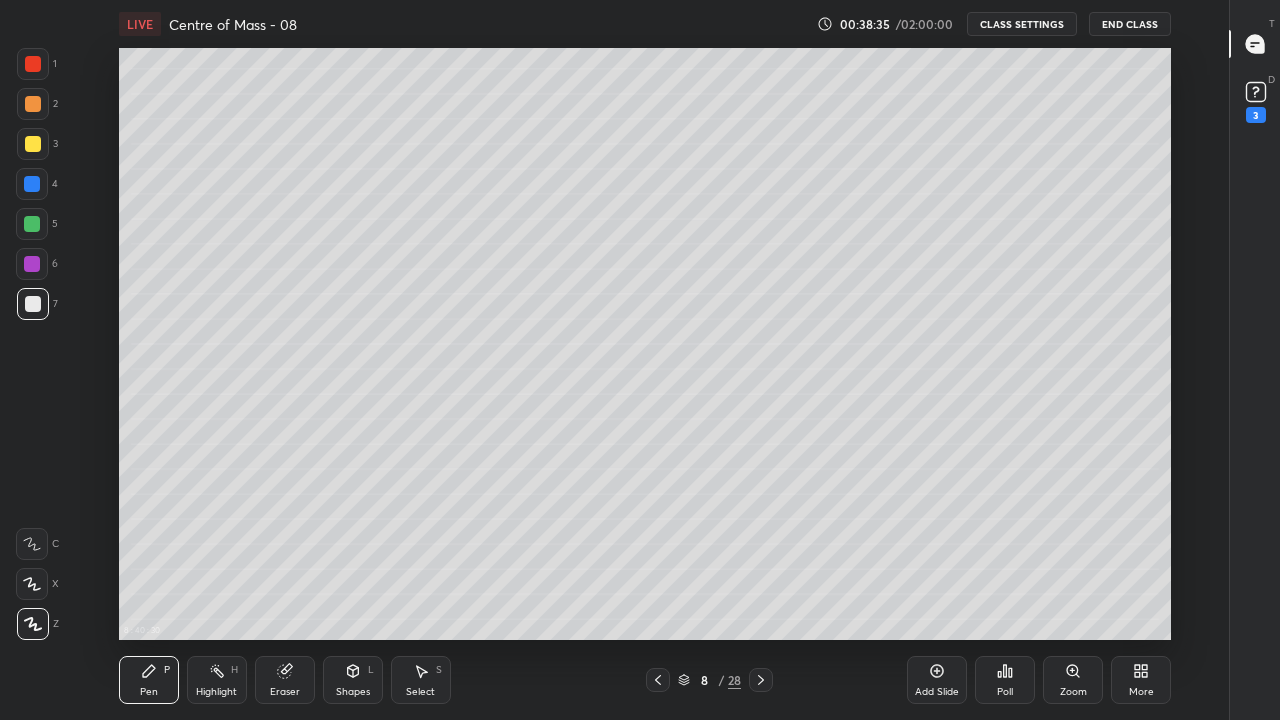 click 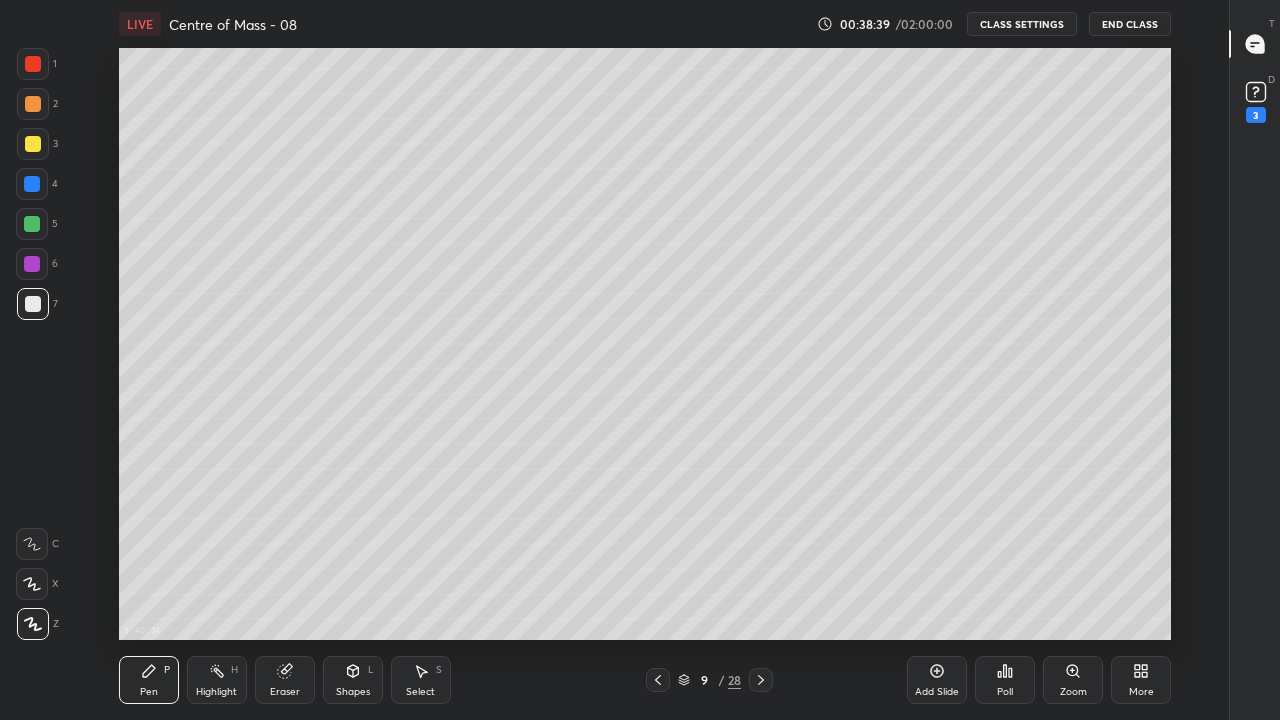 click on "Add Slide" at bounding box center (937, 680) 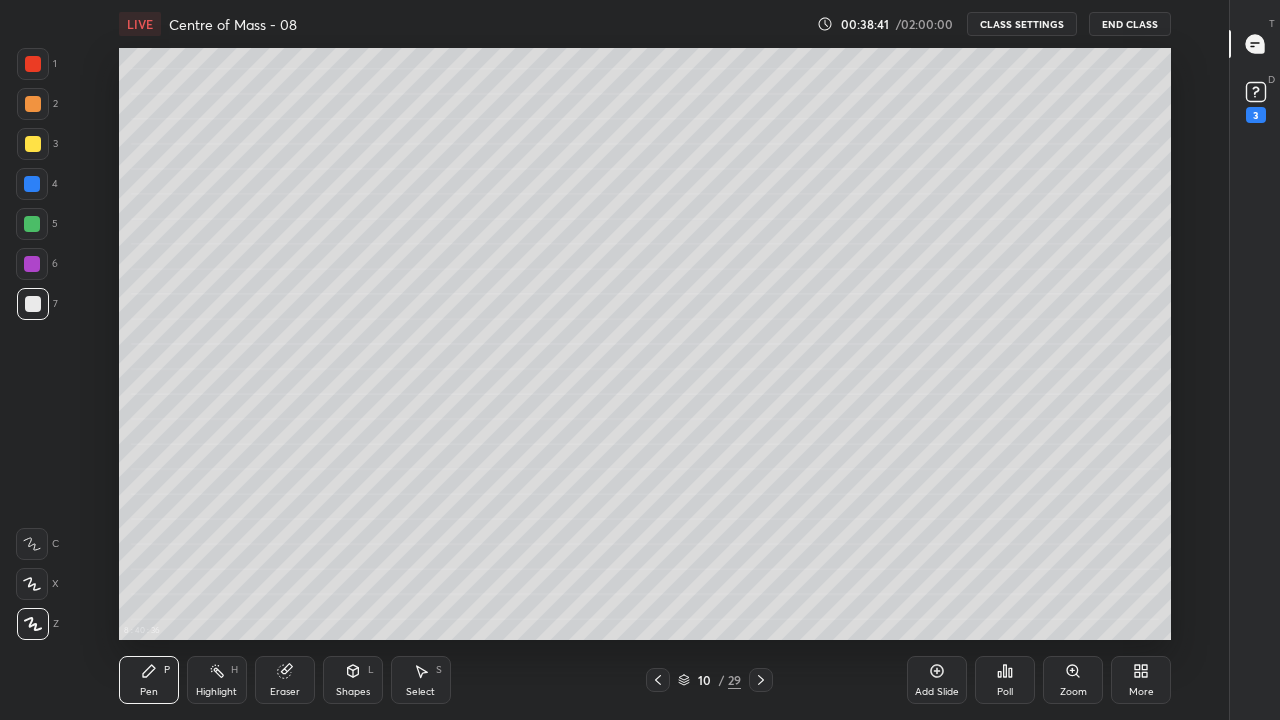 click at bounding box center (33, 304) 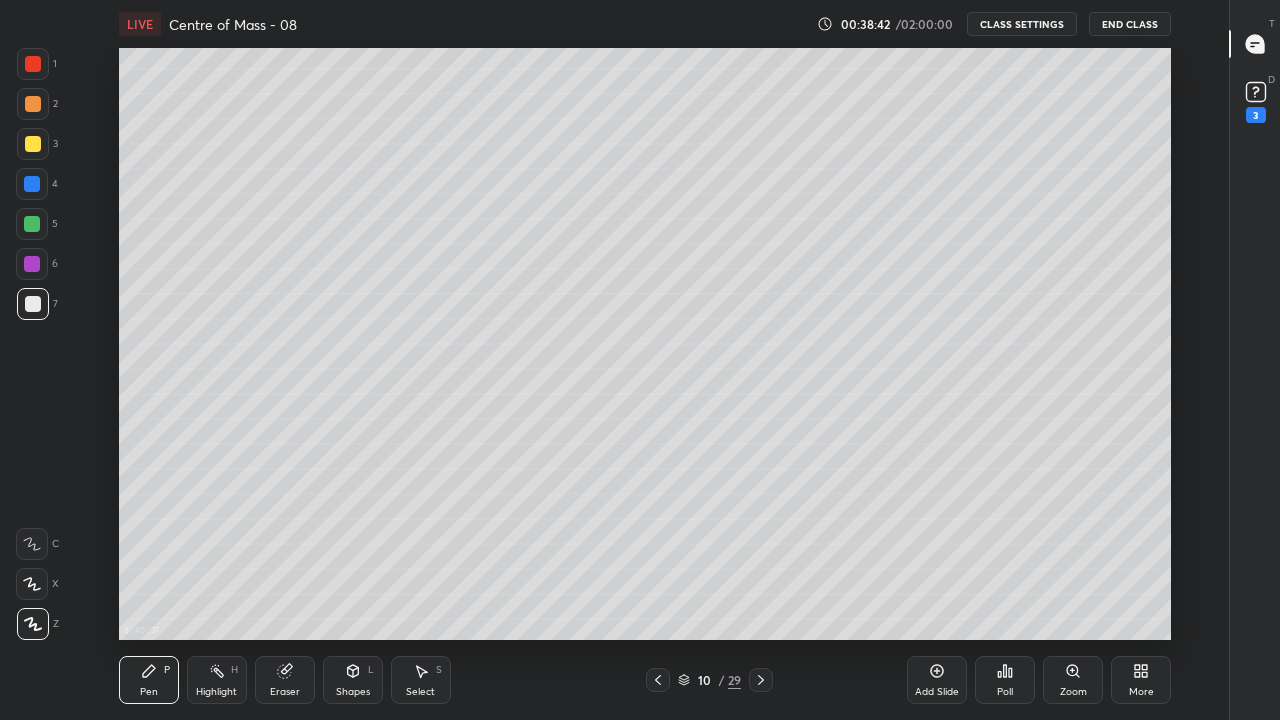 click at bounding box center (32, 224) 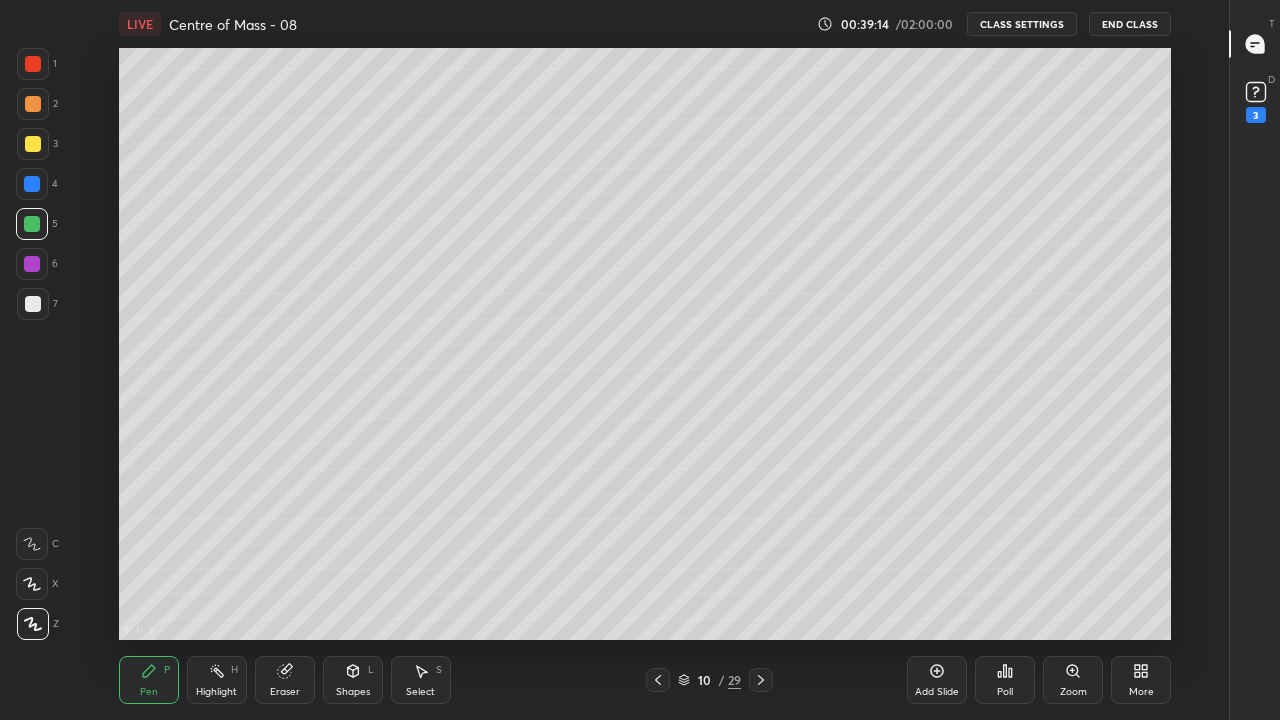 click at bounding box center (33, 304) 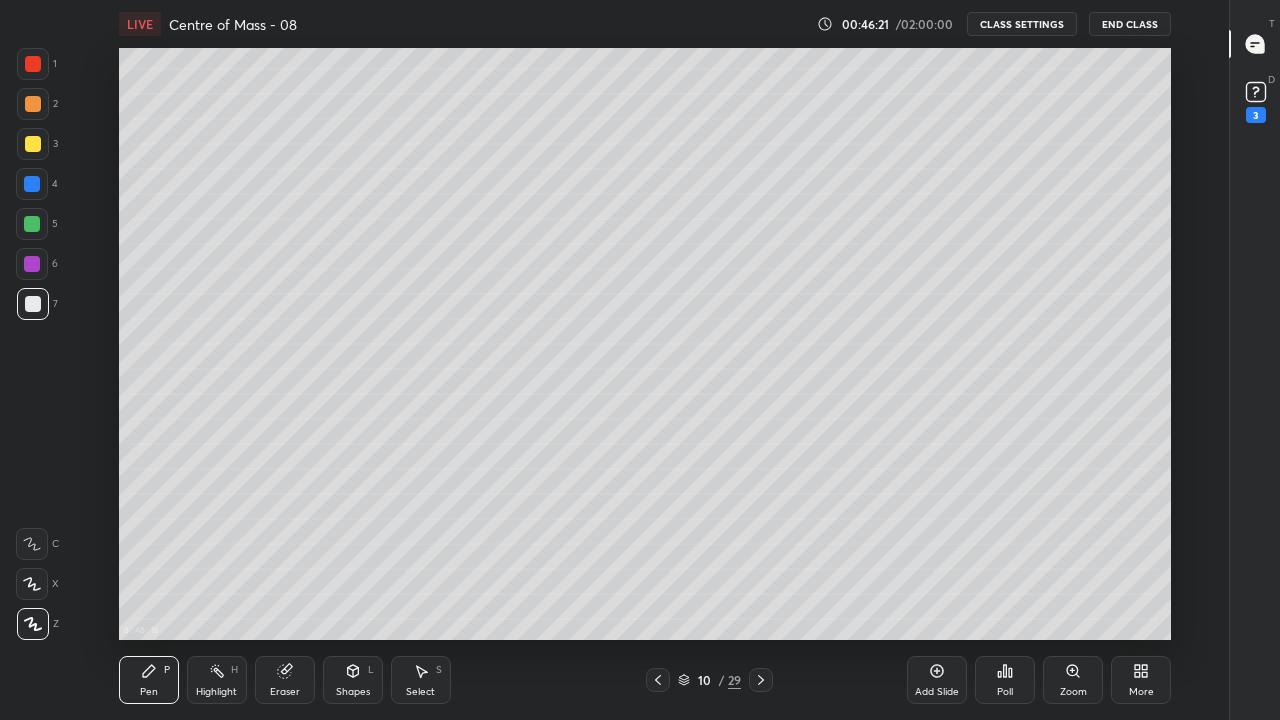 click on "Pen" at bounding box center (149, 692) 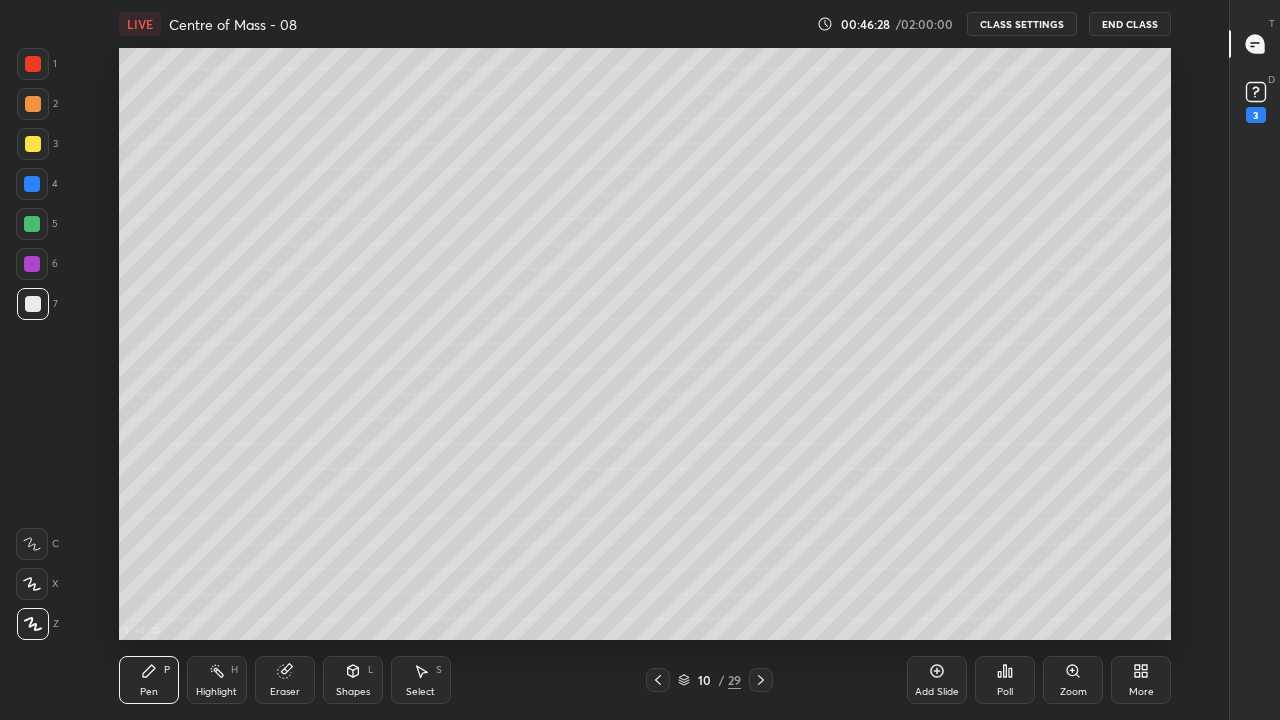 click on "More" at bounding box center [1141, 680] 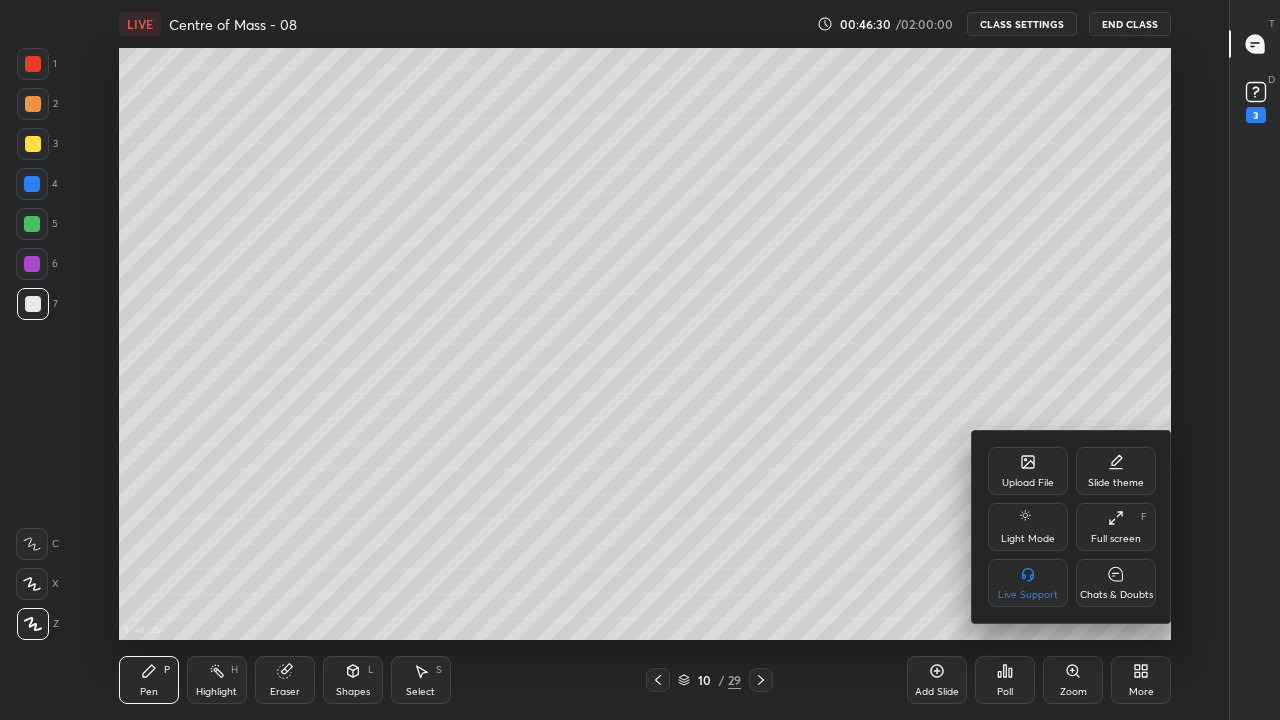 click on "Full screen F" at bounding box center [1116, 527] 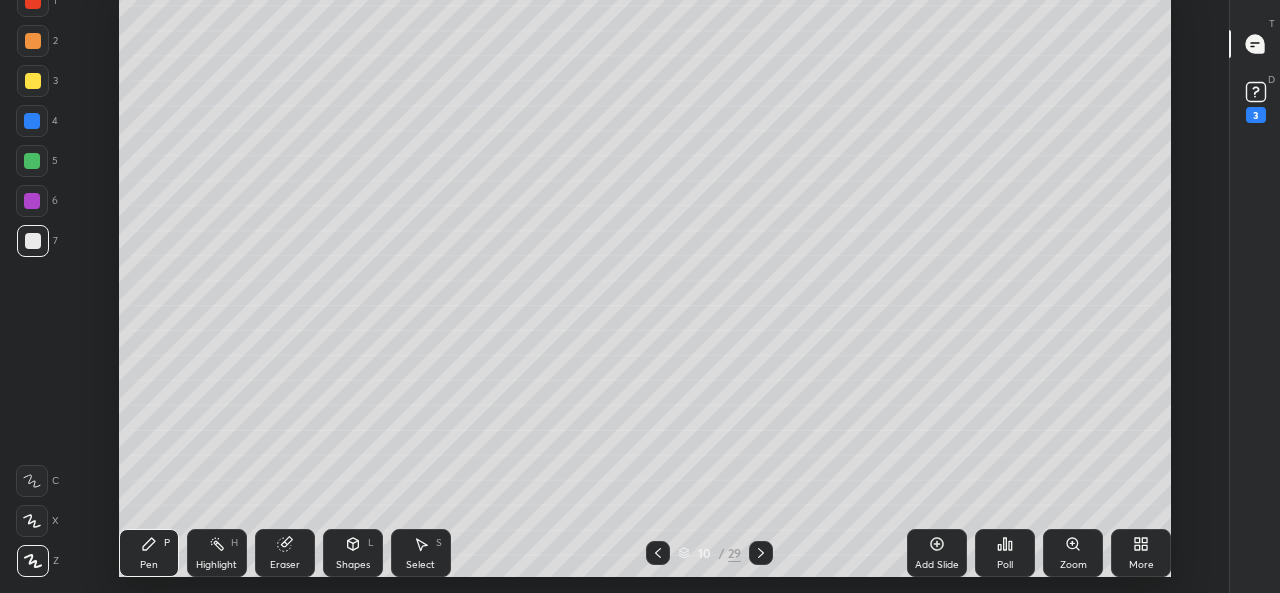 scroll, scrollTop: 465, scrollLeft: 1161, axis: both 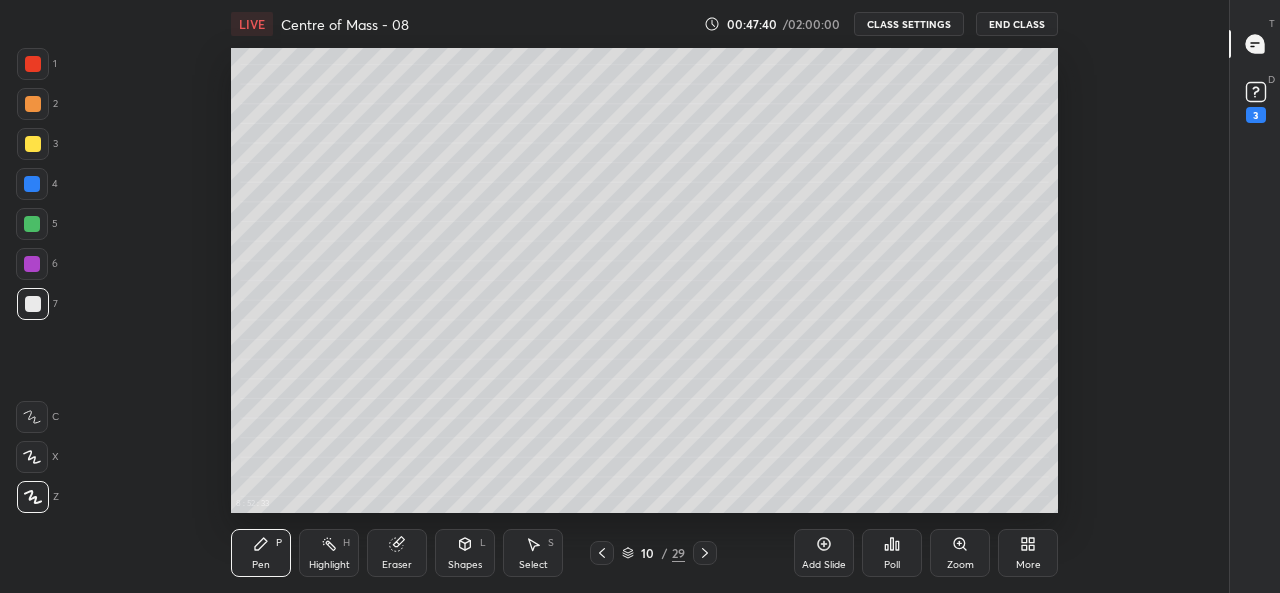 click on "More" at bounding box center [1028, 553] 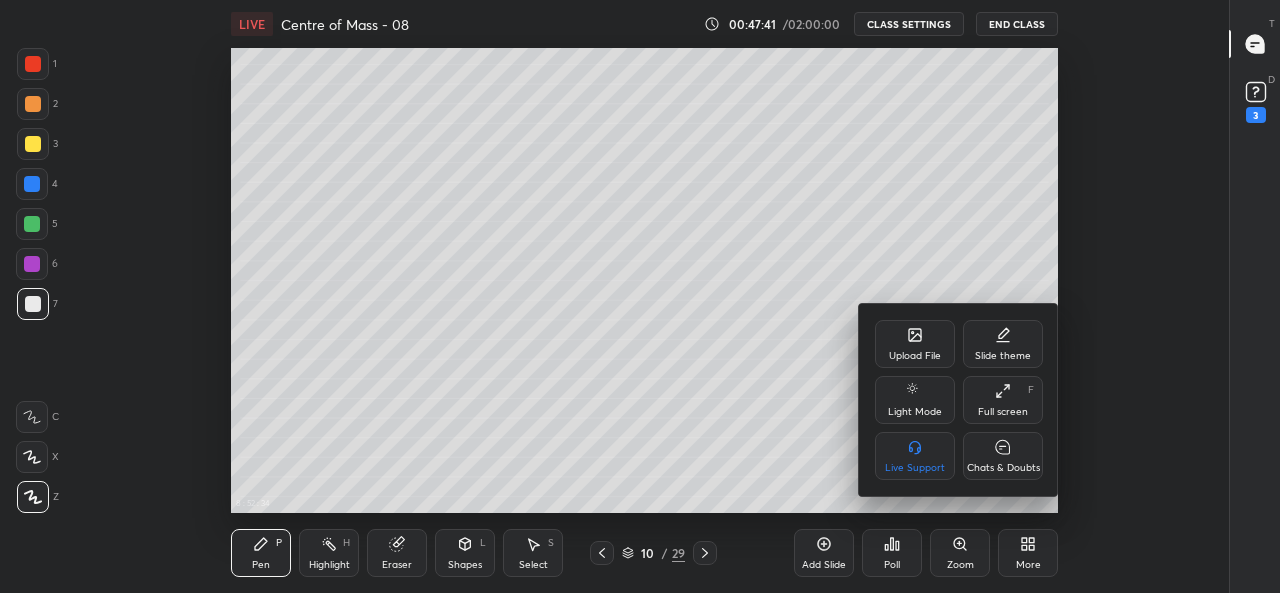 click 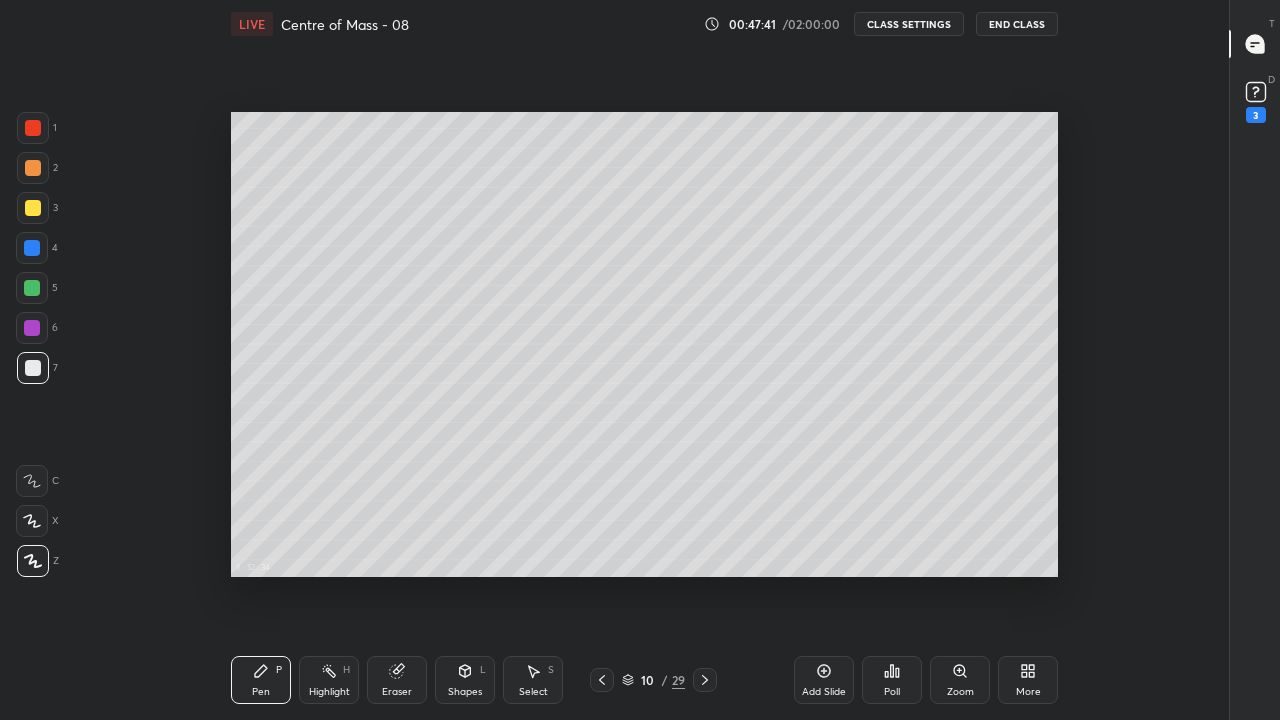 scroll, scrollTop: 99408, scrollLeft: 98838, axis: both 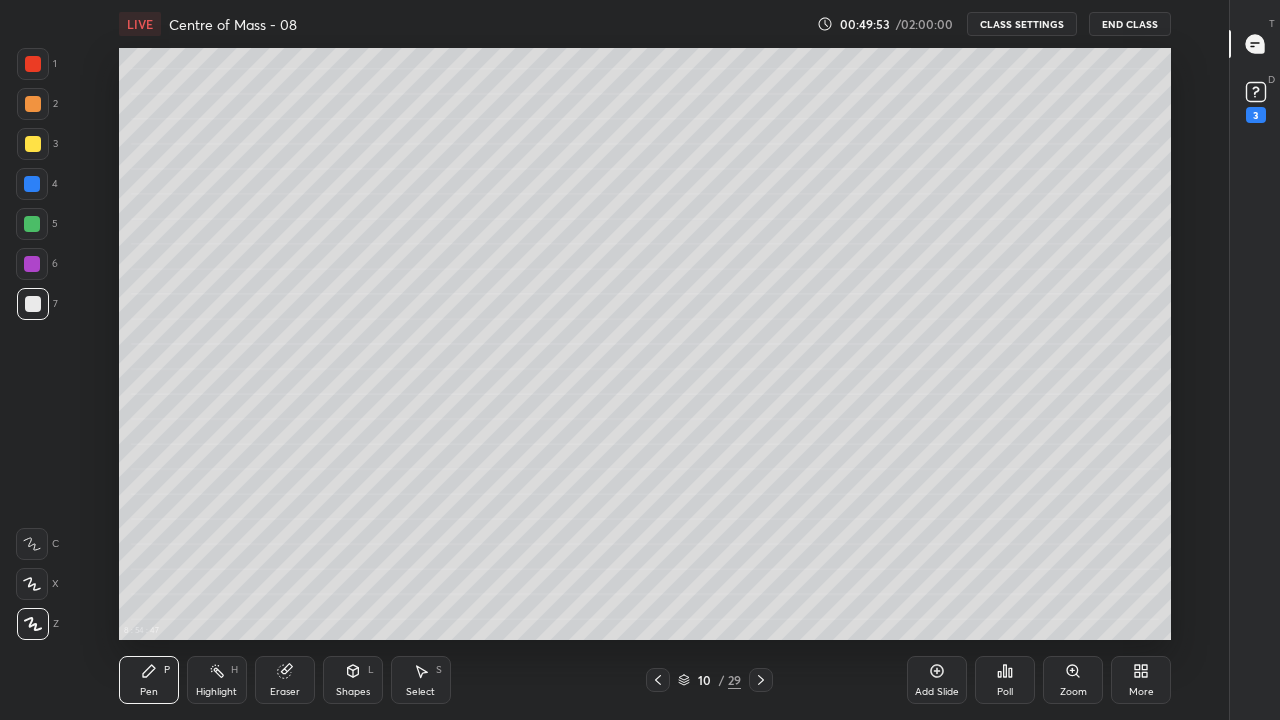 click 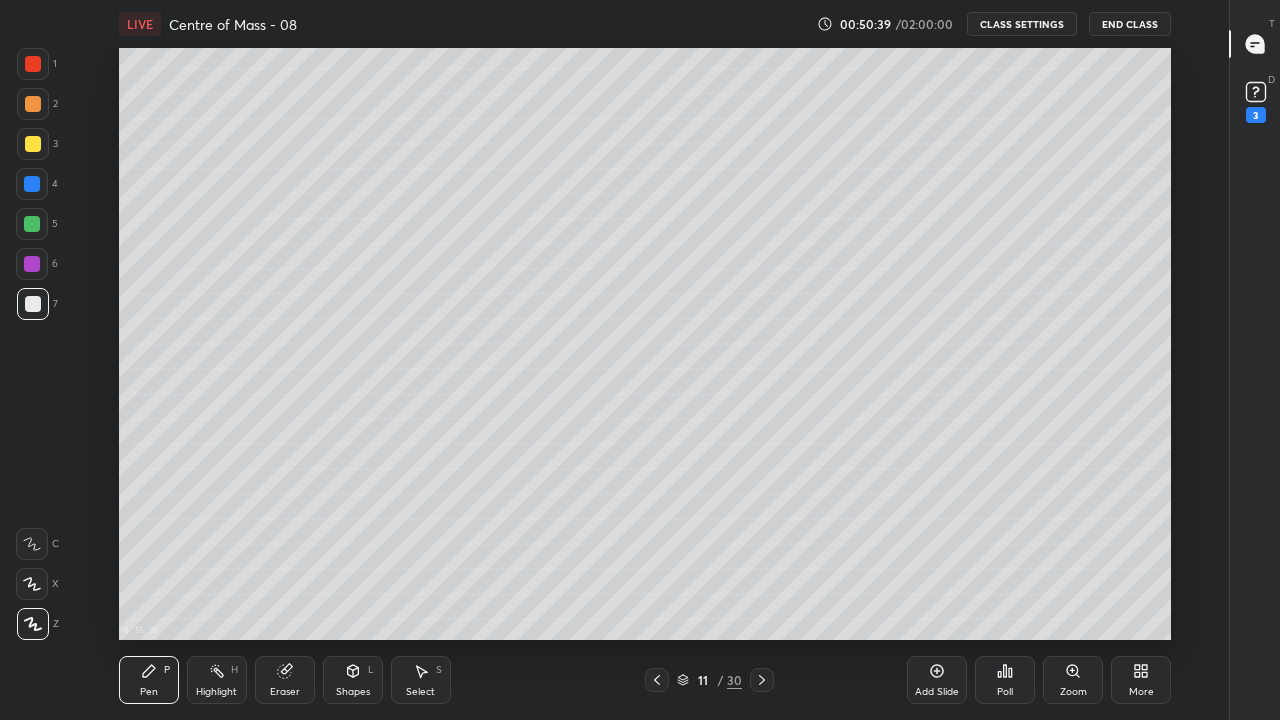 click 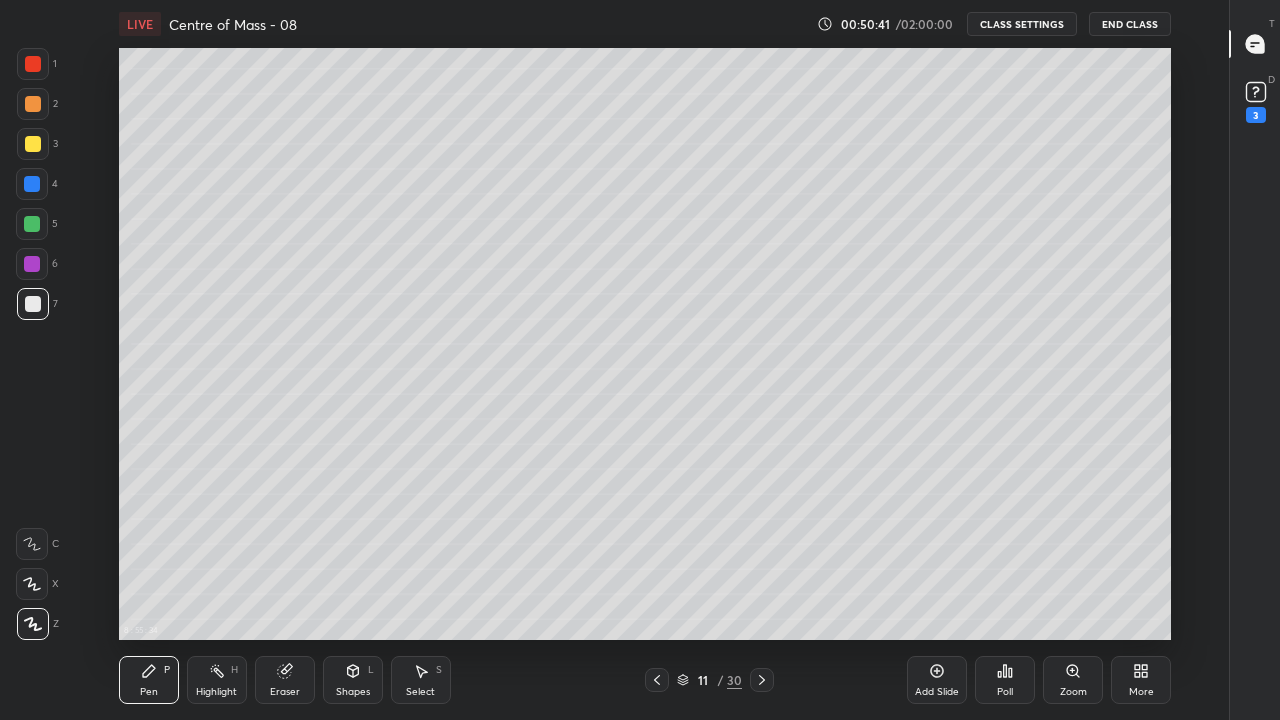 click 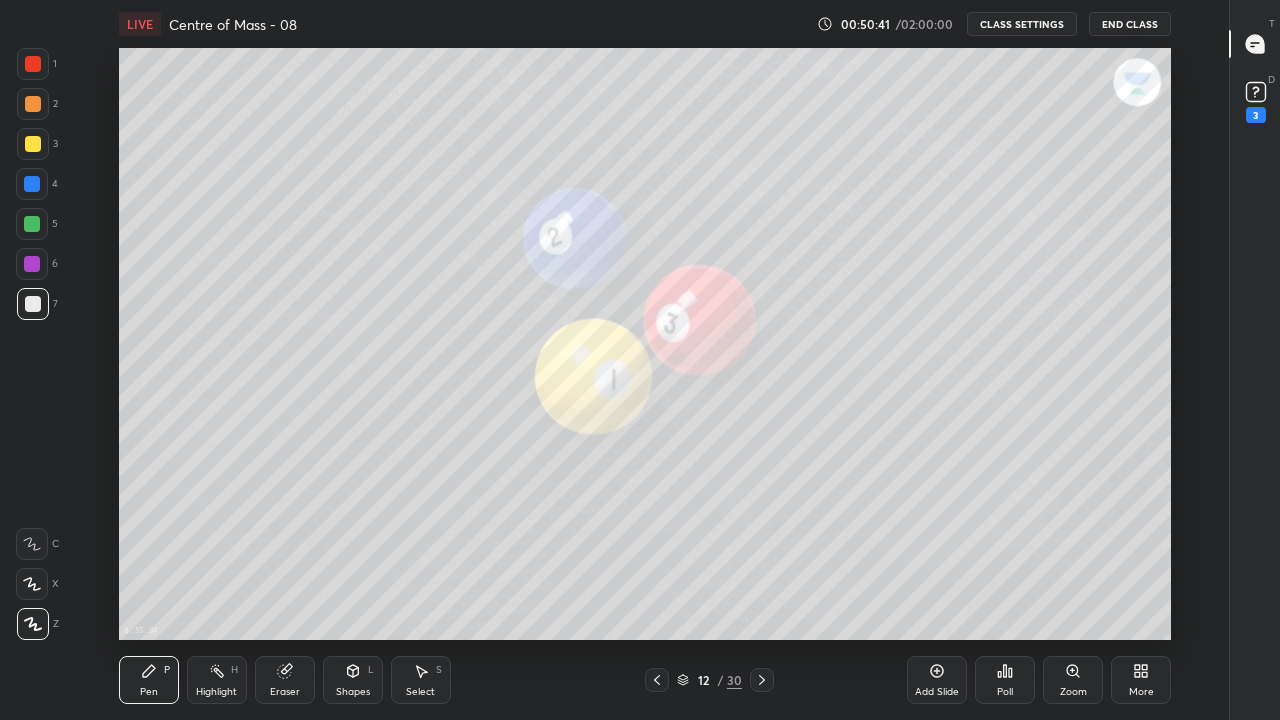 click 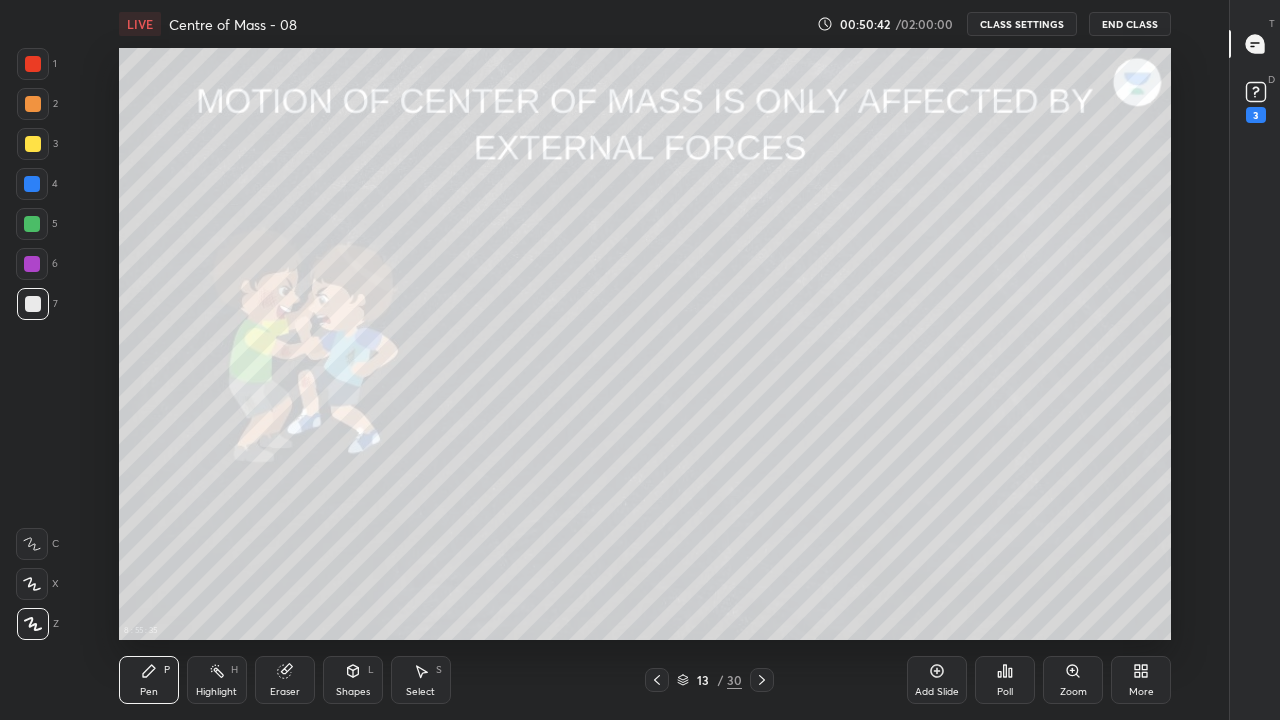 click 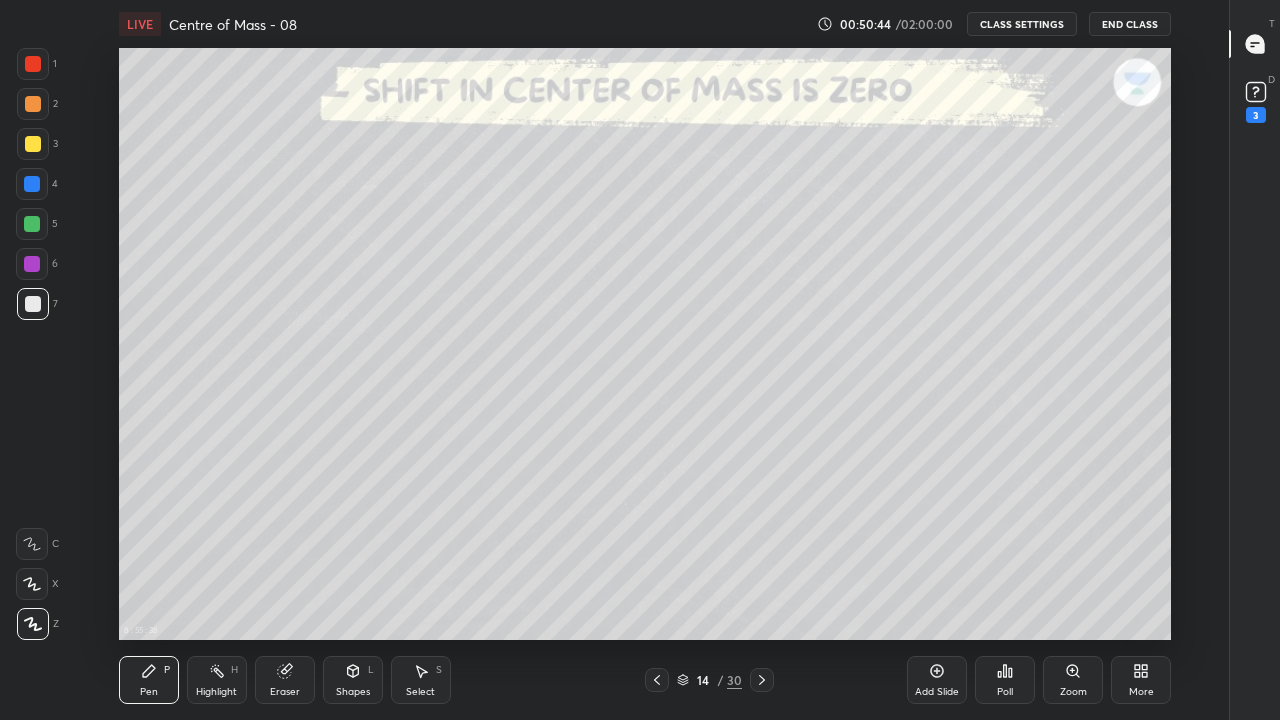 click 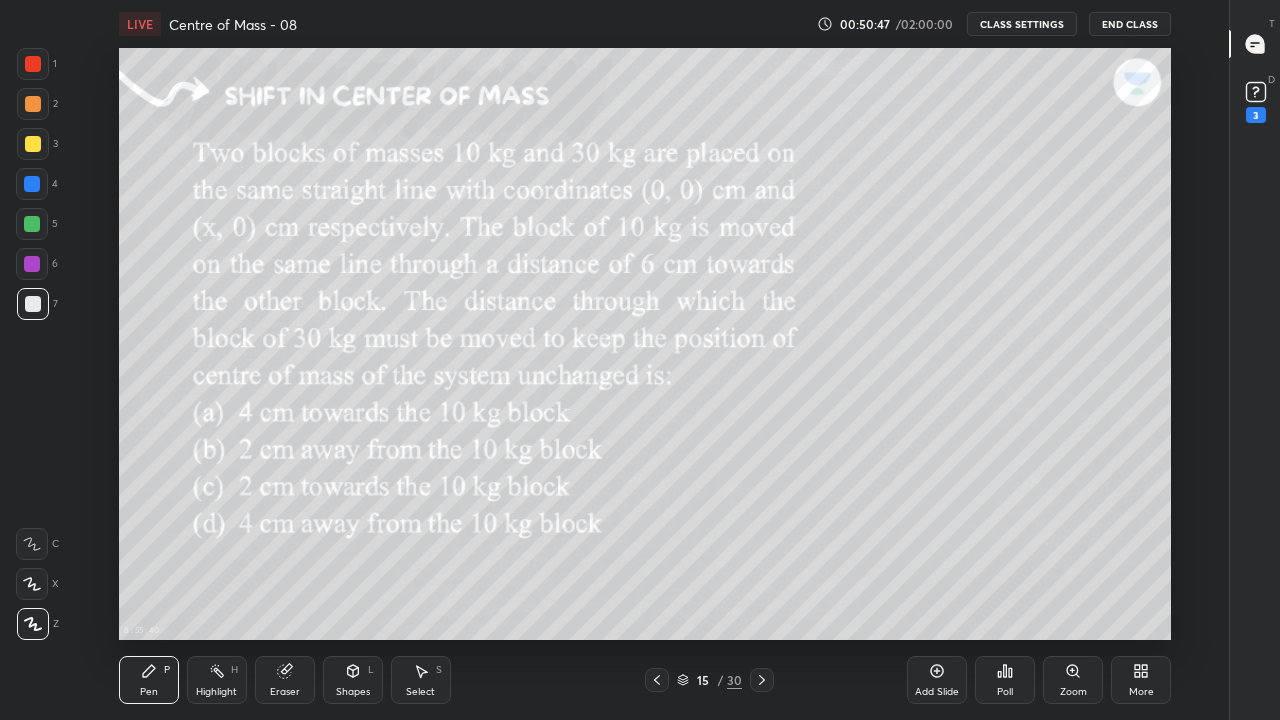 click on "Pen P" at bounding box center (149, 680) 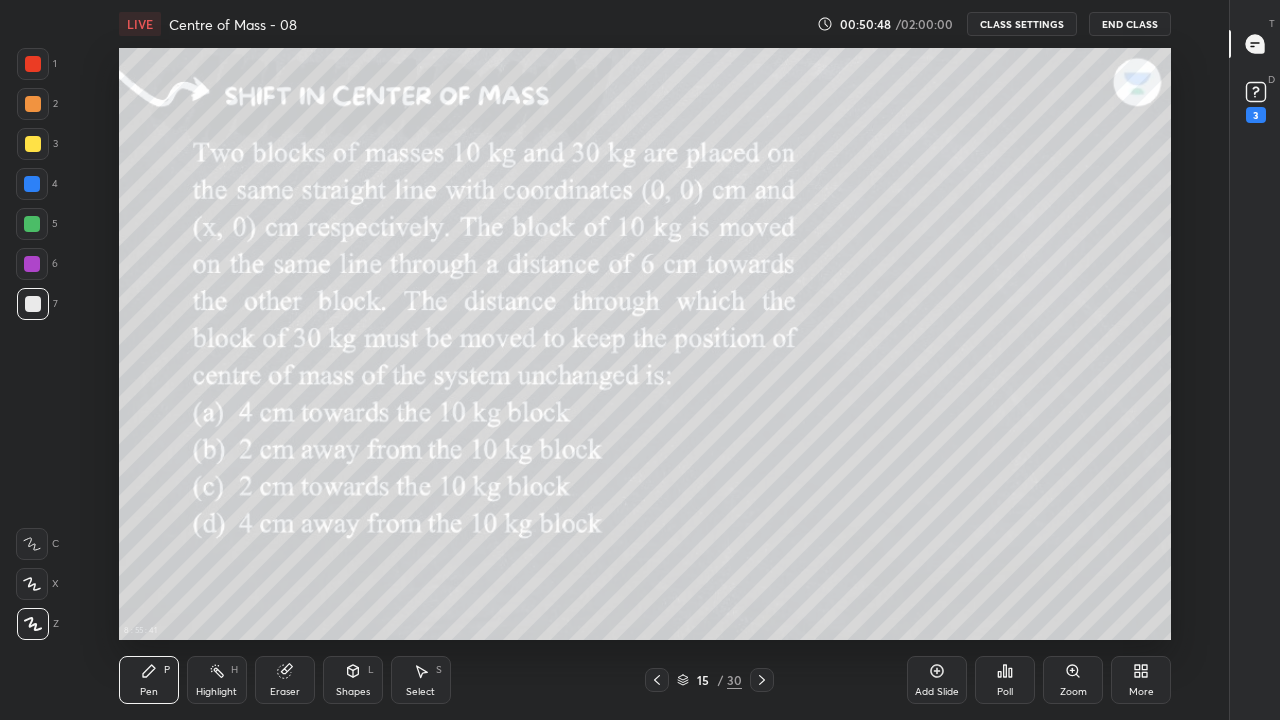 click at bounding box center [33, 304] 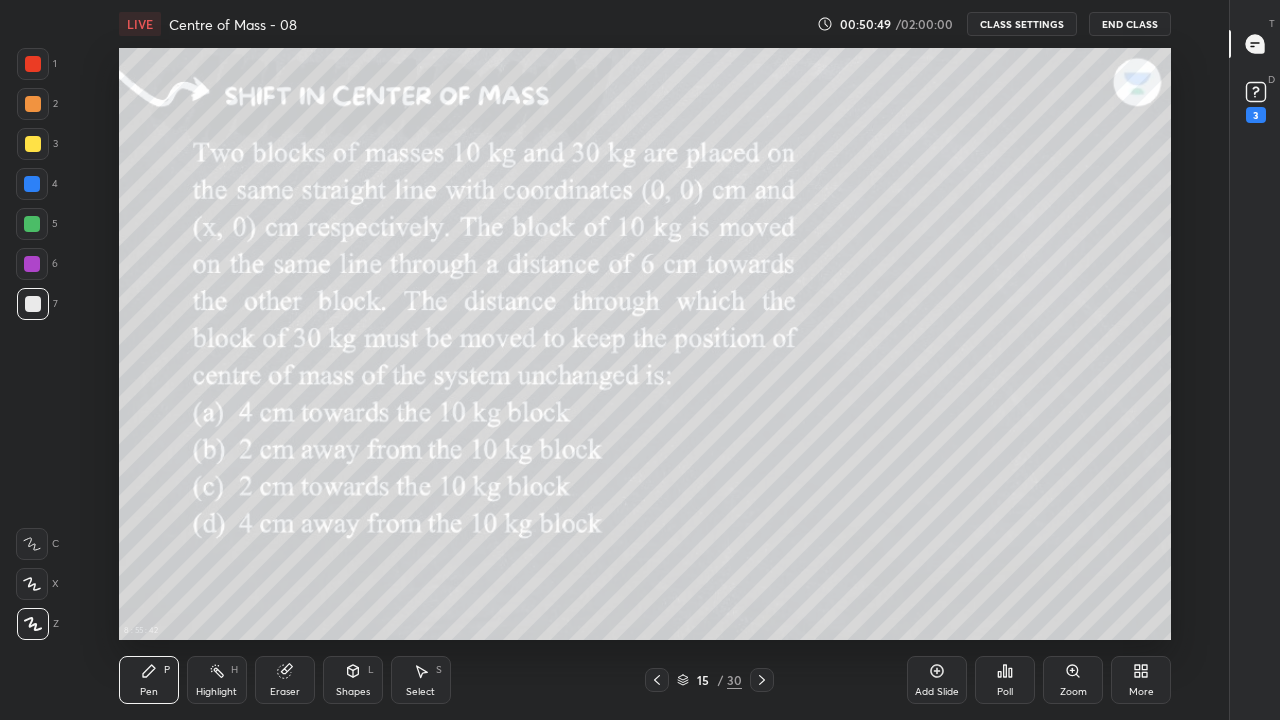 click on "Highlight H" at bounding box center (217, 680) 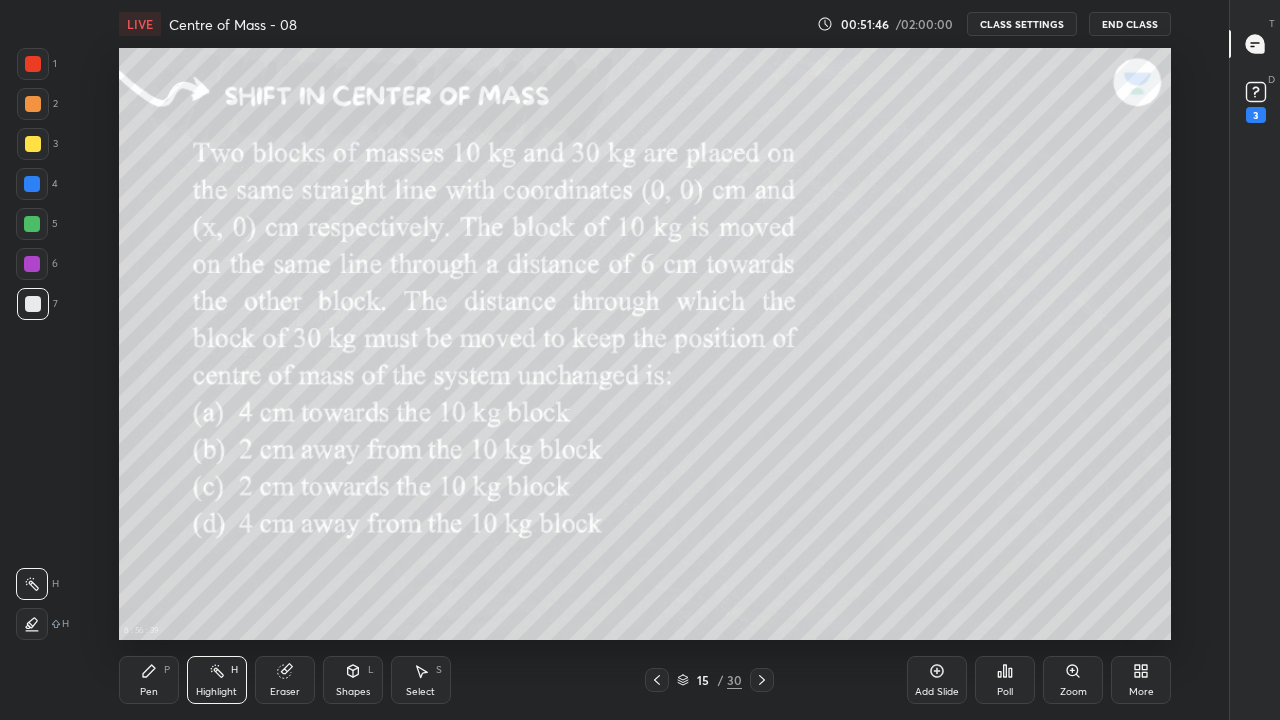 click on "Pen P" at bounding box center [149, 680] 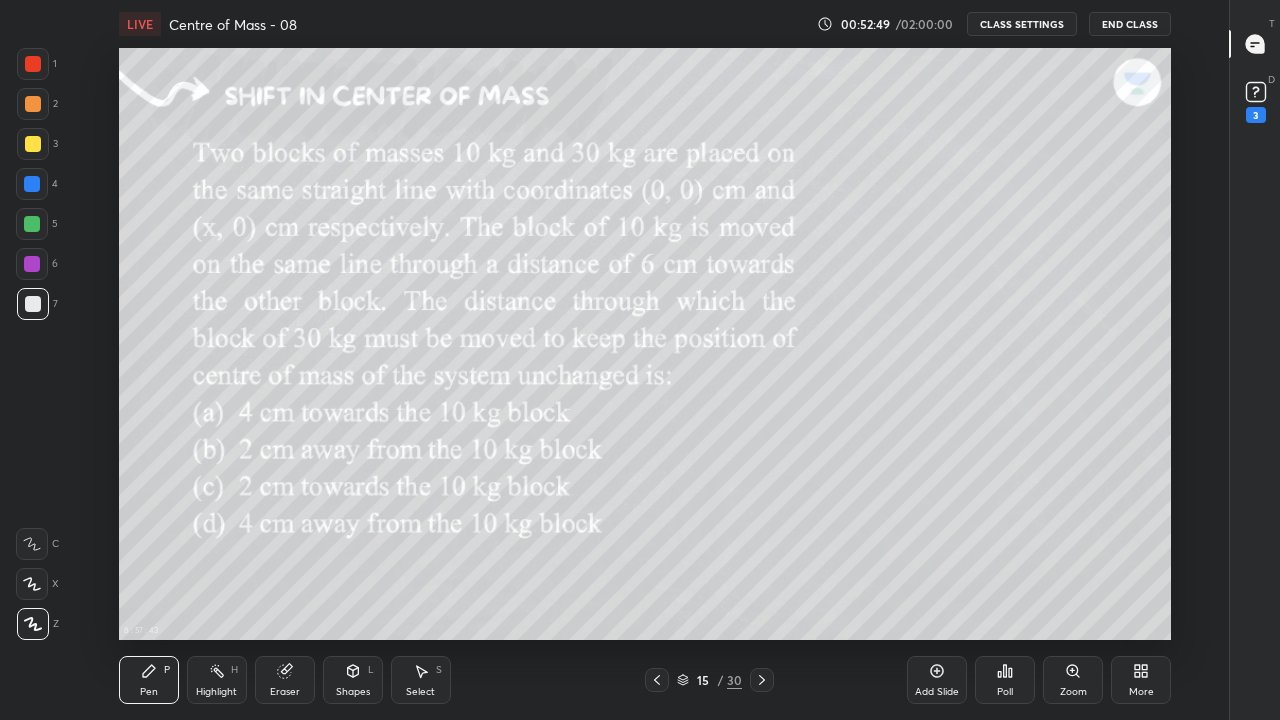 click on "Pen P" at bounding box center (149, 680) 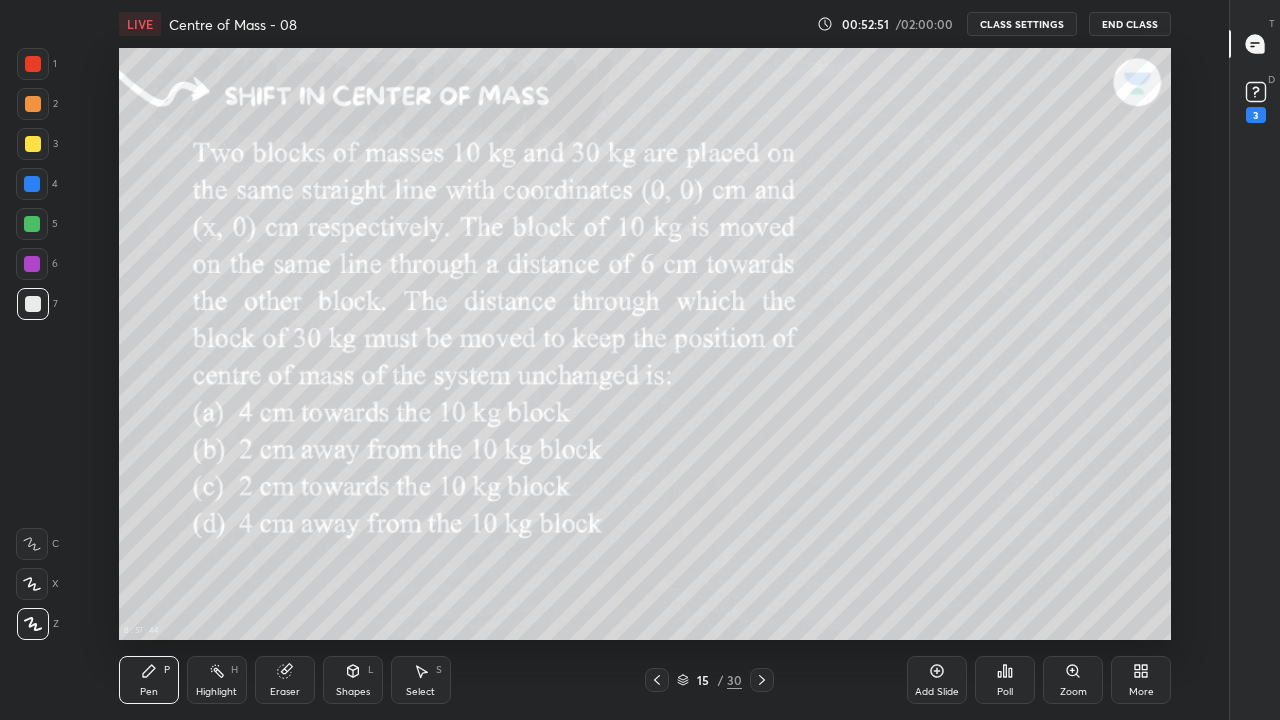 click at bounding box center [33, 64] 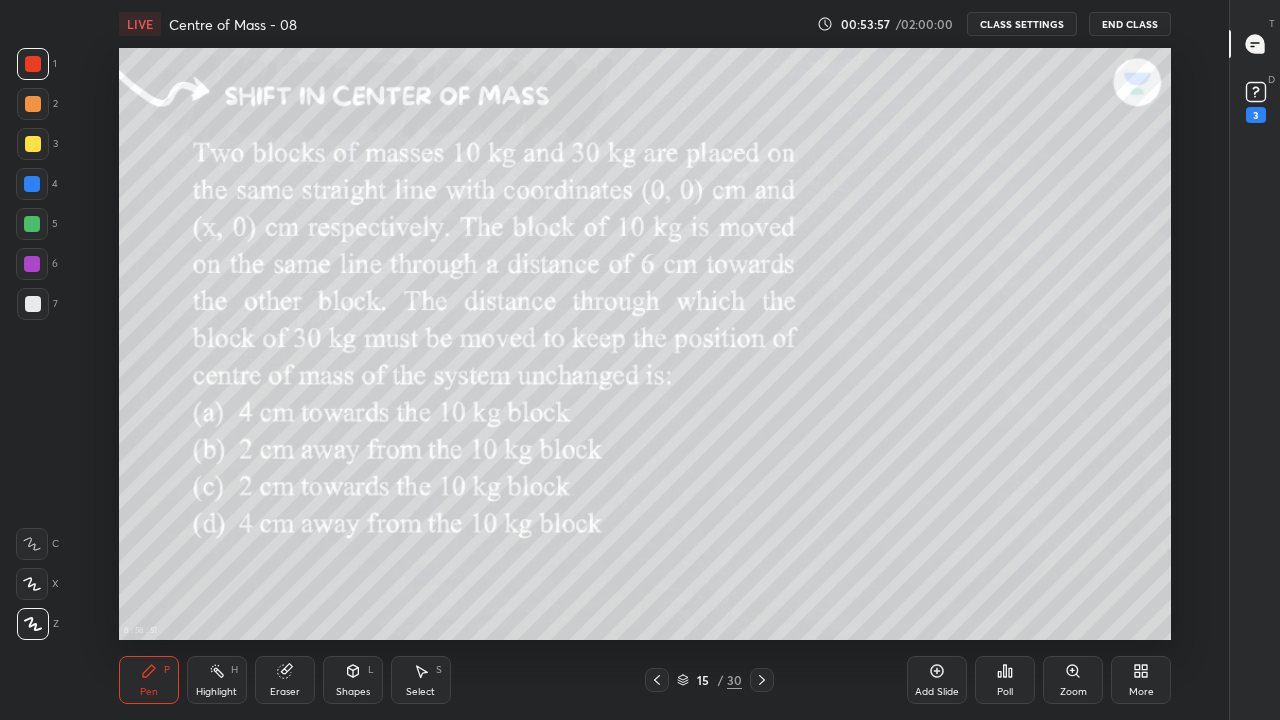 click at bounding box center (32, 224) 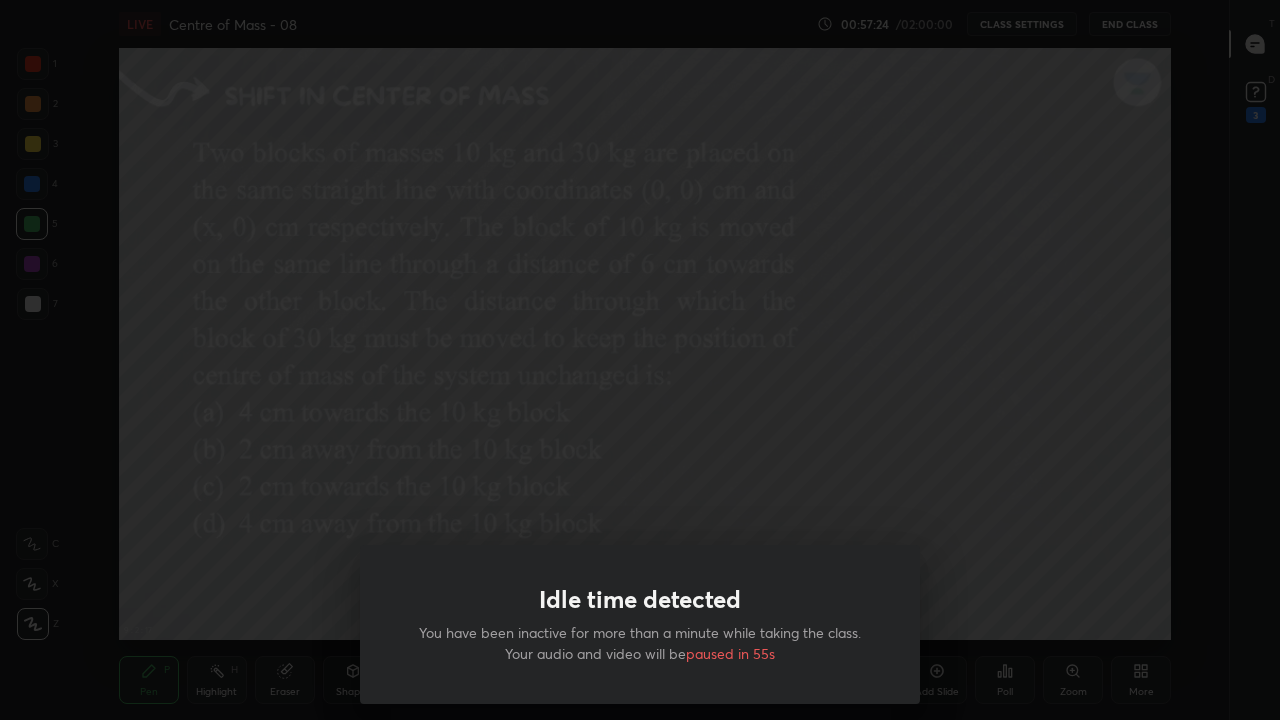 click on "Idle time detected You have been inactive for more than a minute while taking the class. Your audio and video will be  paused in 55s" at bounding box center (640, 360) 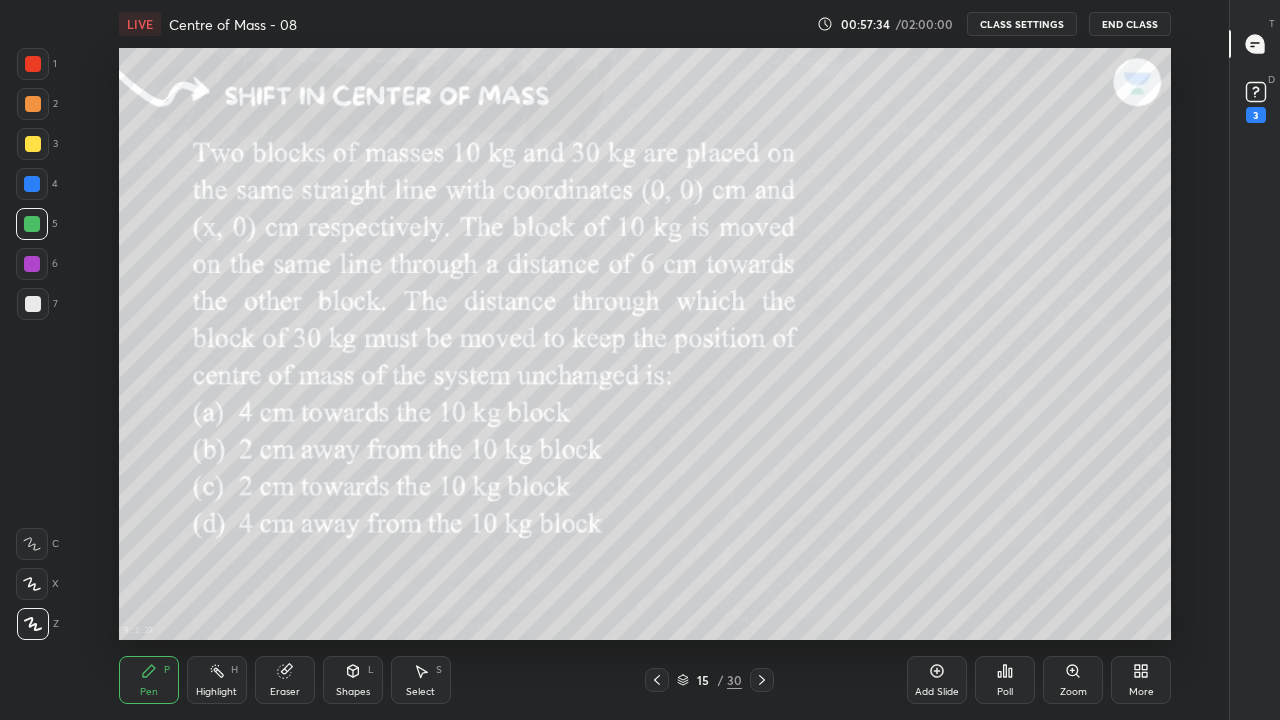click 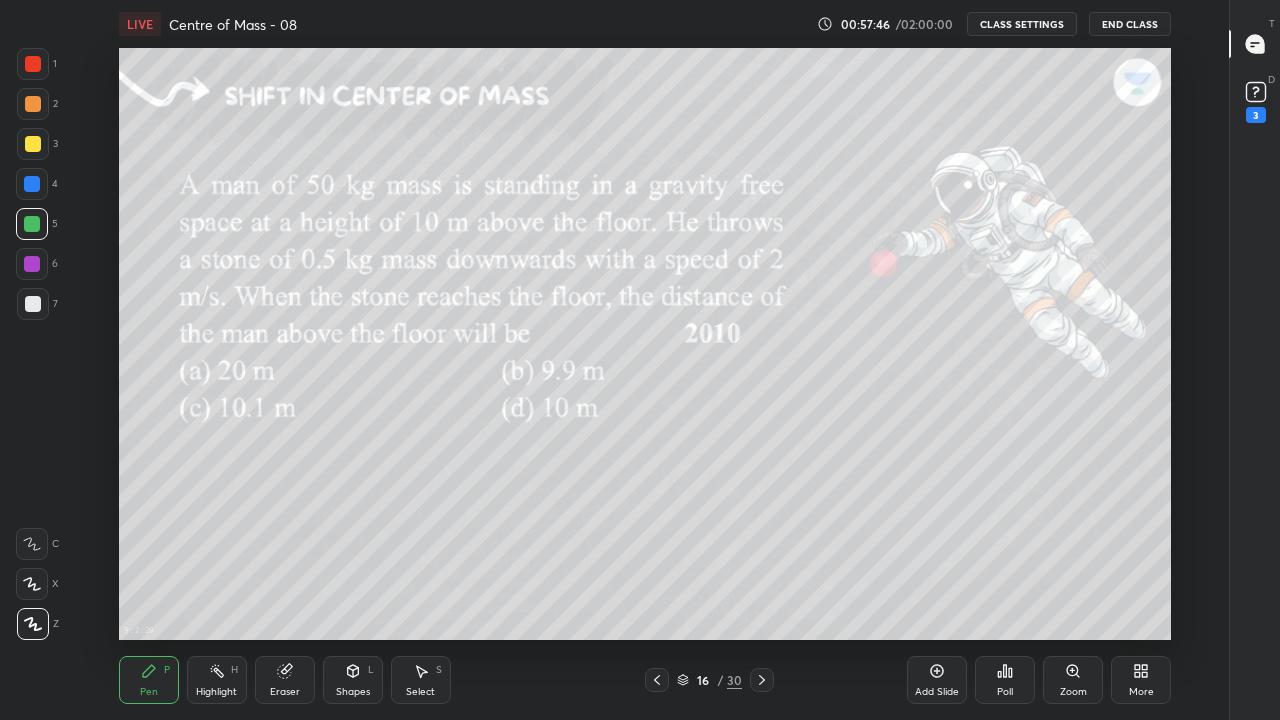 click on "Highlight H" at bounding box center [217, 680] 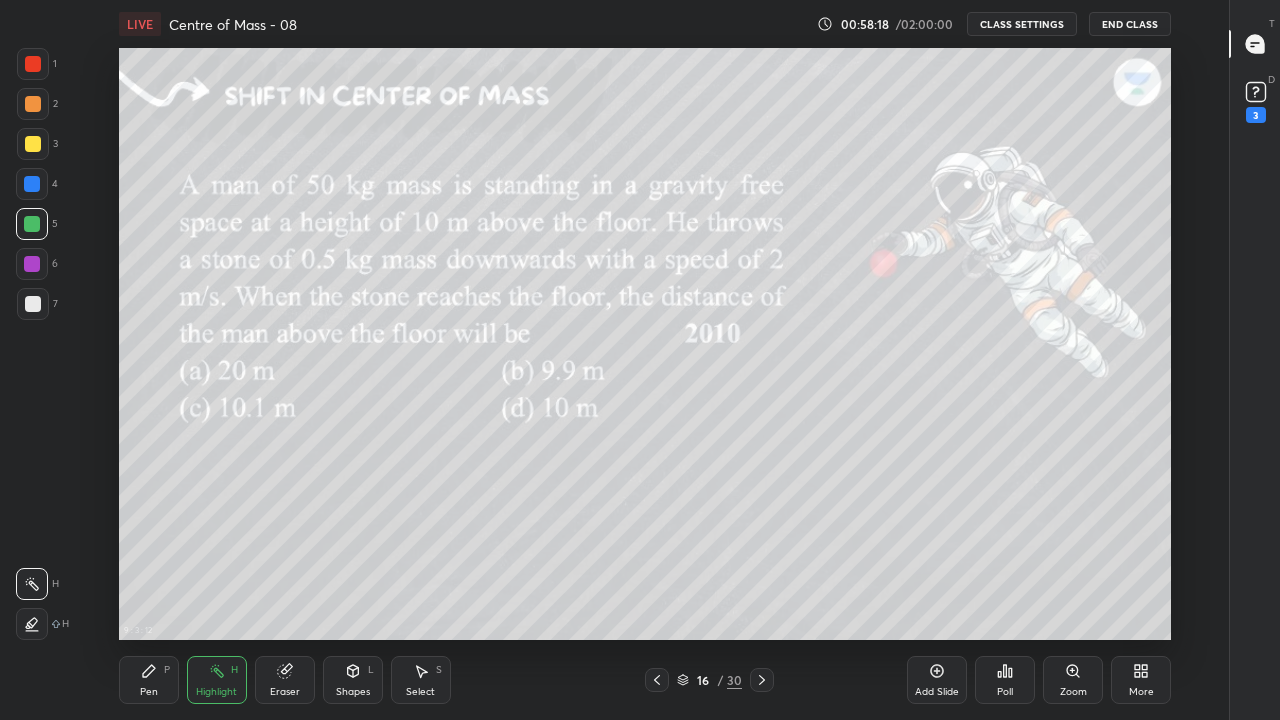 click on "Pen" at bounding box center [149, 692] 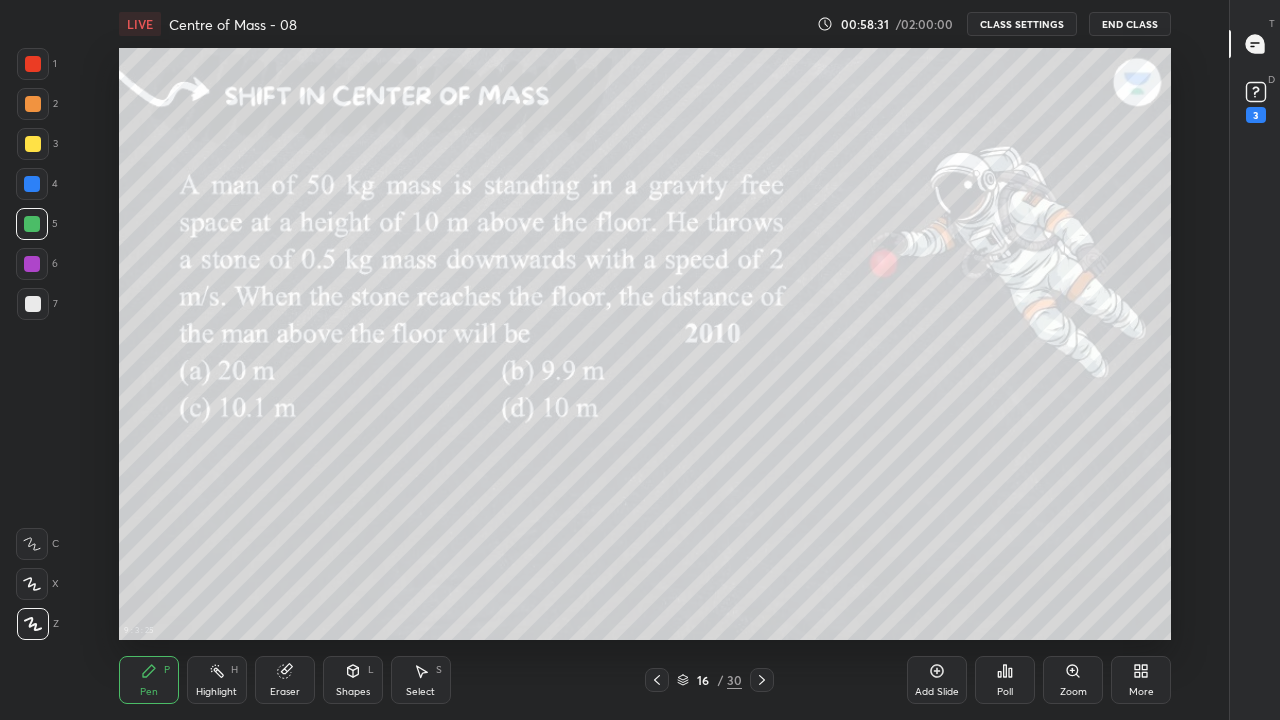 click on "Highlight" at bounding box center (216, 692) 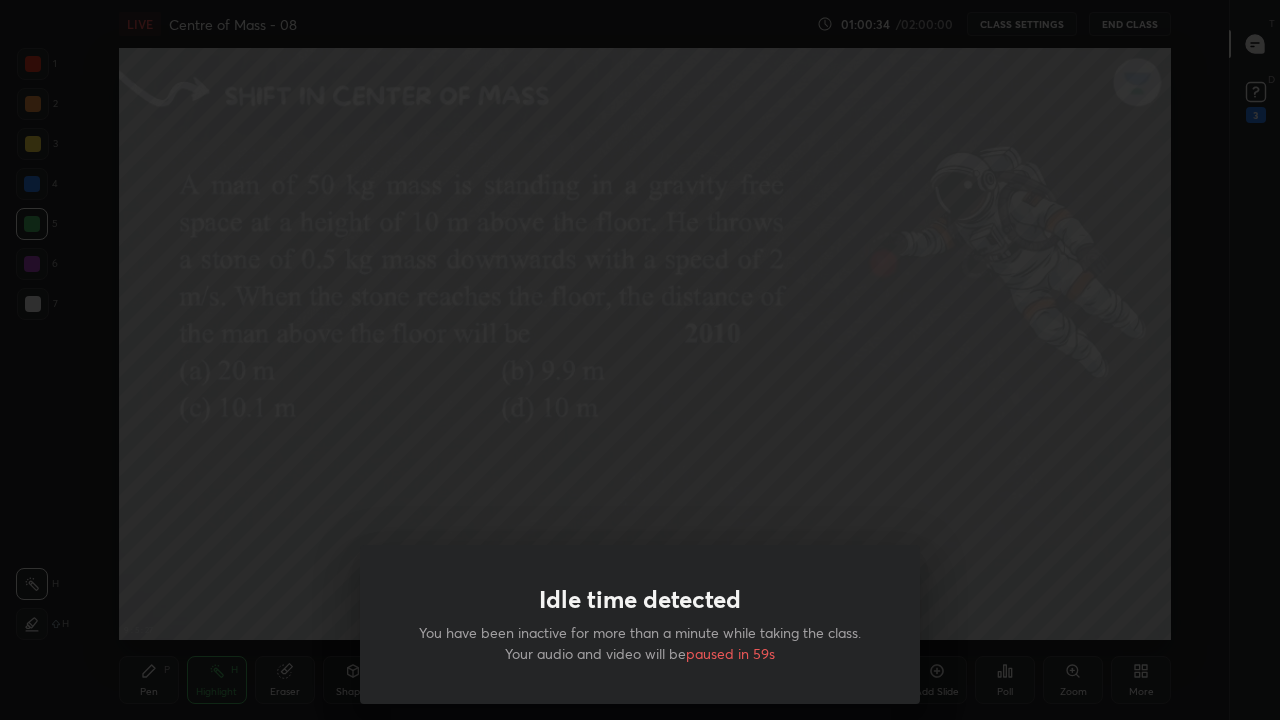 click on "Idle time detected You have been inactive for more than a minute while taking the class. Your audio and video will be  paused in 59s" at bounding box center [640, 360] 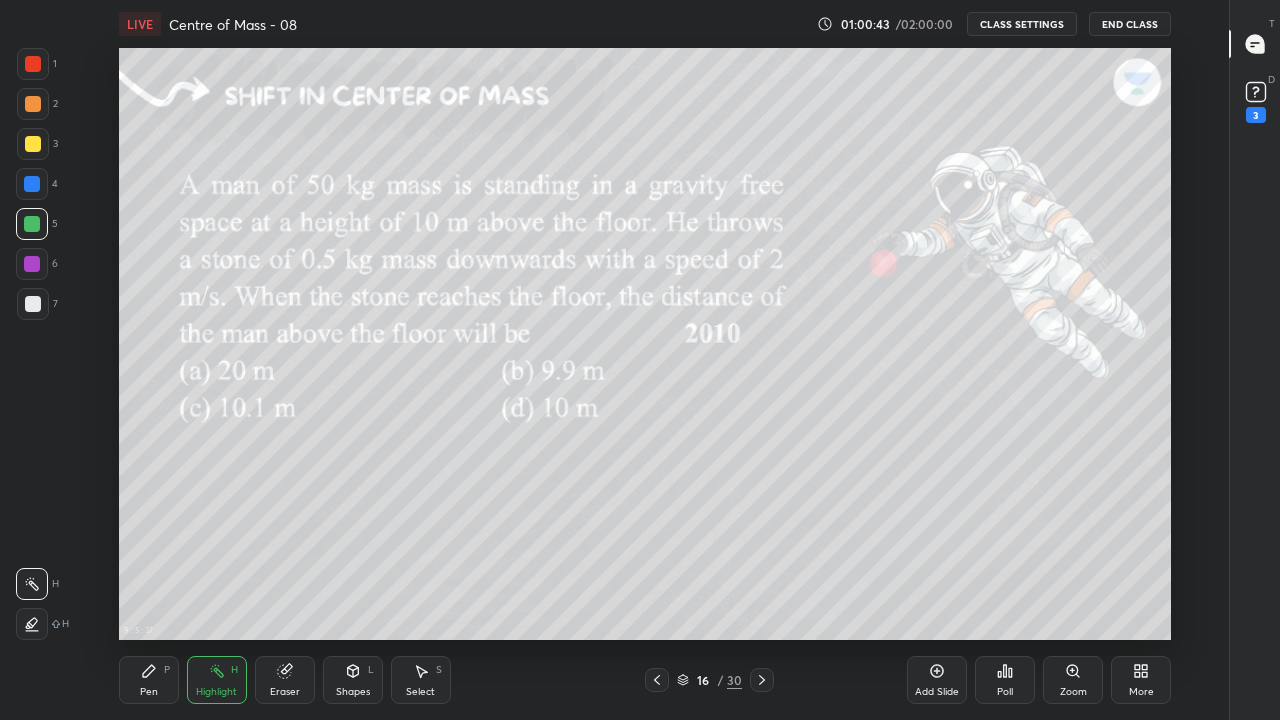 click 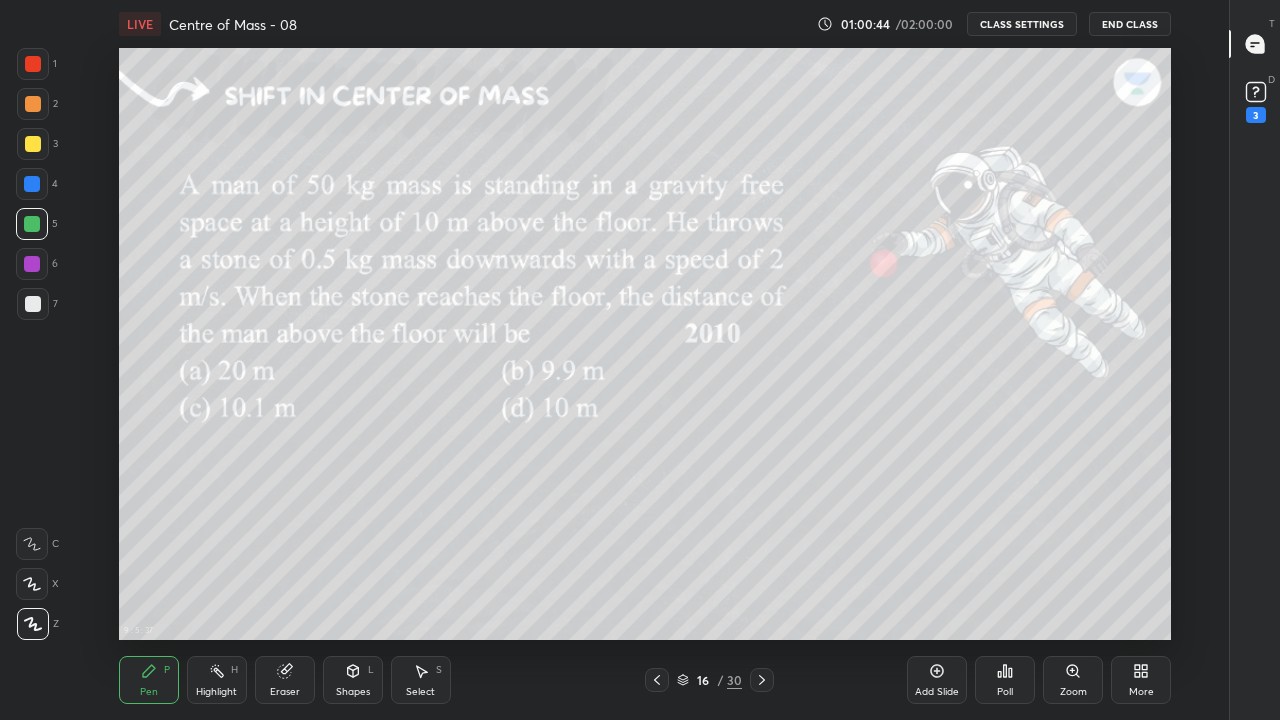 click at bounding box center (33, 624) 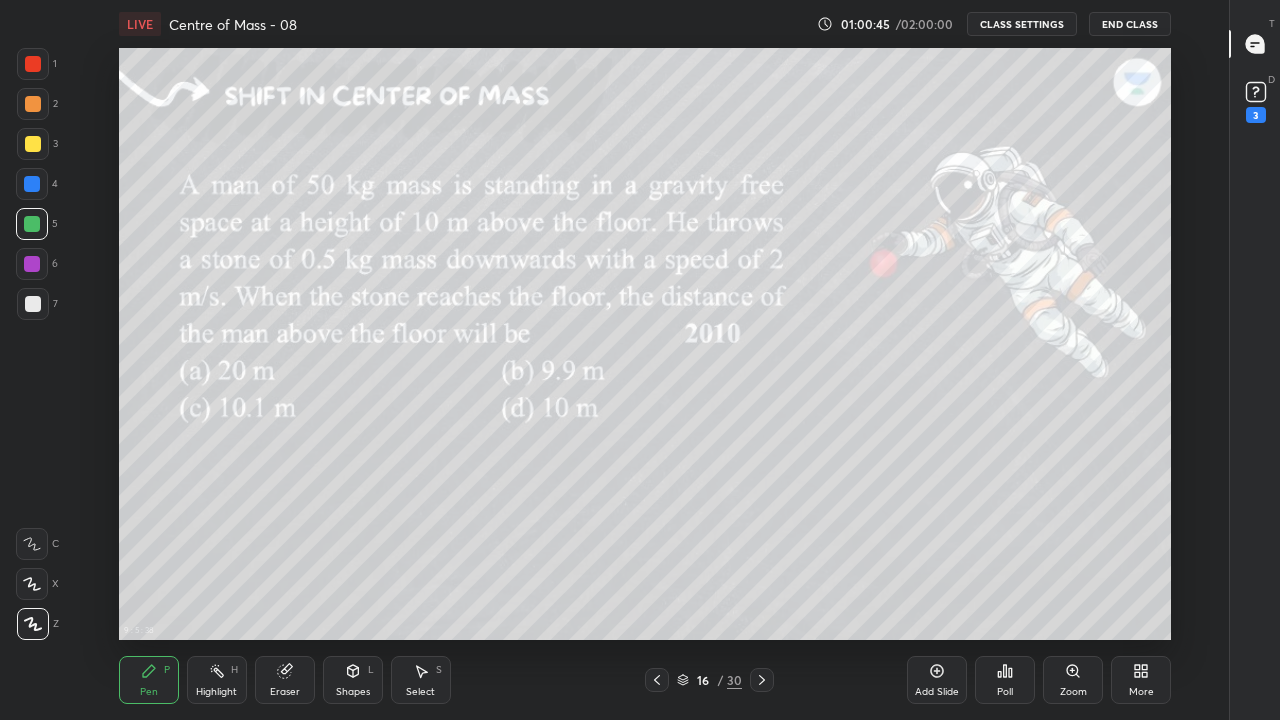 click at bounding box center [33, 144] 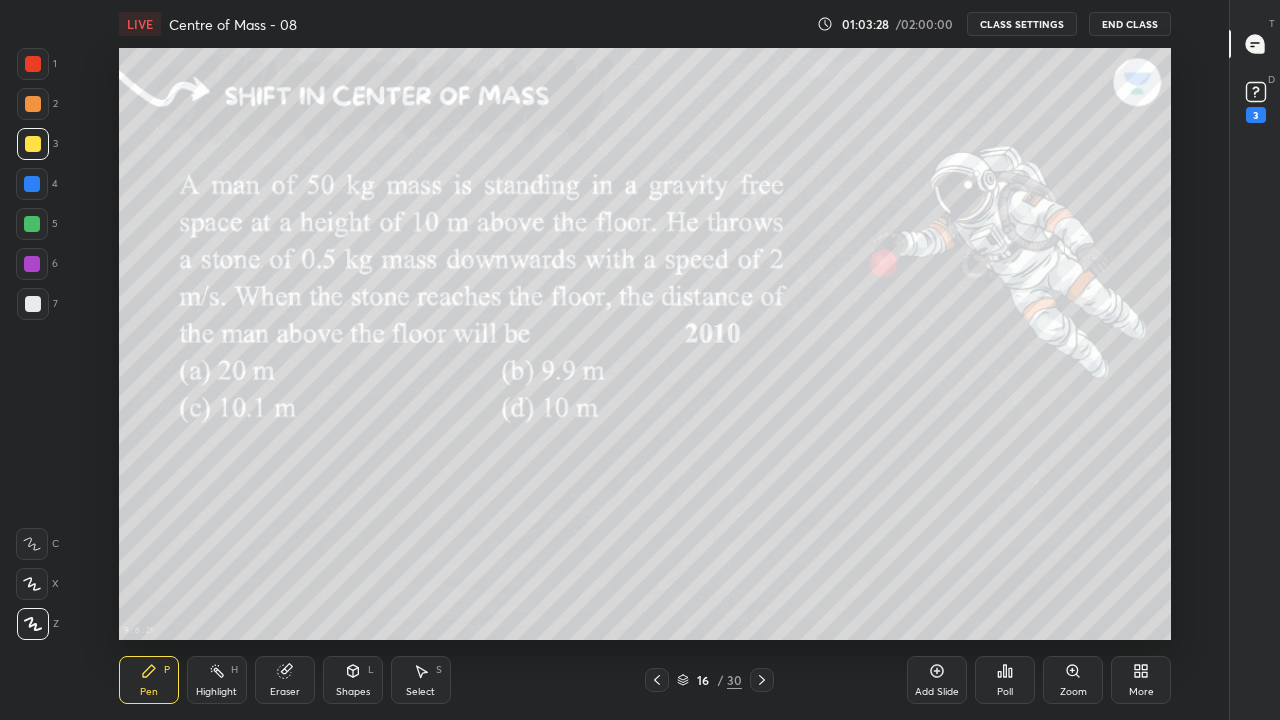 click on "Pen P" at bounding box center (149, 680) 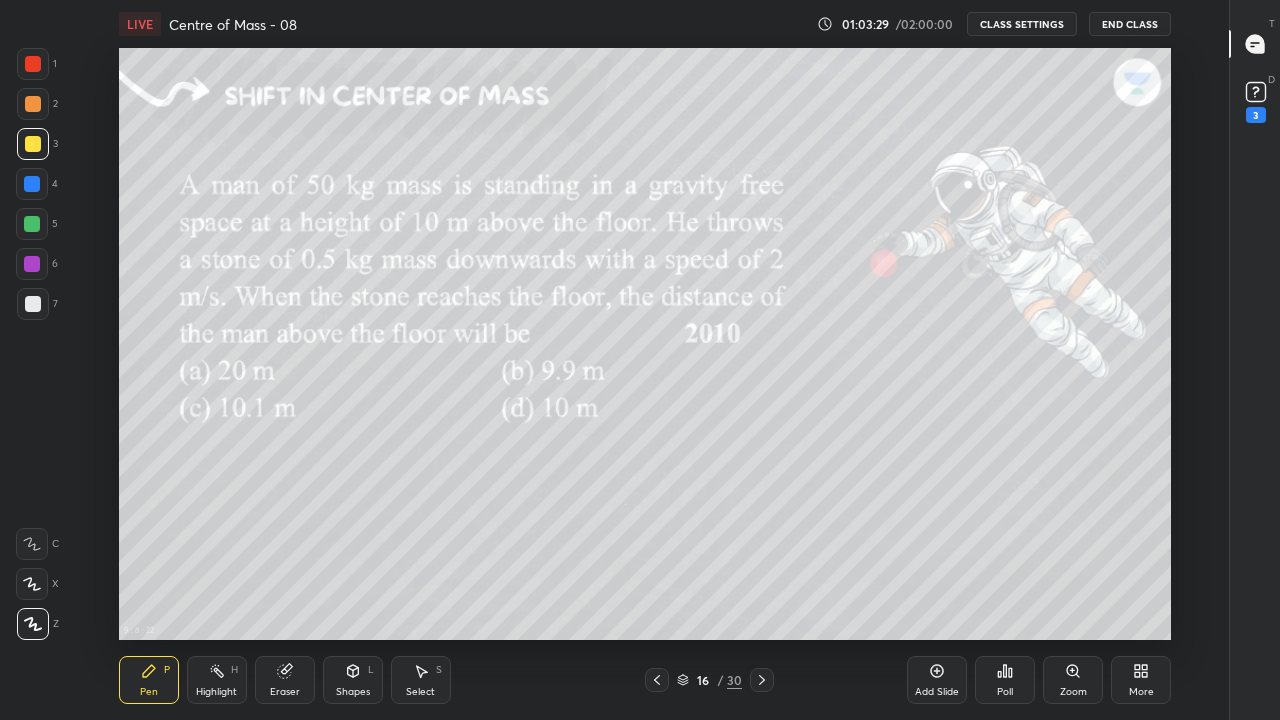 click at bounding box center (33, 304) 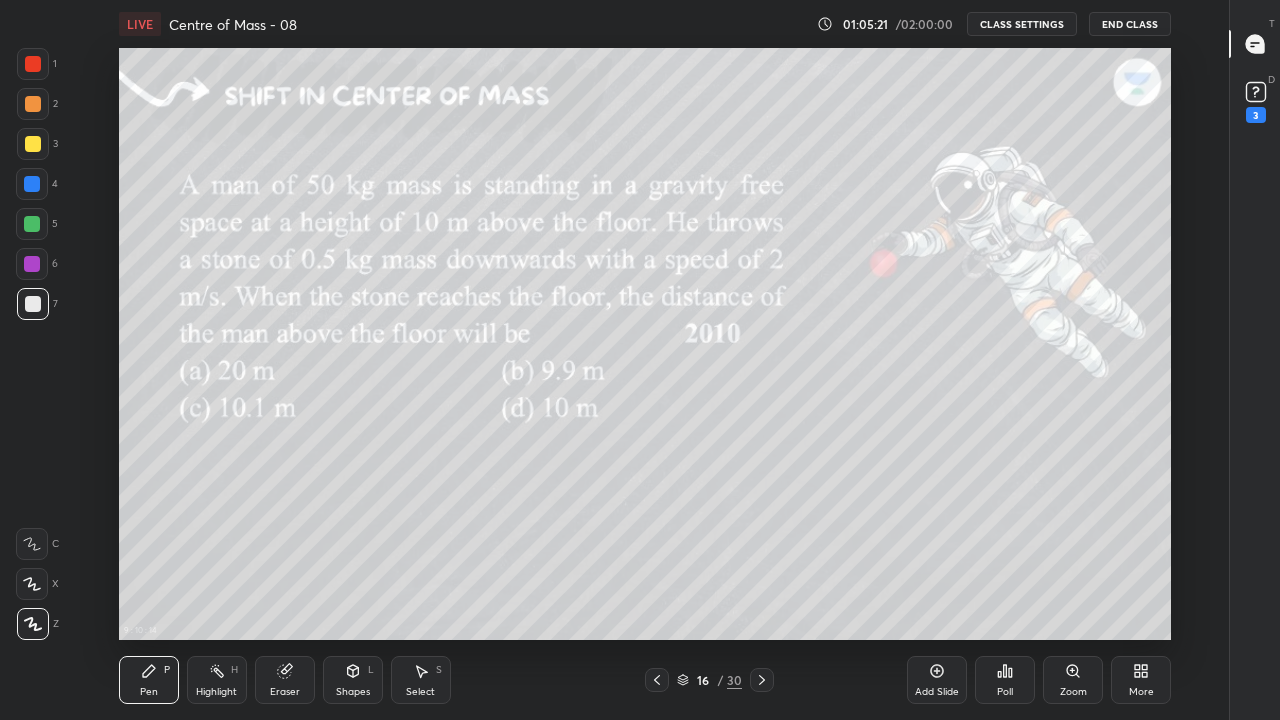 click 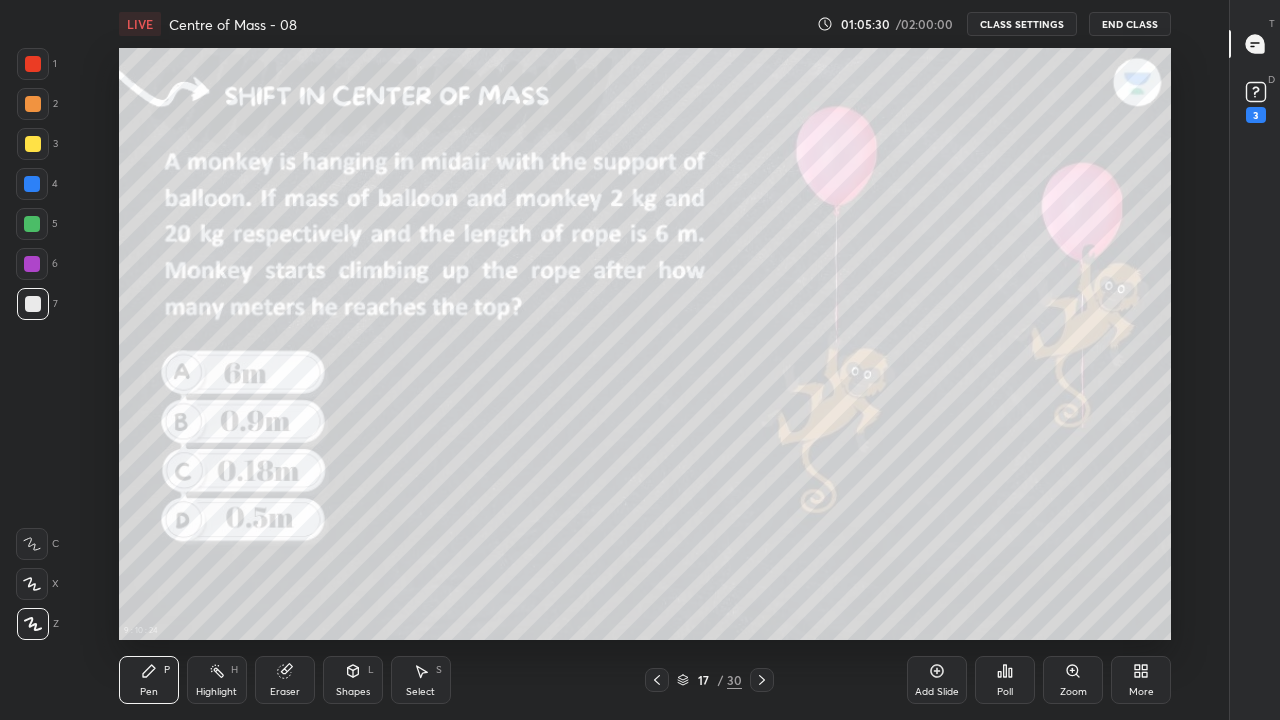 click on "Highlight" at bounding box center (216, 692) 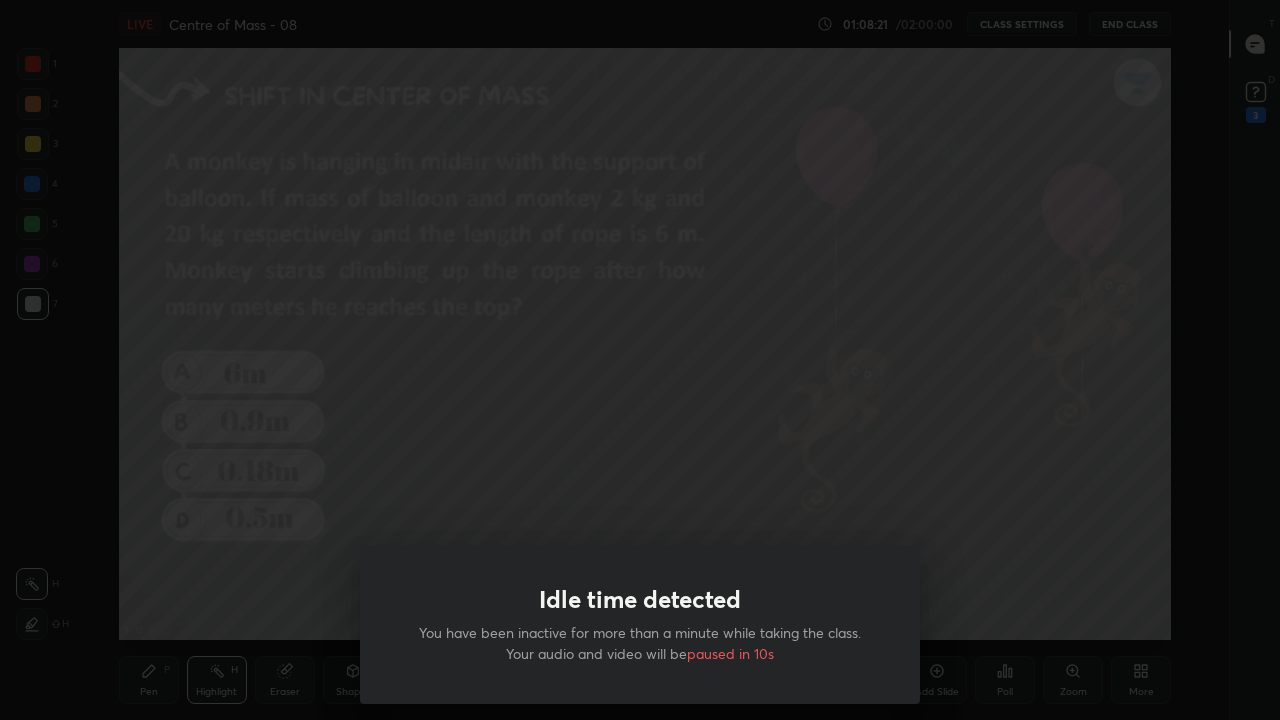 click on "Idle time detected You have been inactive for more than a minute while taking the class. Your audio and video will be paused in 10s" at bounding box center [640, 360] 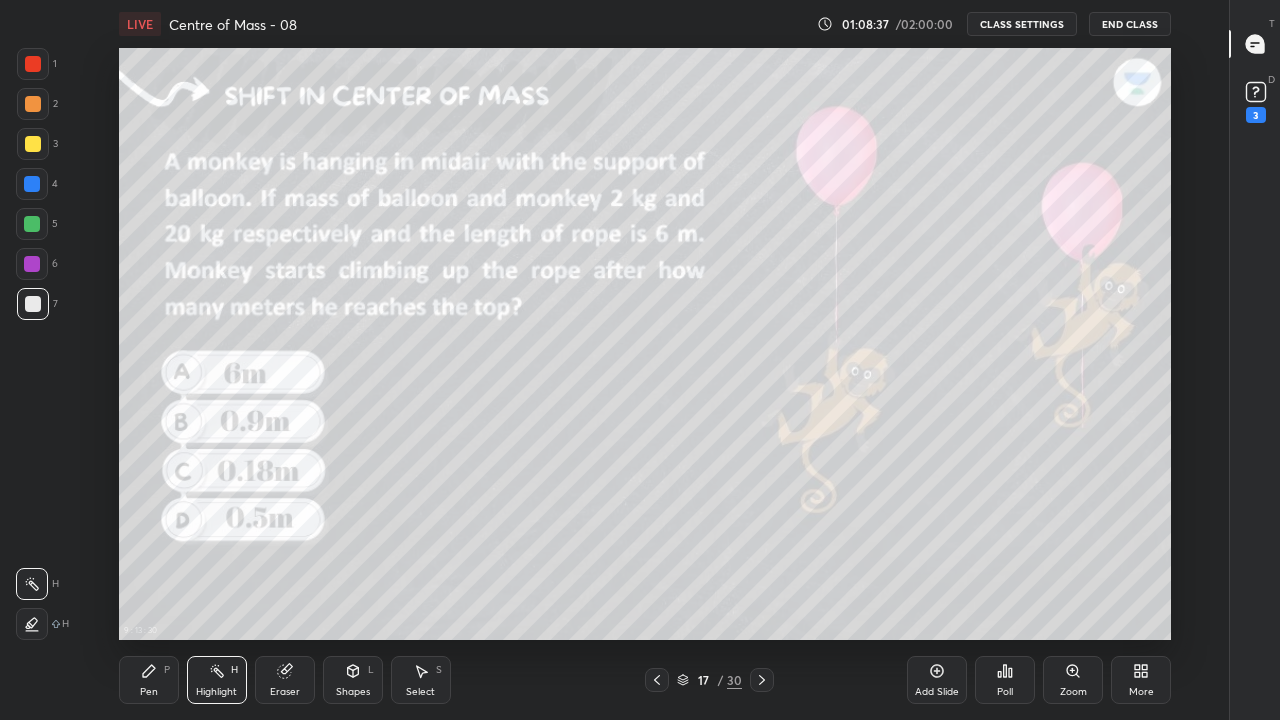 click on "Highlight H" at bounding box center [217, 680] 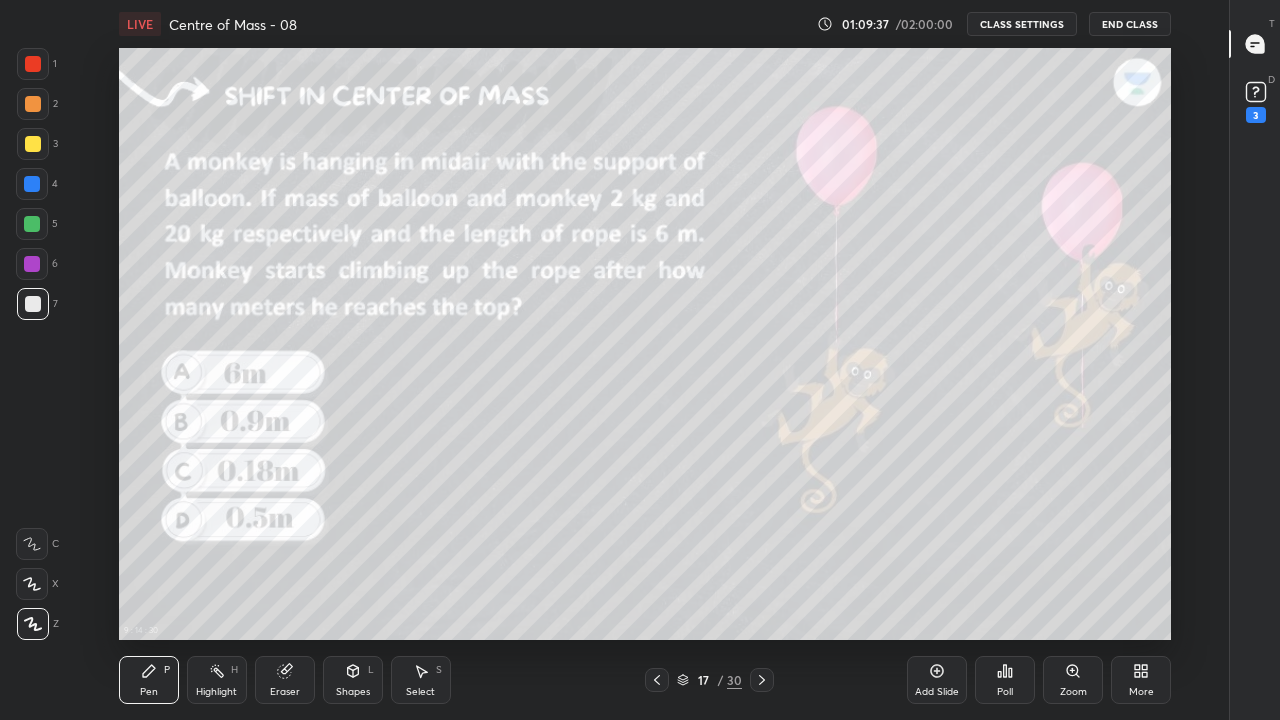 click on "Eraser" at bounding box center [285, 692] 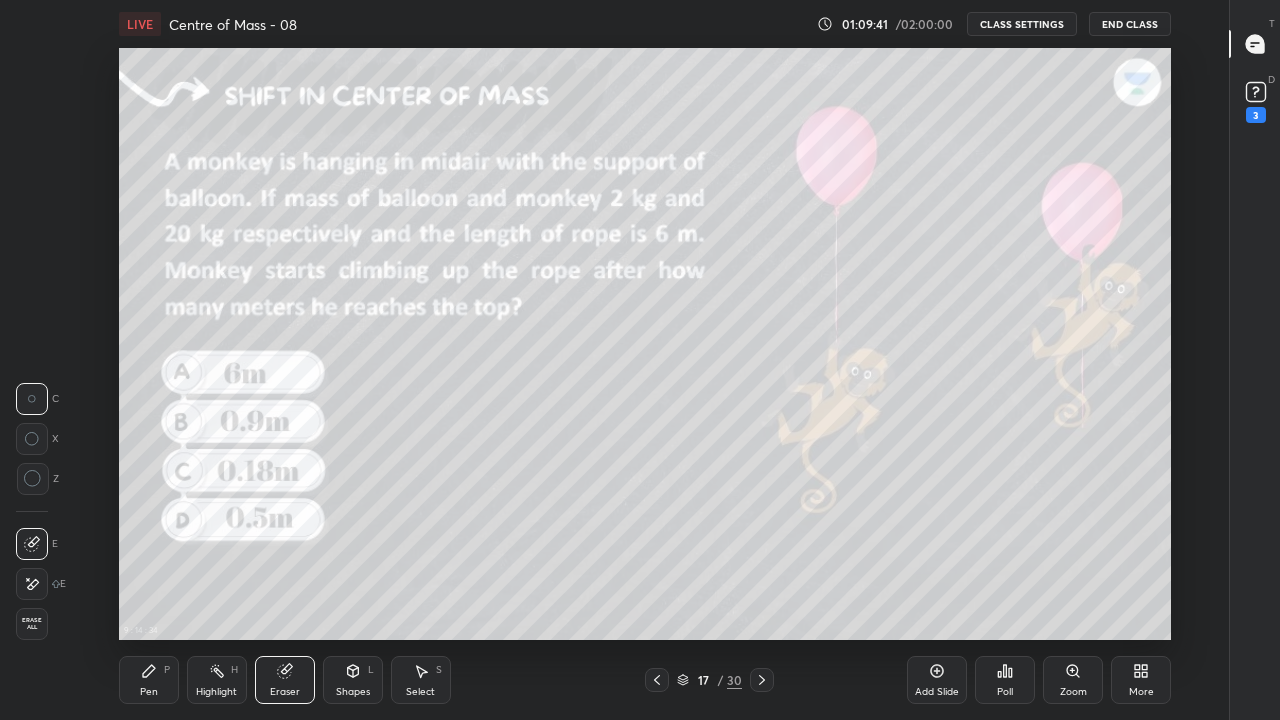 click on "Pen P" at bounding box center [149, 680] 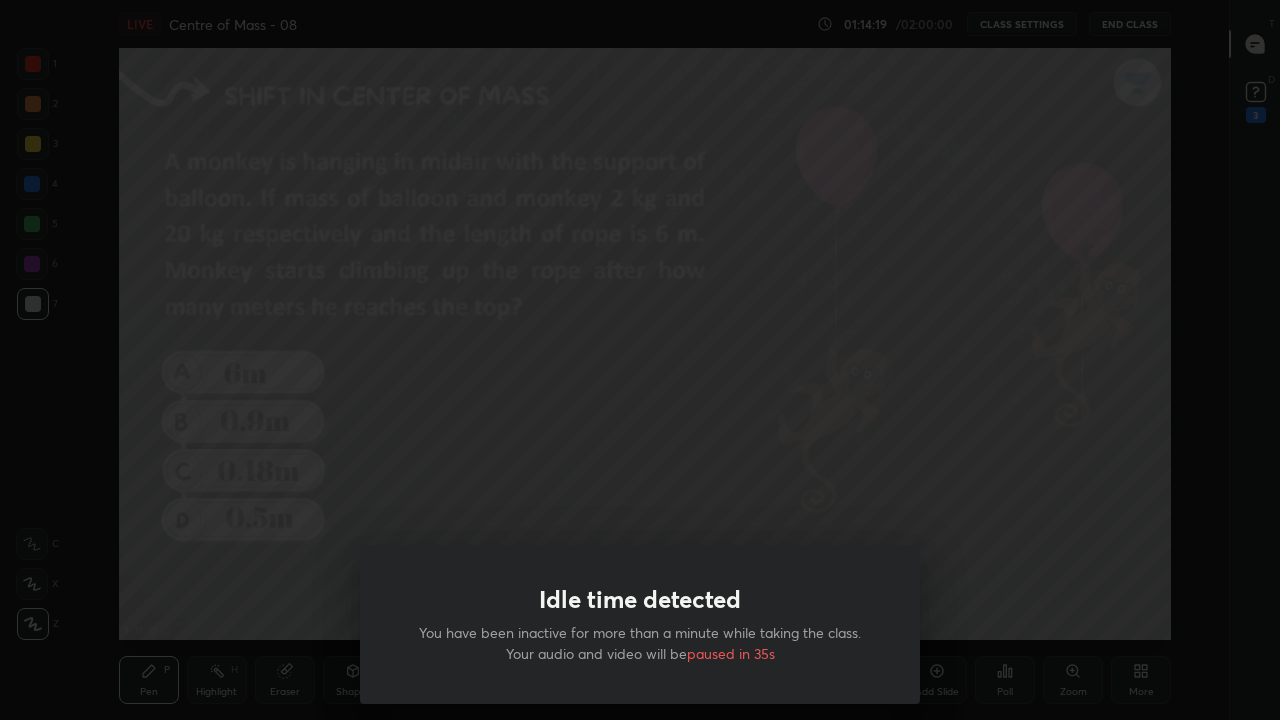 click on "Idle time detected You have been inactive for more than a minute while taking the class. Your audio and video will be  paused in 35s" at bounding box center [640, 360] 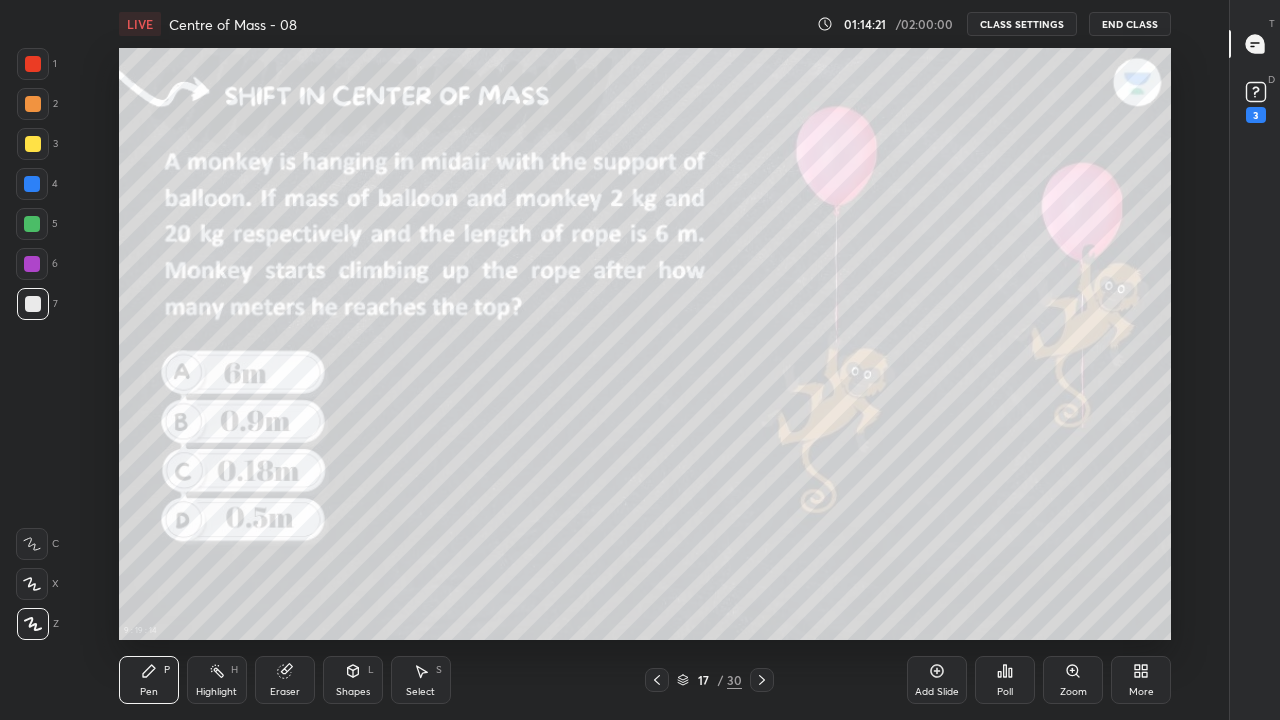 click 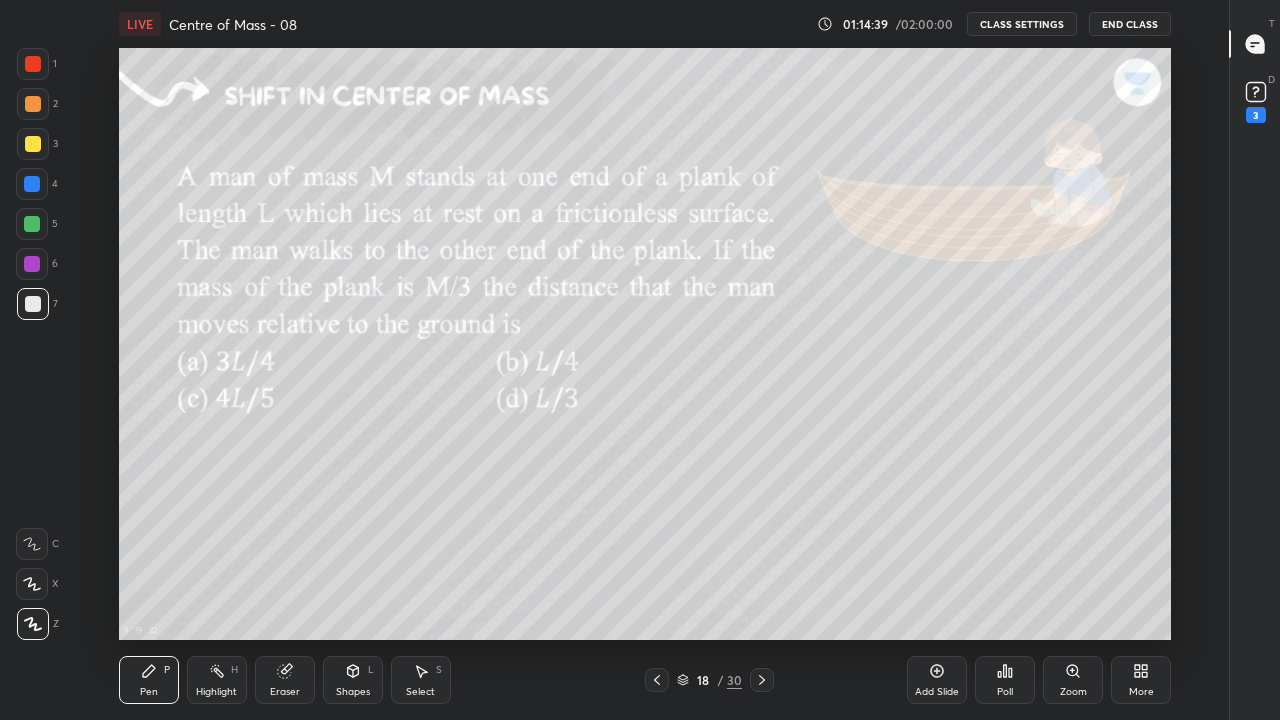 click 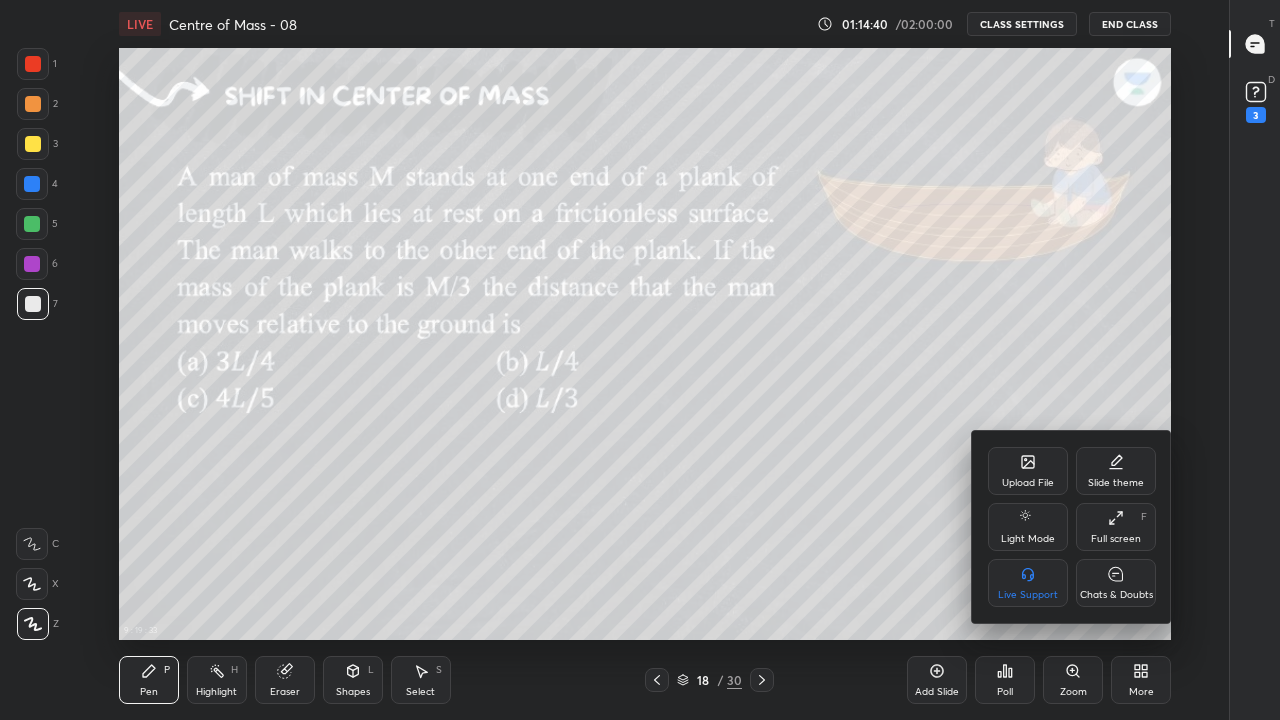 click on "Full screen F" at bounding box center [1116, 527] 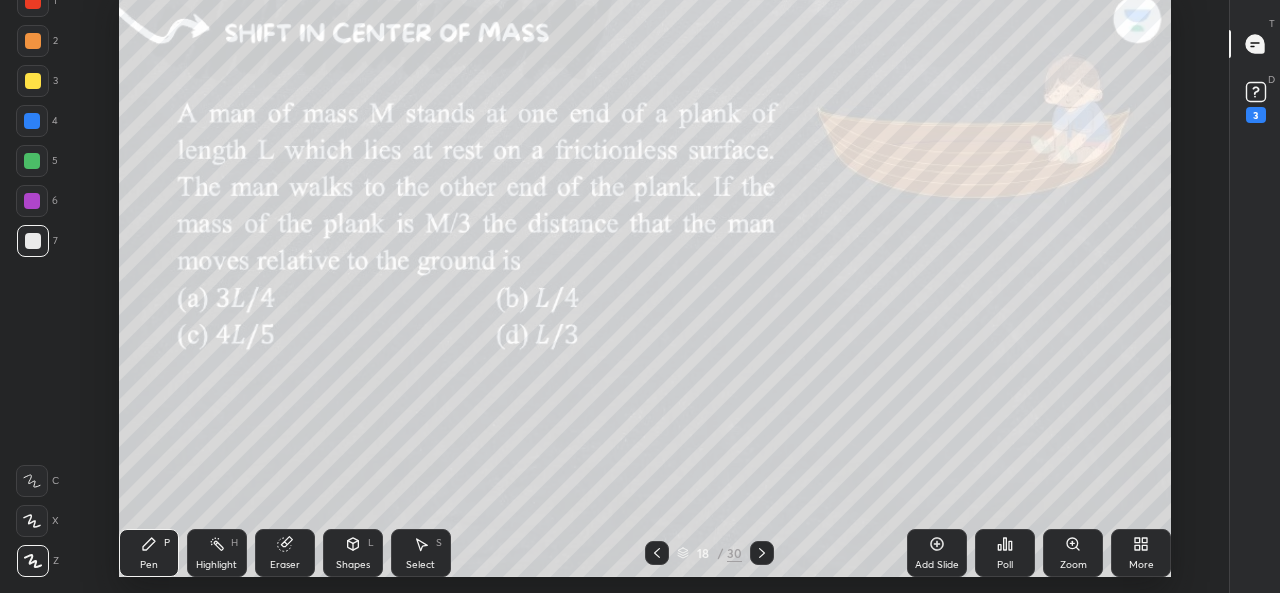 scroll, scrollTop: 465, scrollLeft: 1161, axis: both 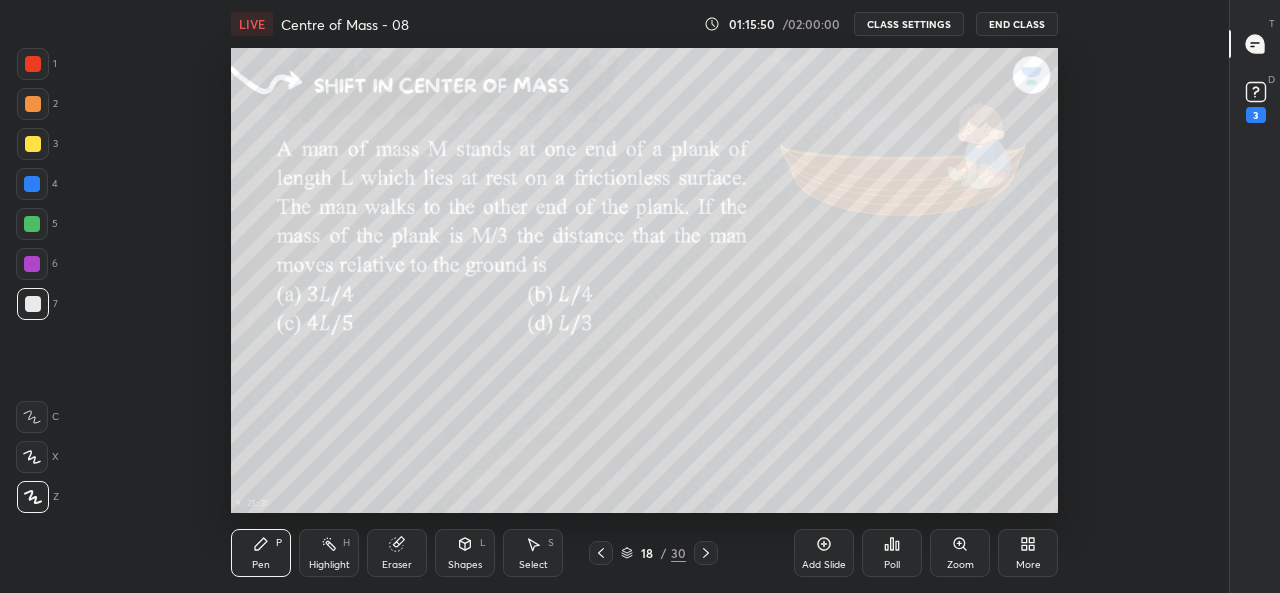 click 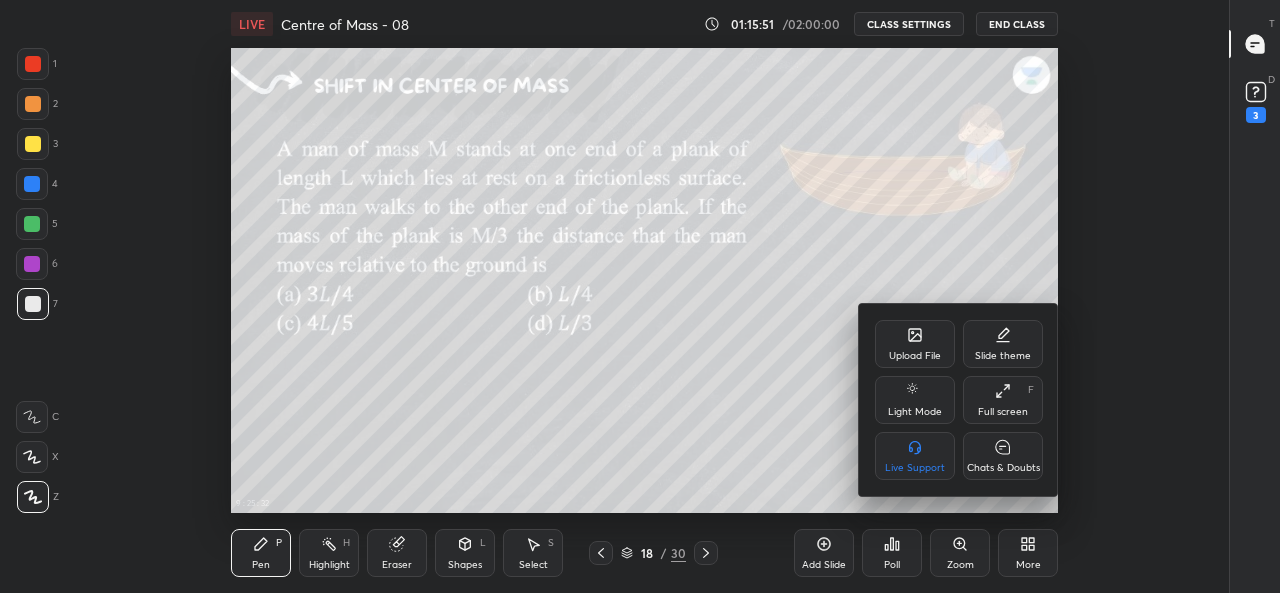 click 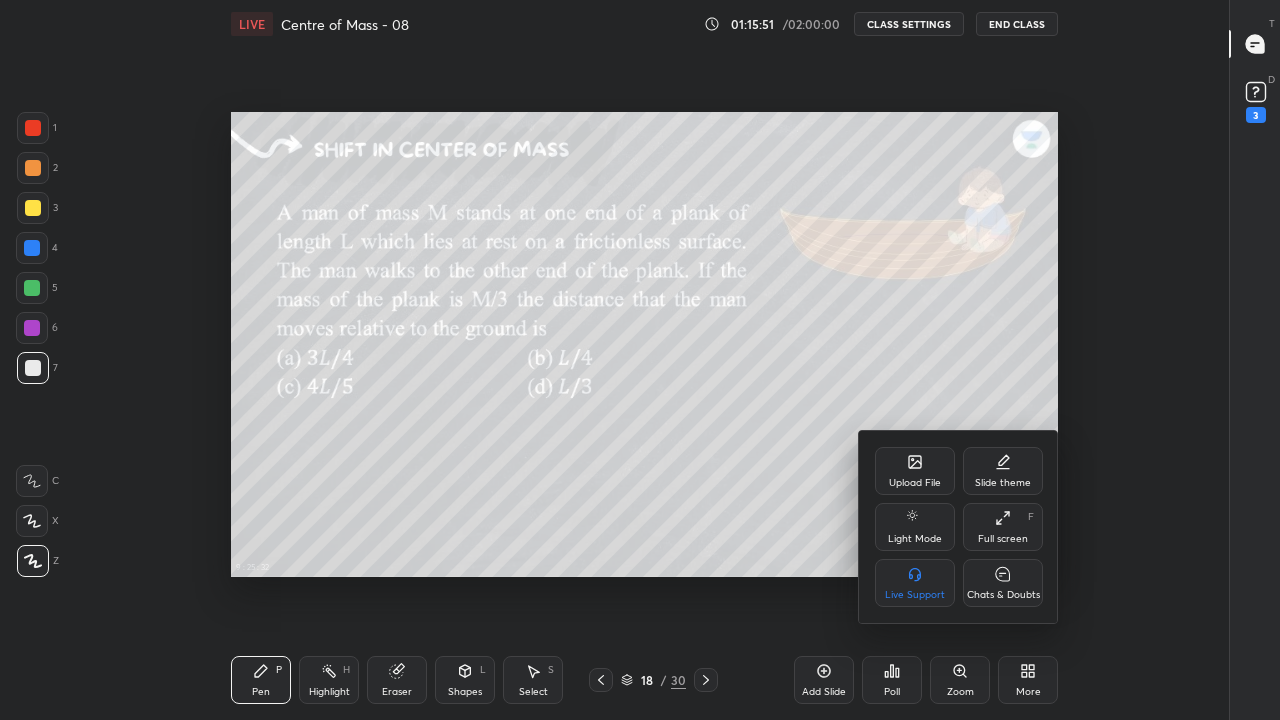 scroll, scrollTop: 99408, scrollLeft: 98838, axis: both 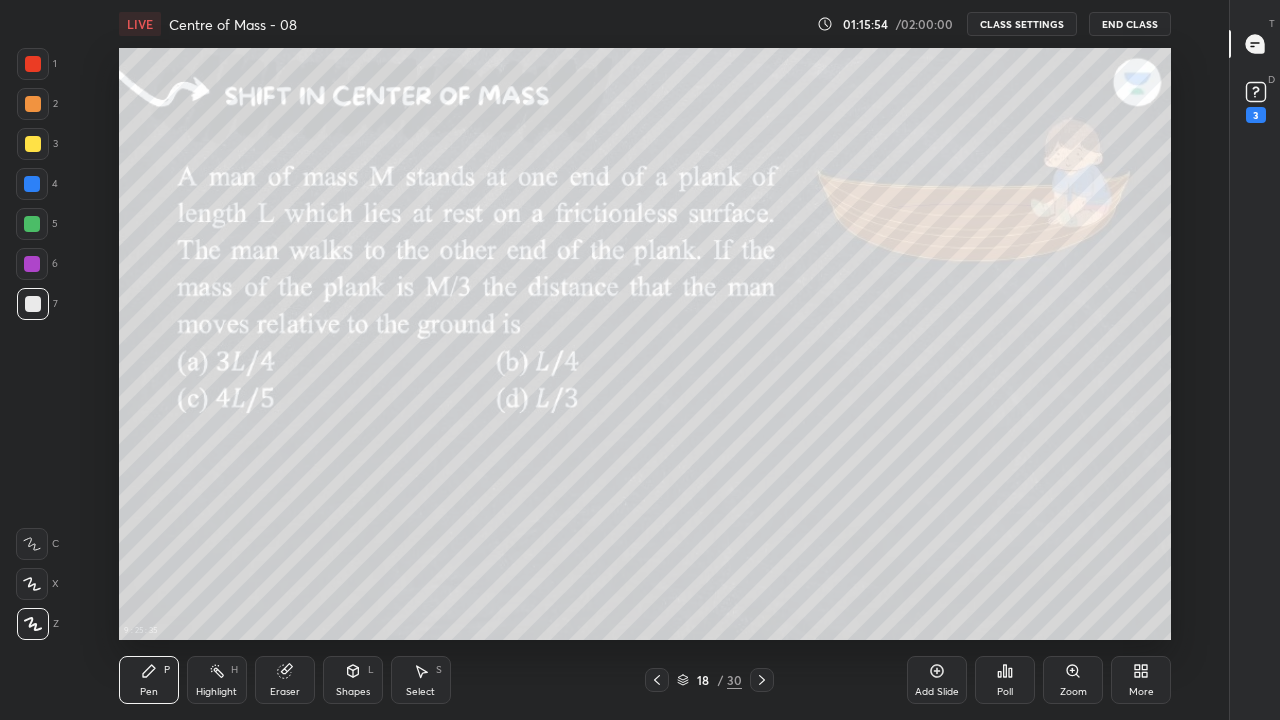click 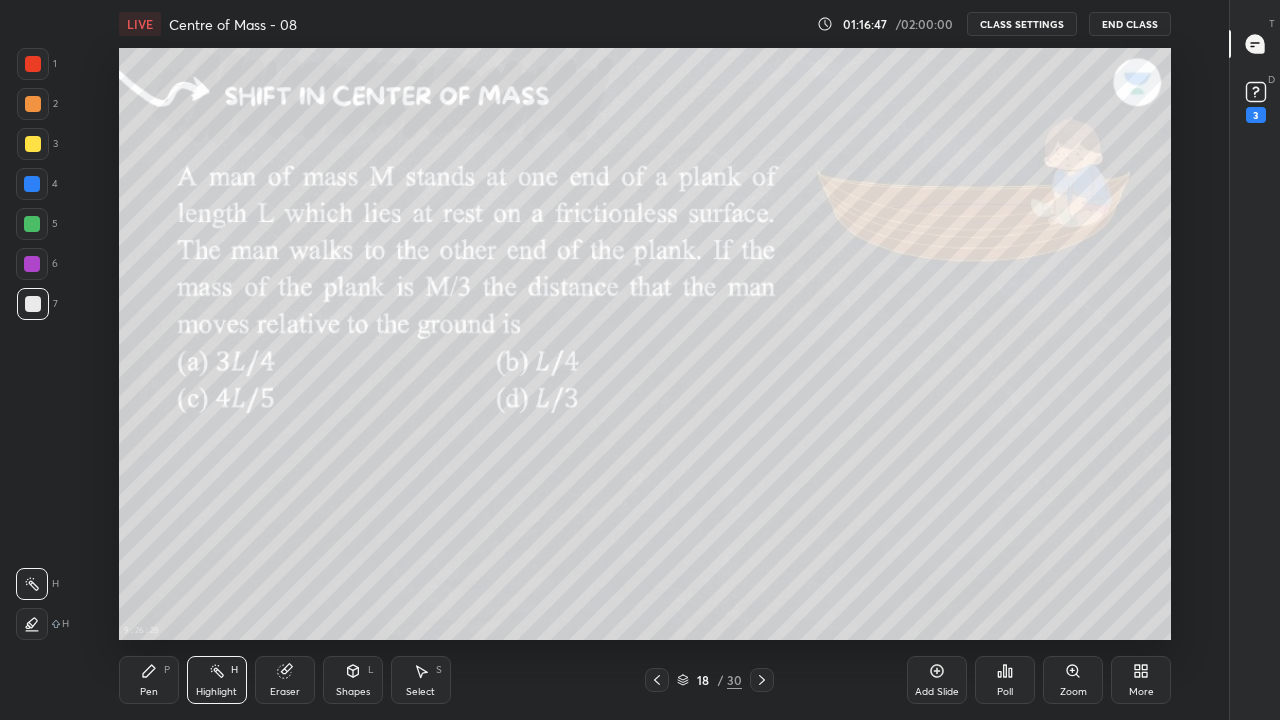 click 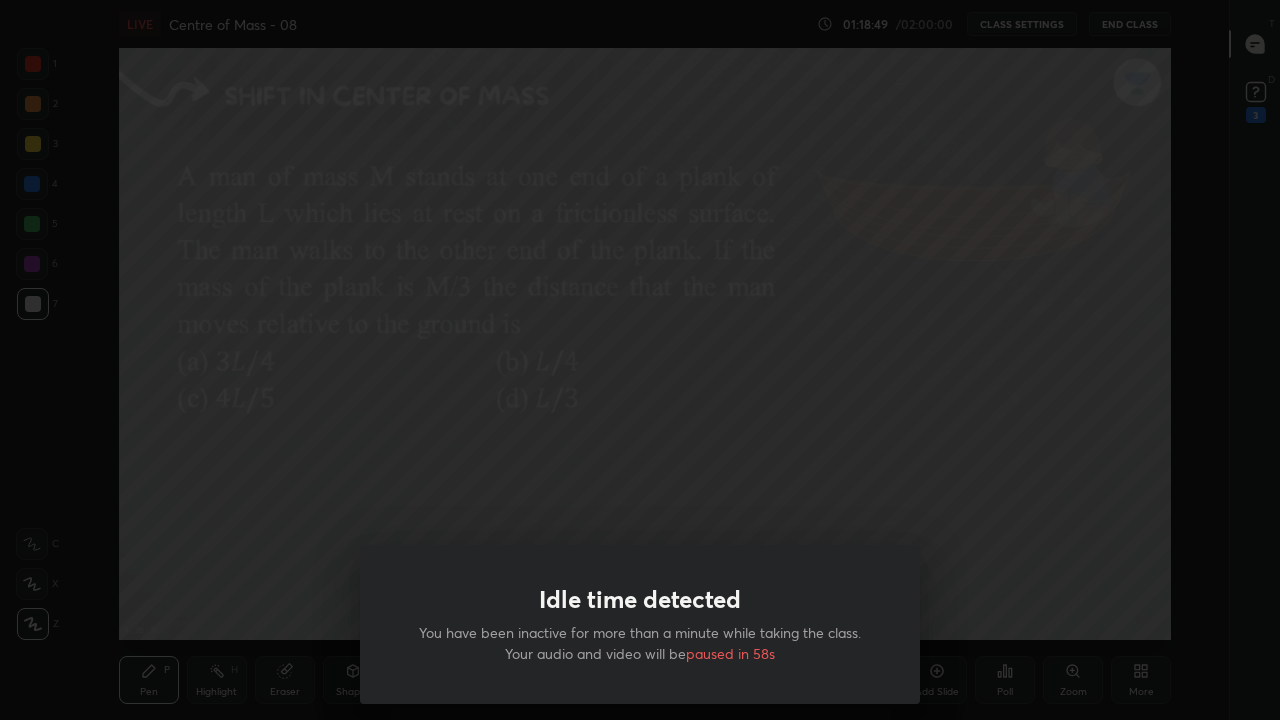 click on "Idle time detected You have been inactive for more than a minute while taking the class. Your audio and video will be  paused in 58s" at bounding box center [640, 360] 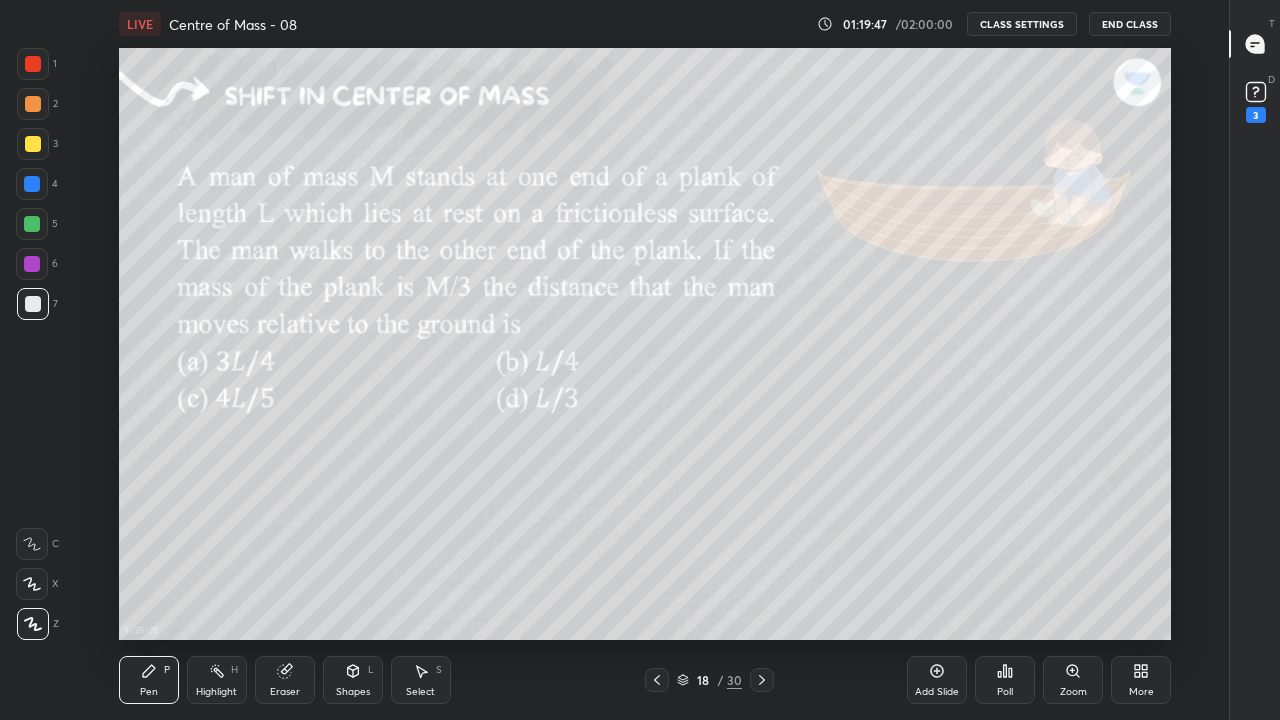 click on "Highlight H" at bounding box center [217, 680] 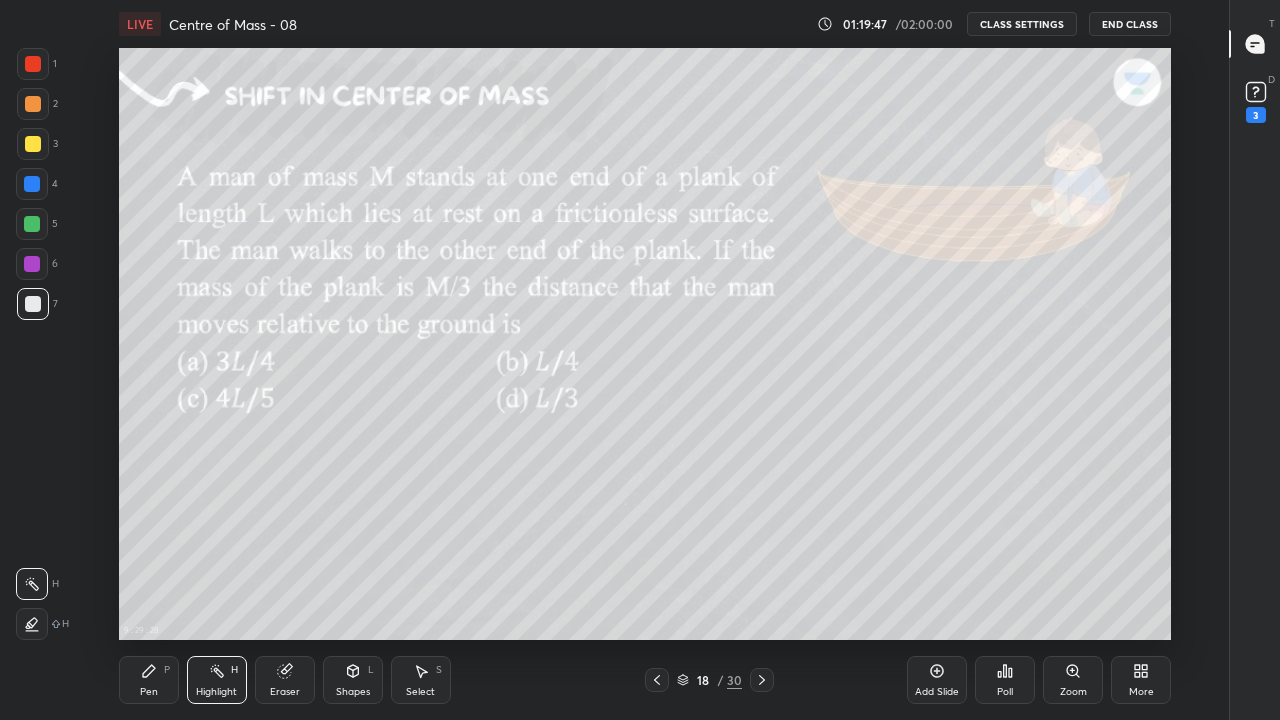click on "Pen P" at bounding box center (149, 680) 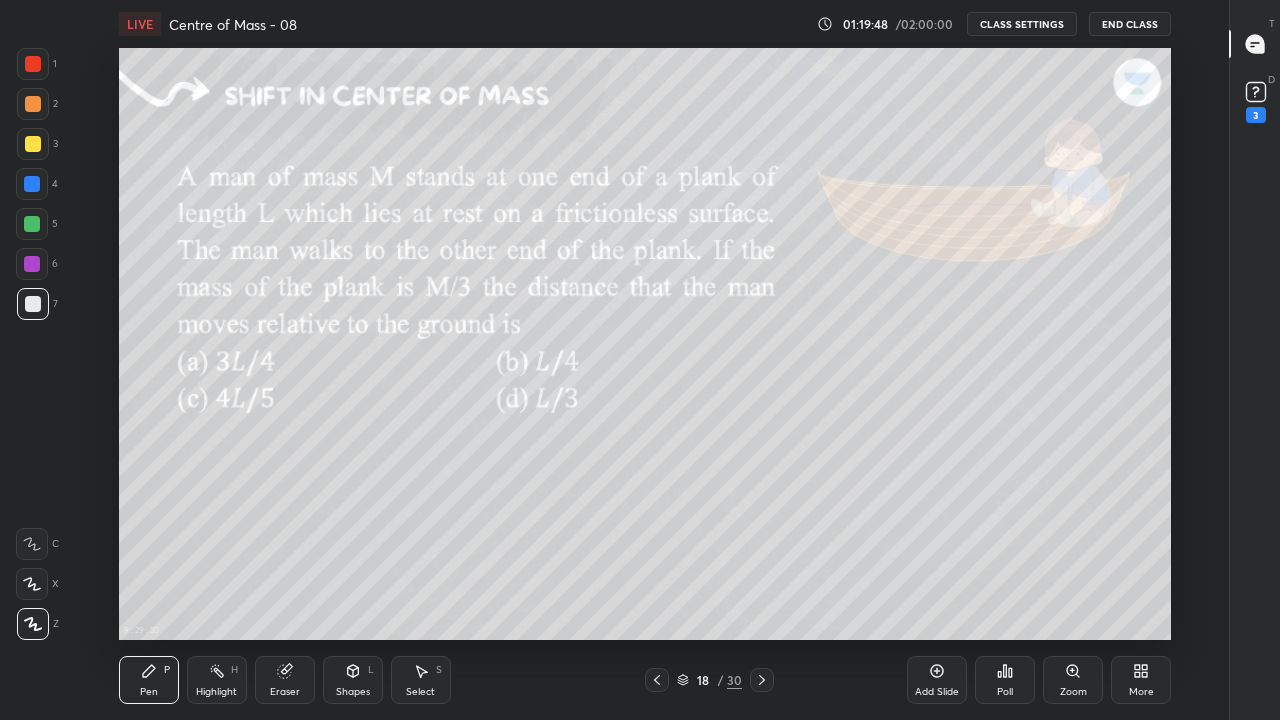 click at bounding box center (33, 144) 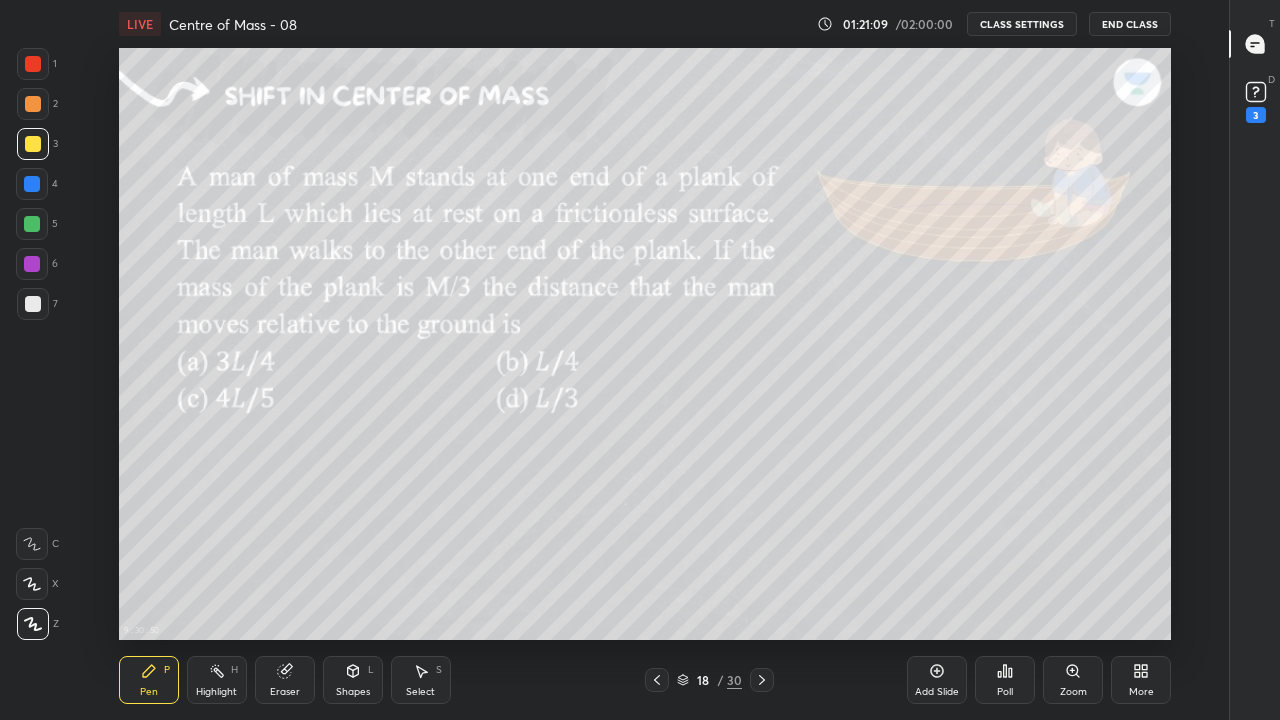 click on "Highlight H" at bounding box center (217, 680) 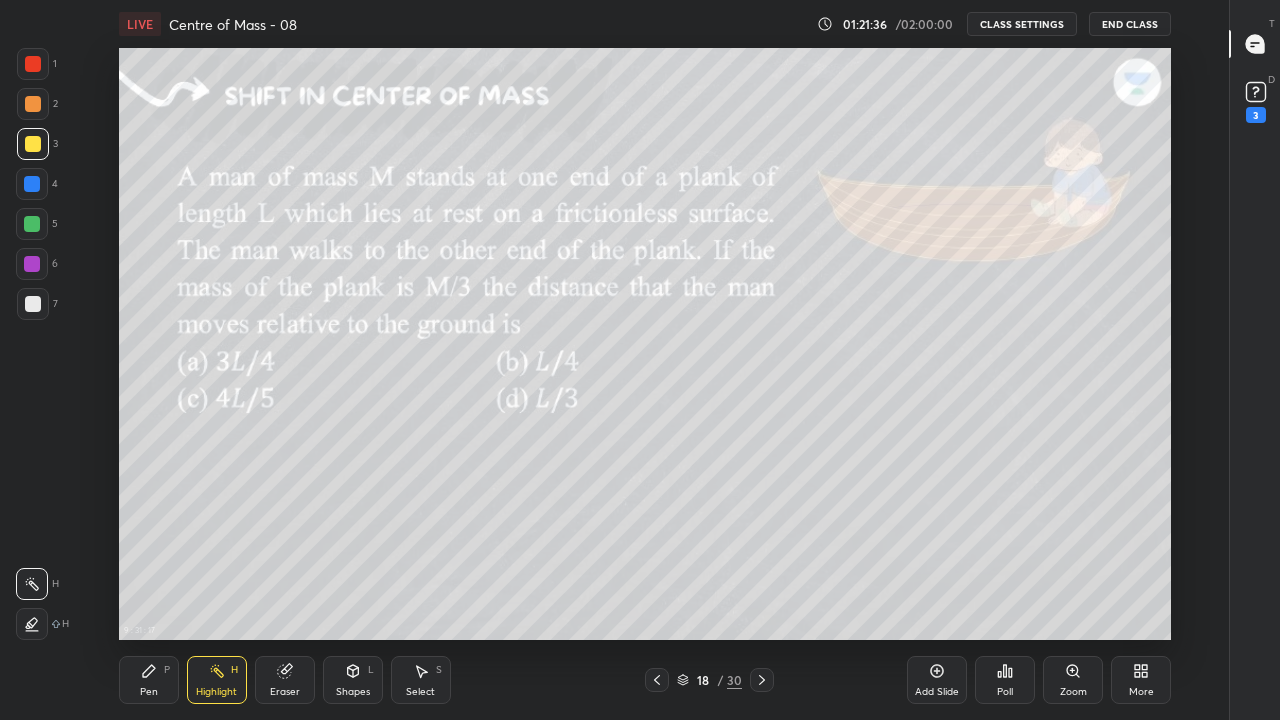 click on "Pen P" at bounding box center [149, 680] 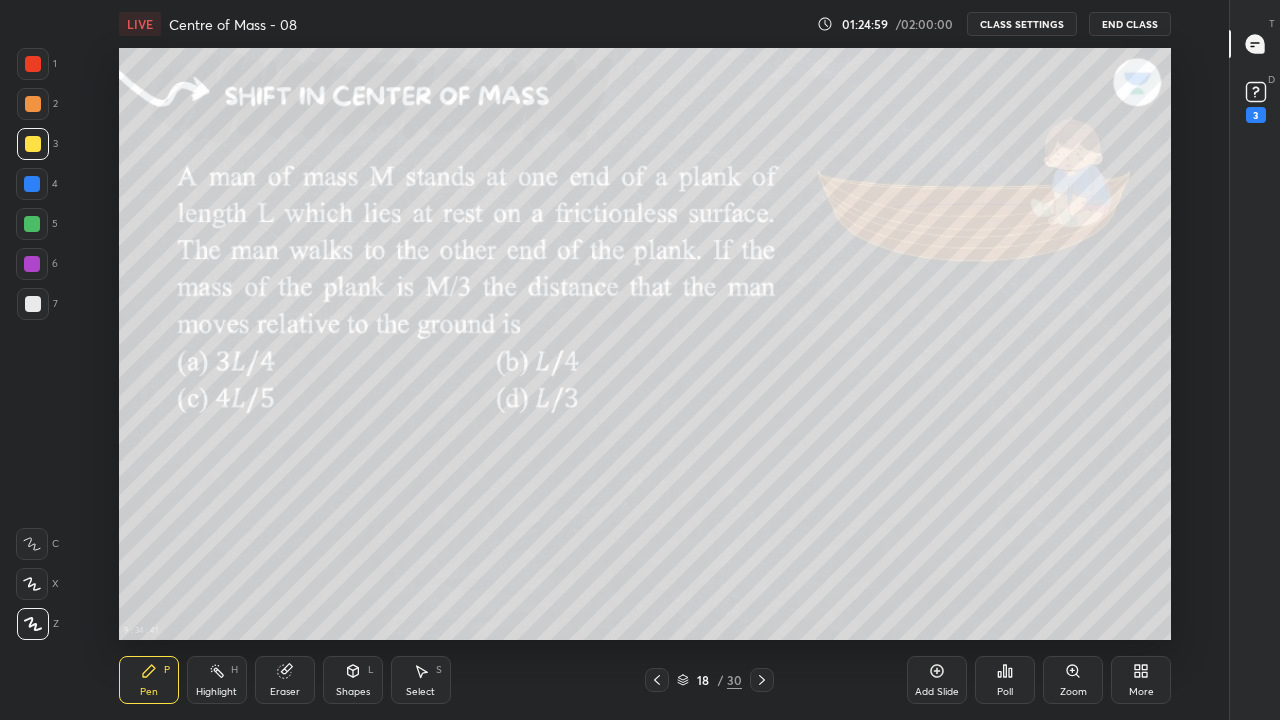 click on "Highlight H" at bounding box center (217, 680) 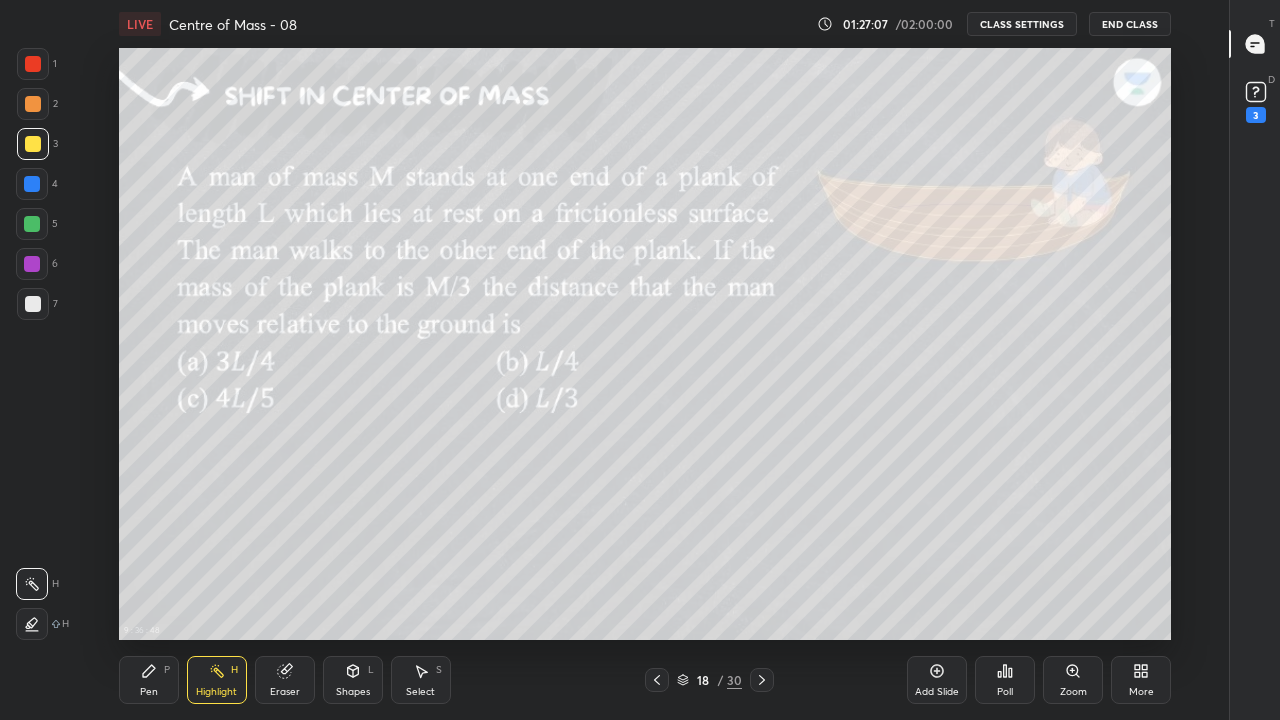 click 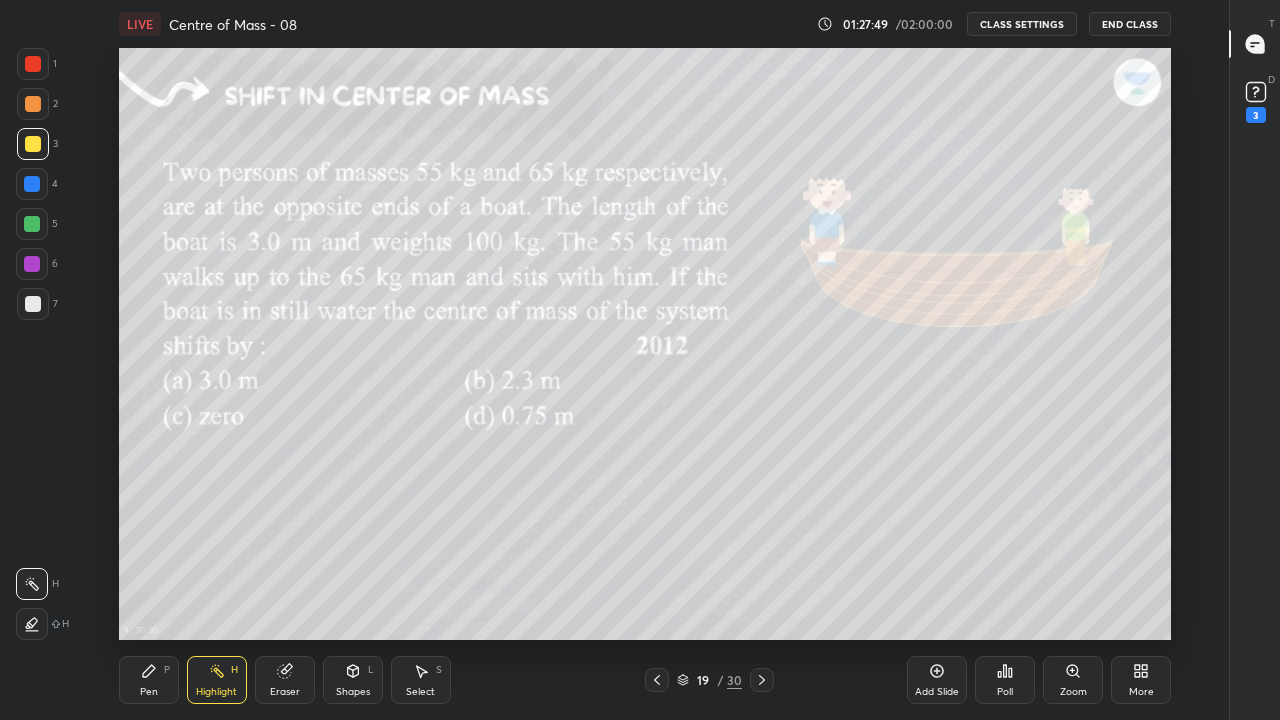 click 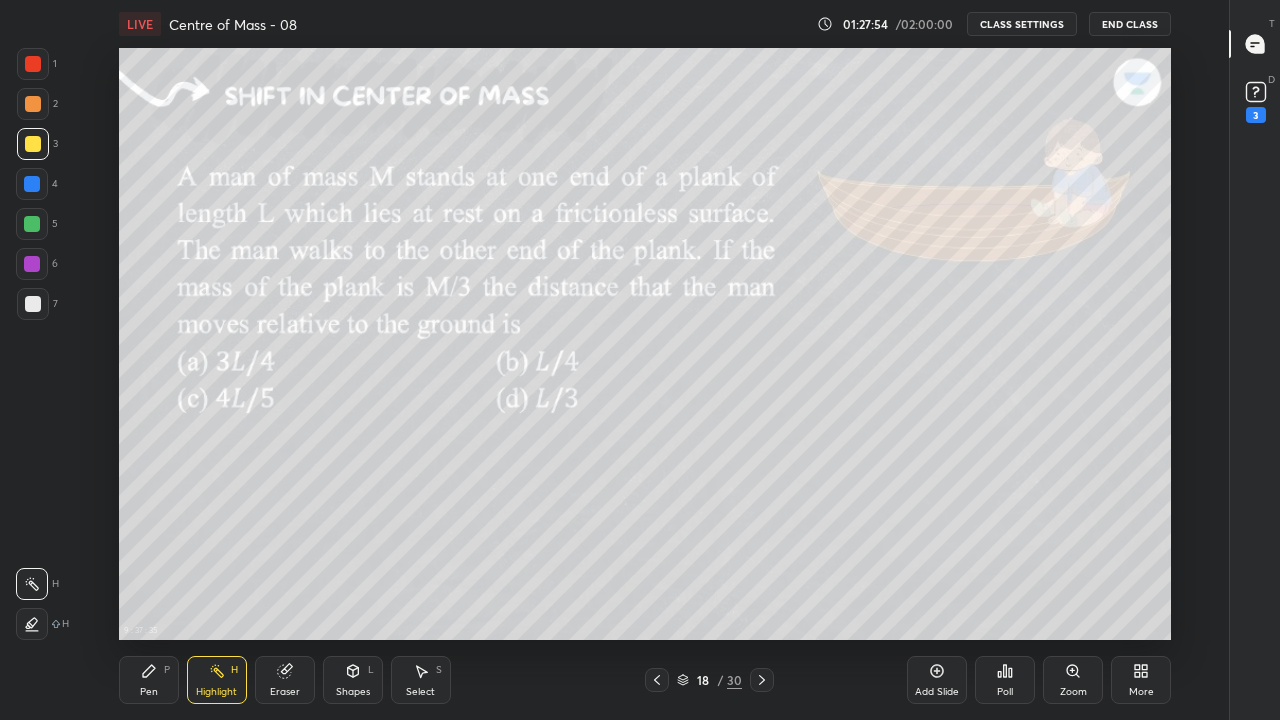 click 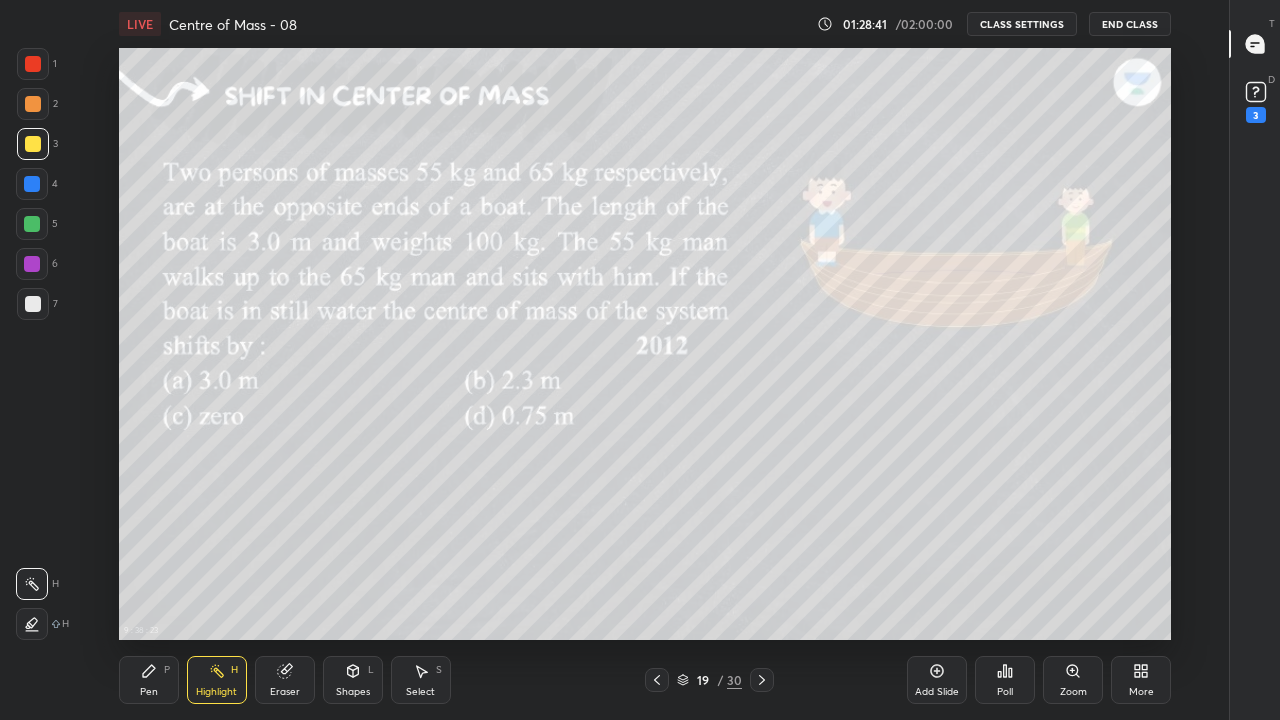click 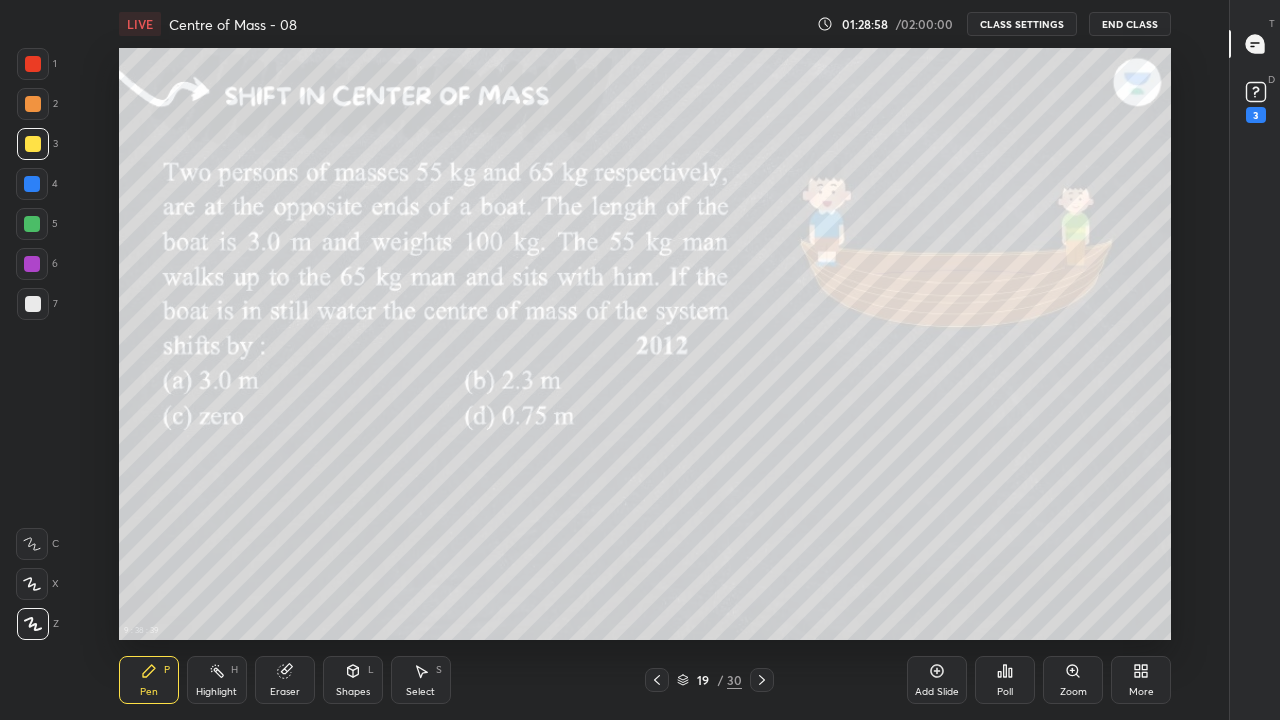 click on "Highlight" at bounding box center (216, 692) 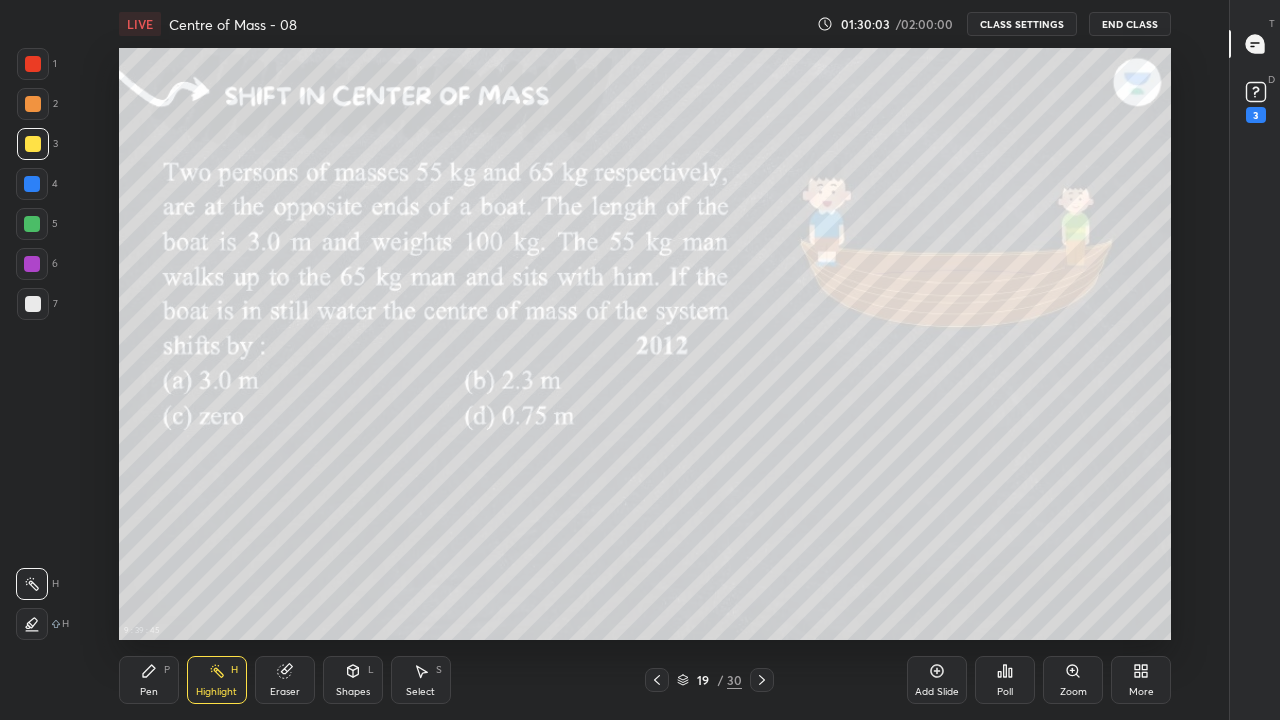 click on "Pen P" at bounding box center [149, 680] 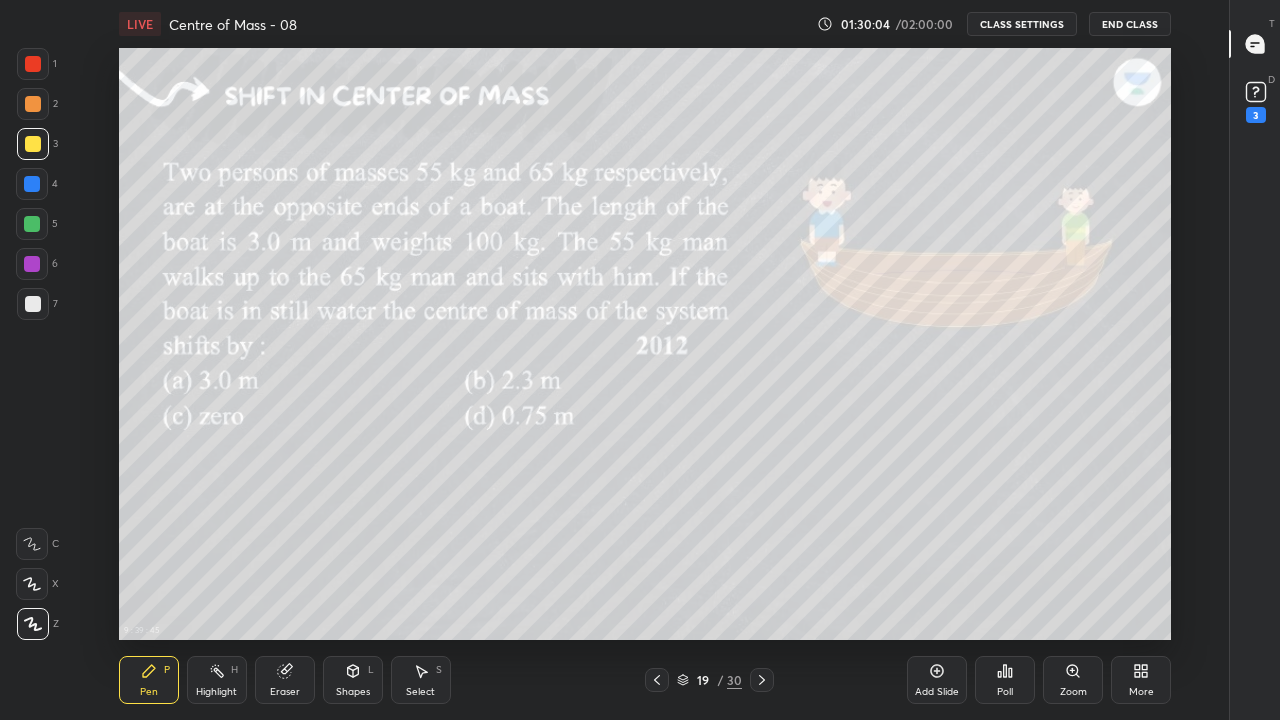 click at bounding box center (33, 624) 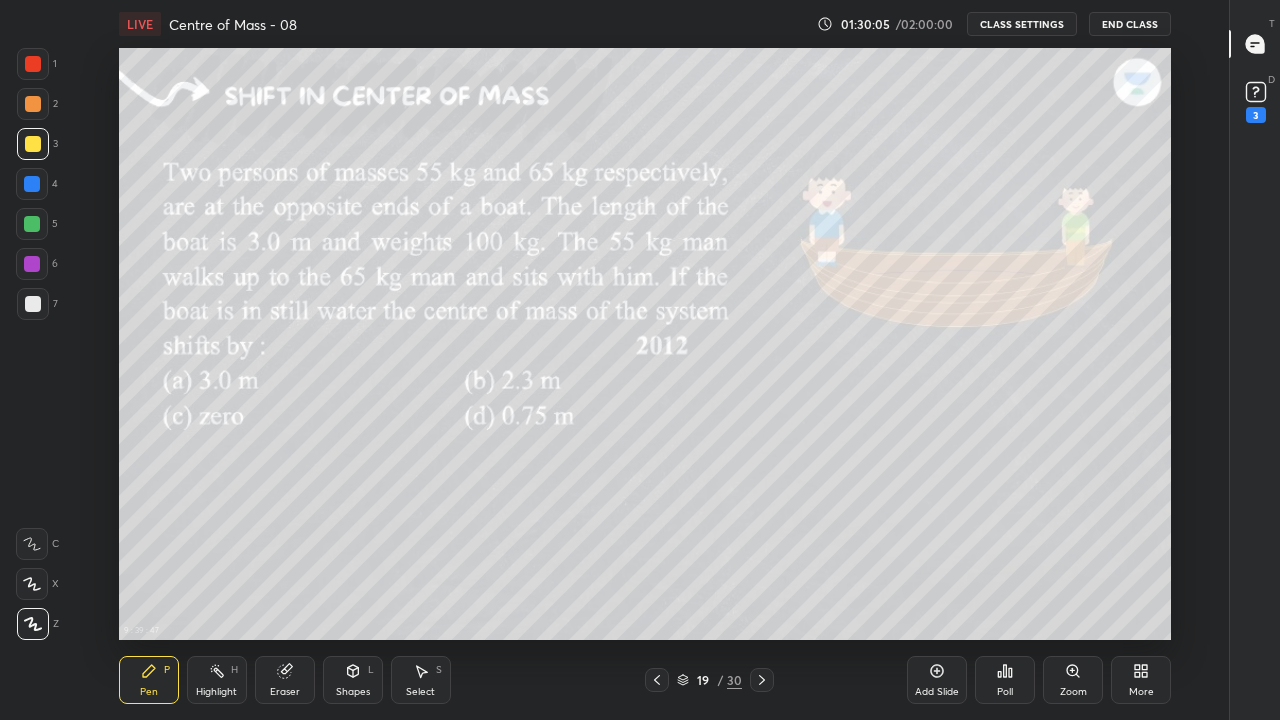 click at bounding box center [33, 304] 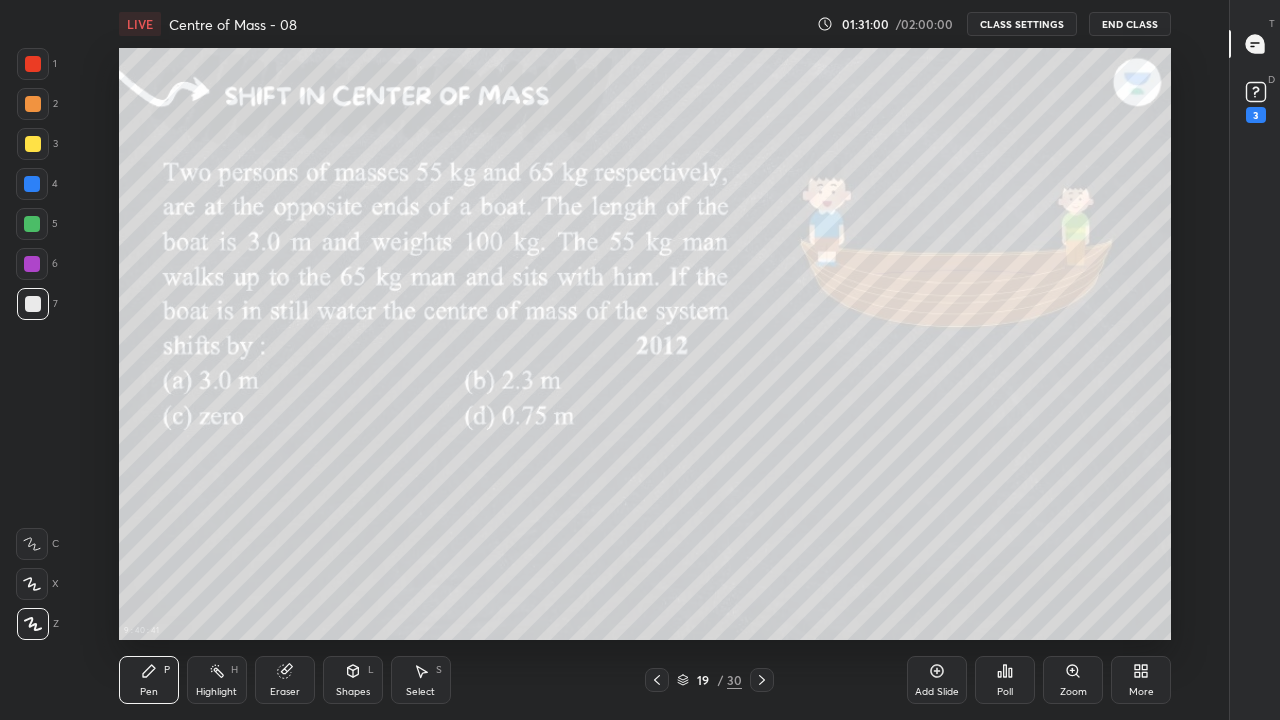 click on "Highlight H" at bounding box center [217, 680] 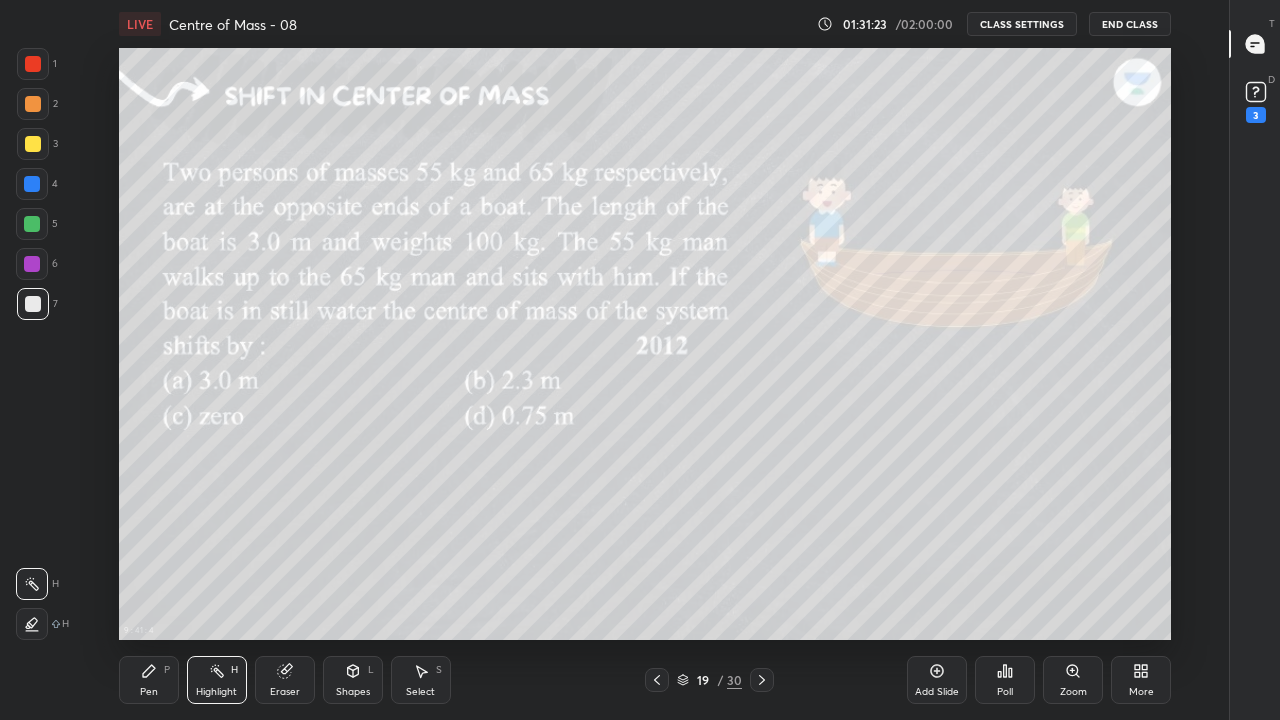 click 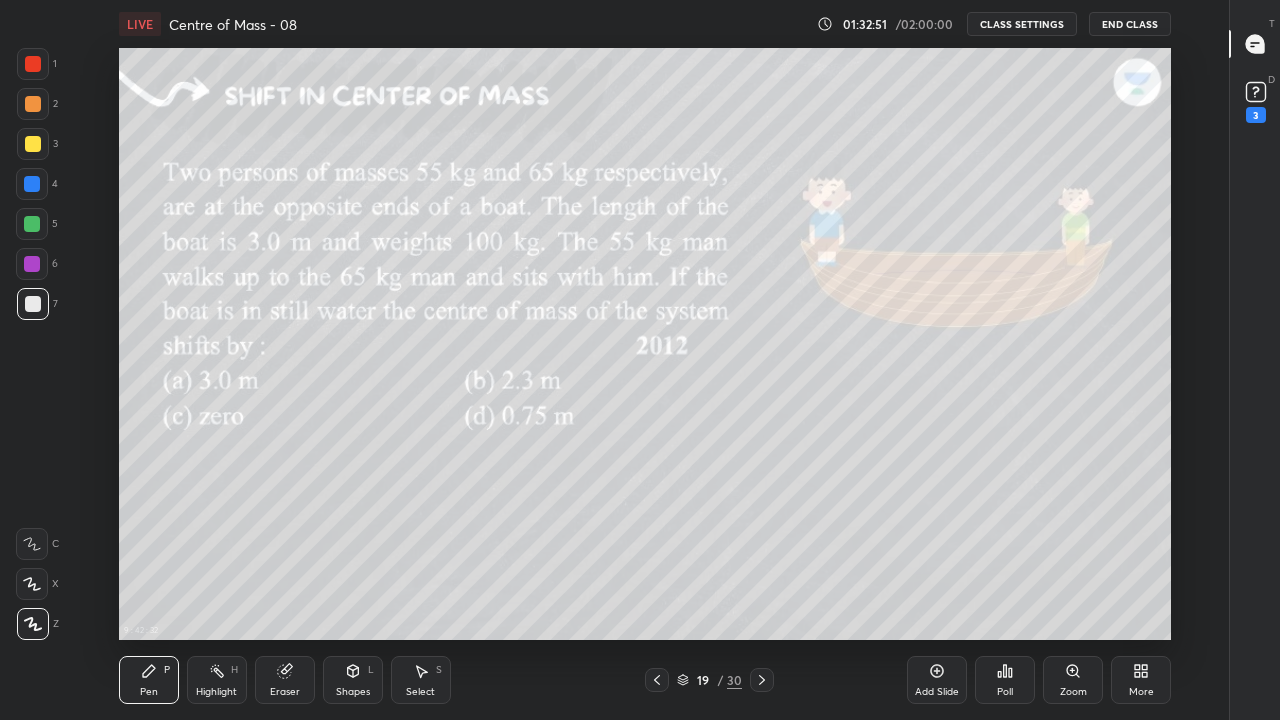click on "Highlight" at bounding box center (216, 692) 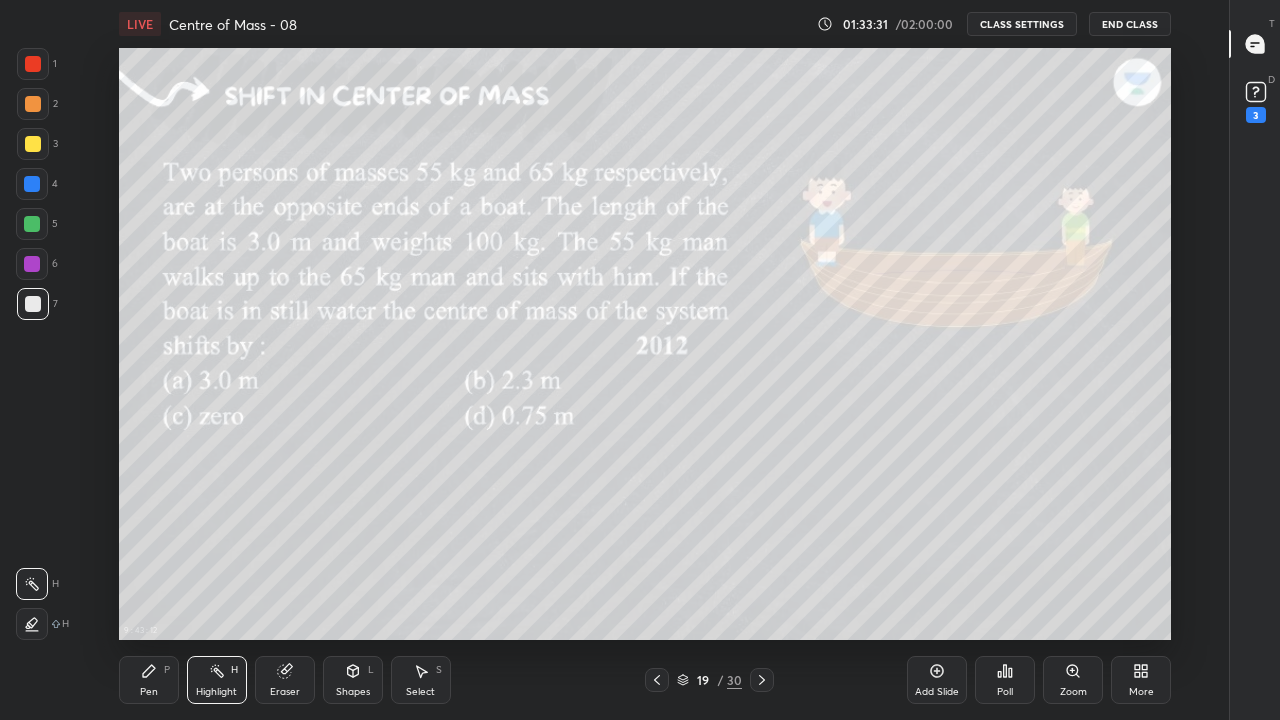 click 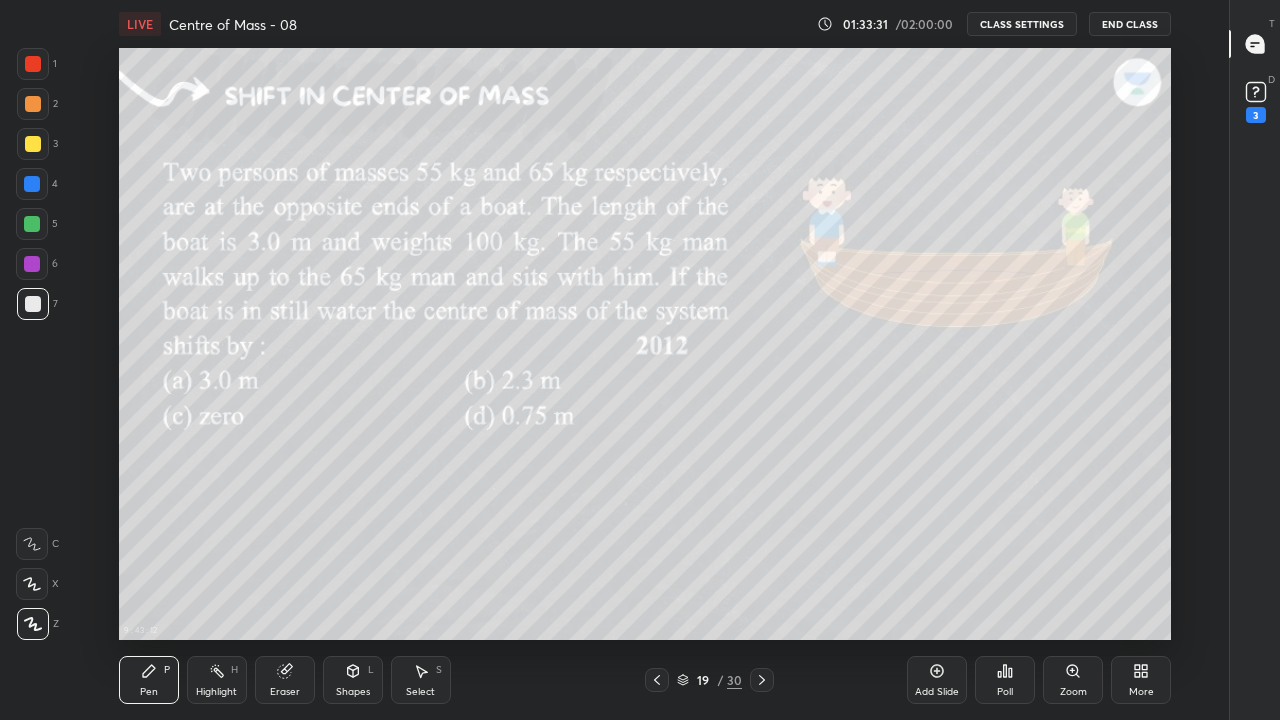 click 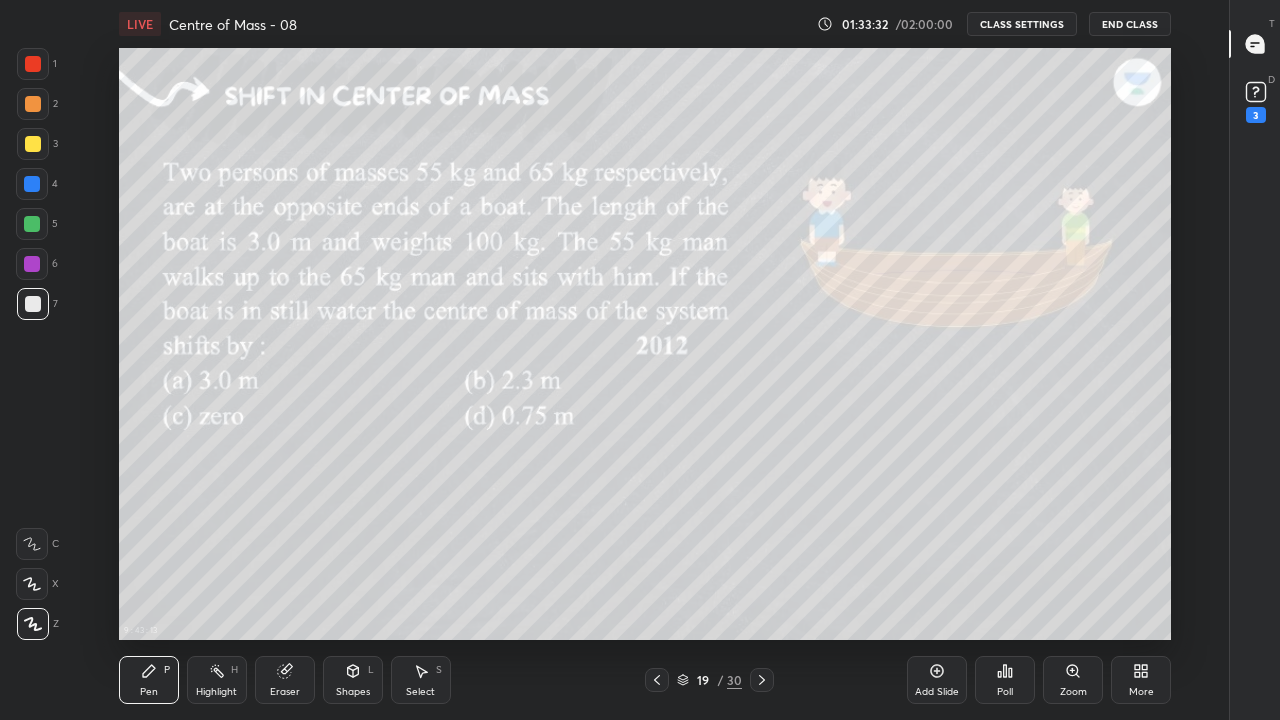 click at bounding box center [33, 304] 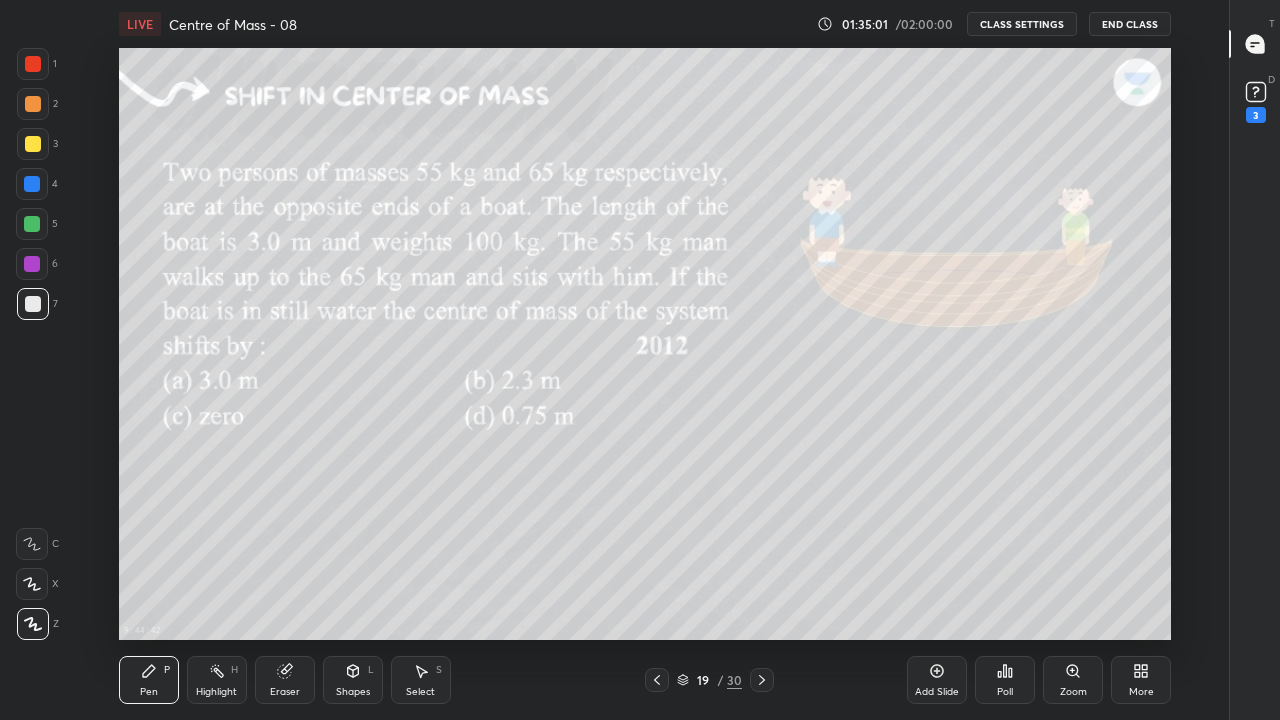 click on "Pen P" at bounding box center [149, 680] 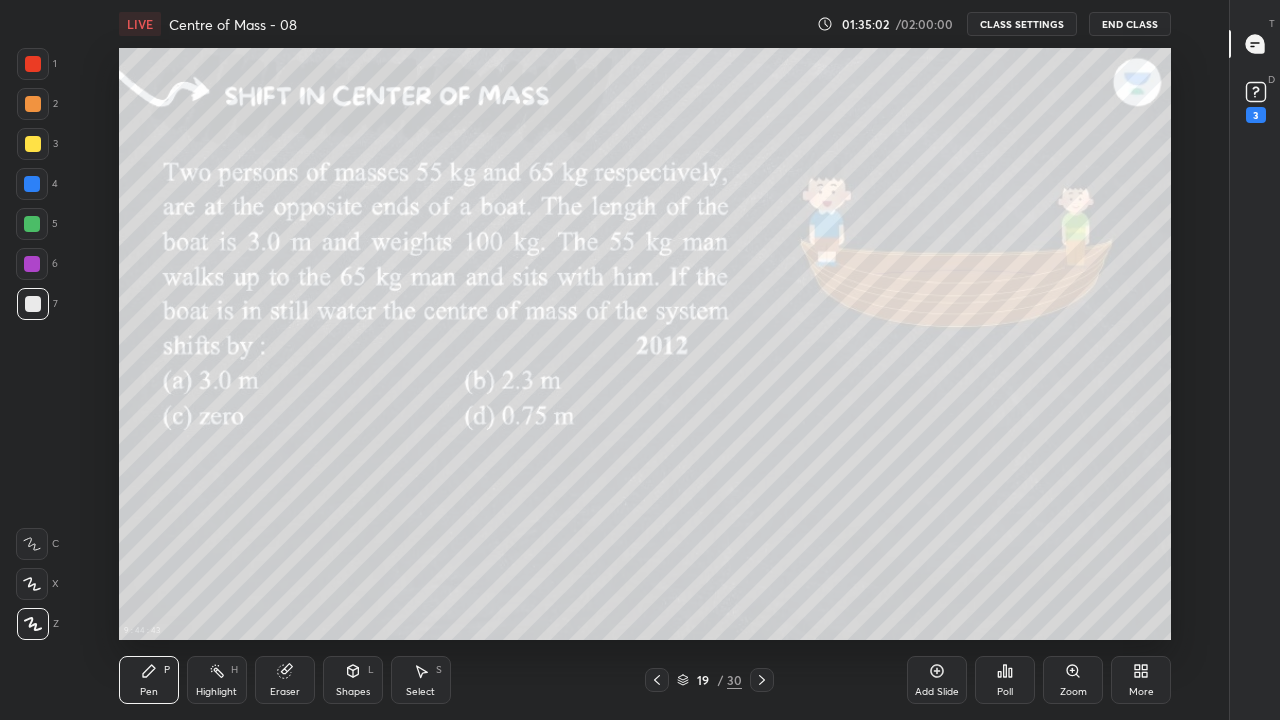 click 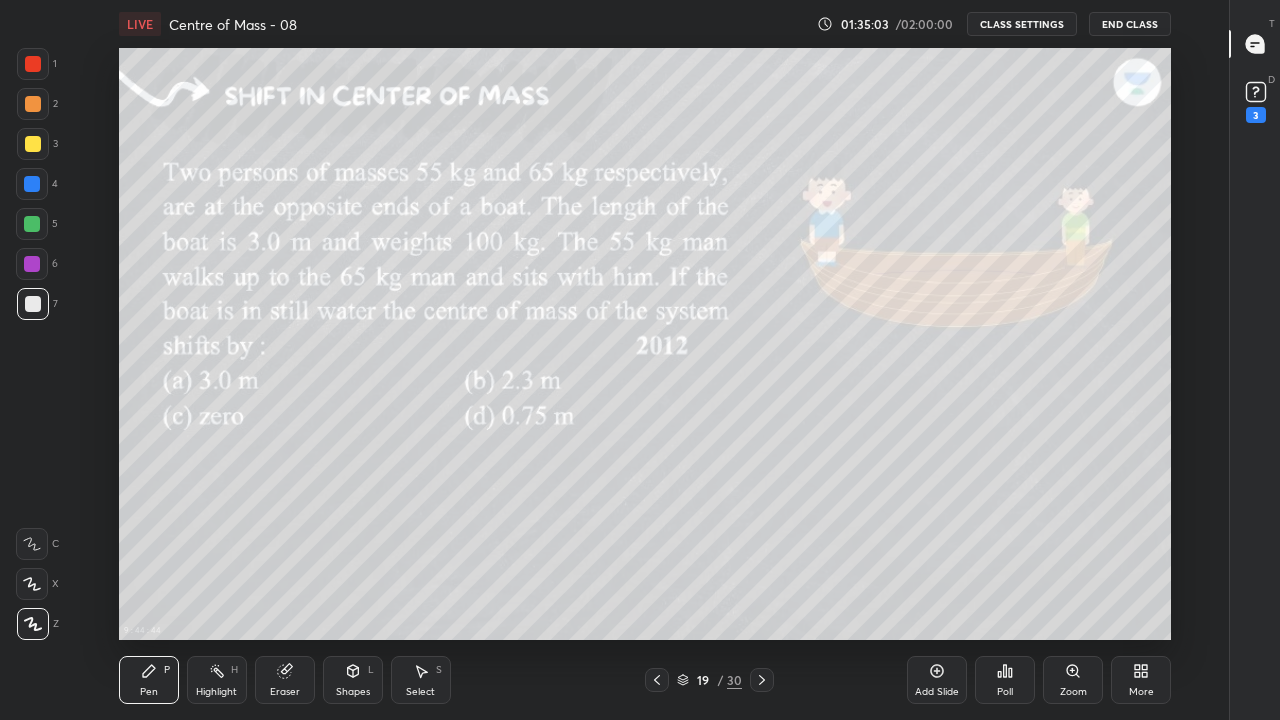 click 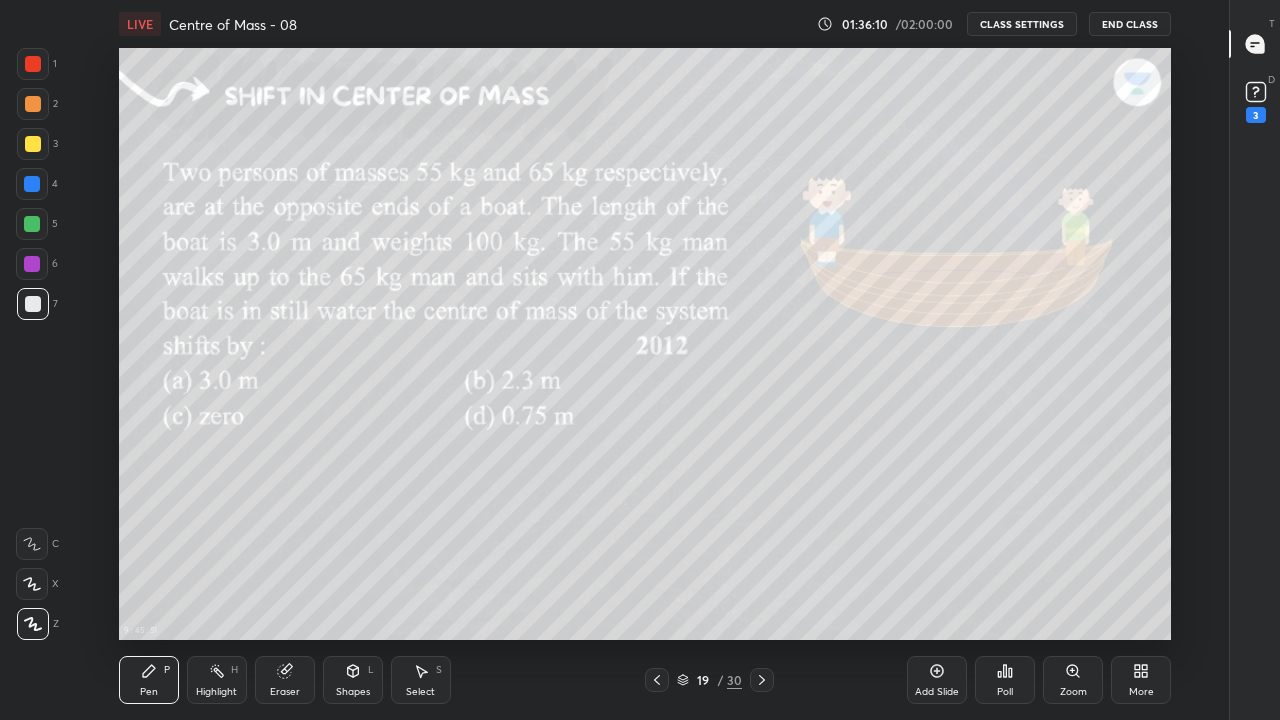 click 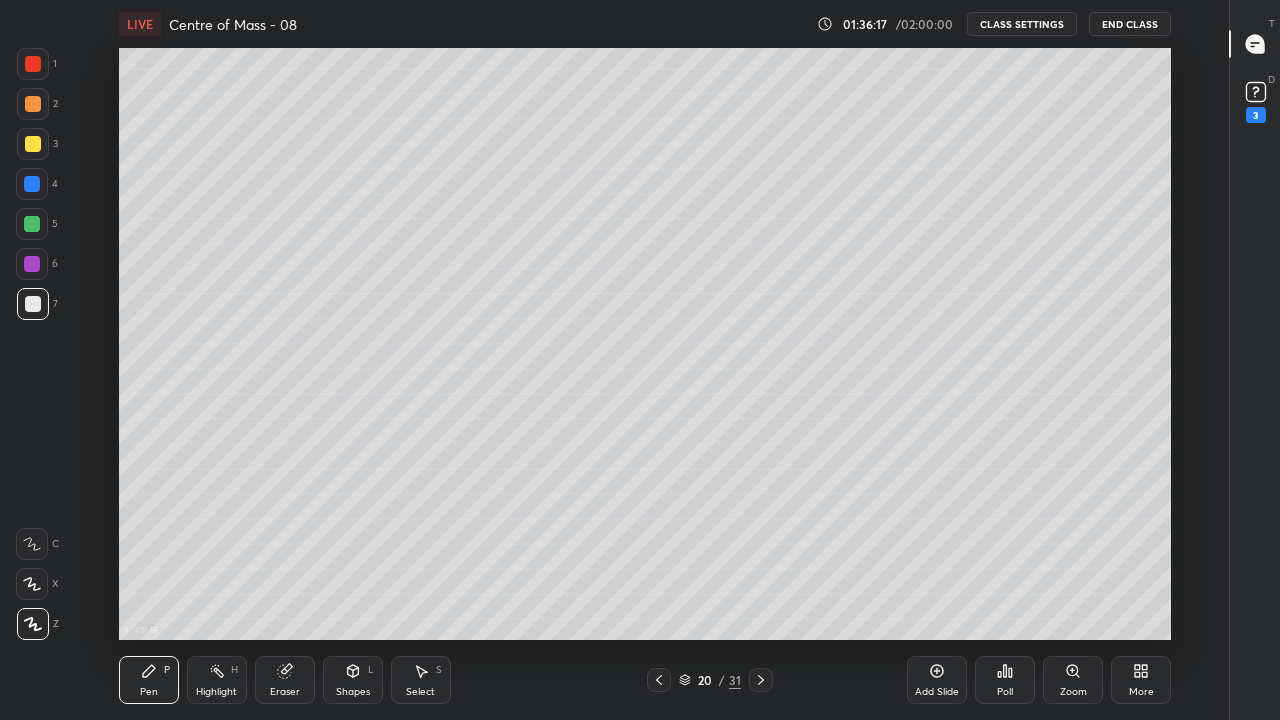 click 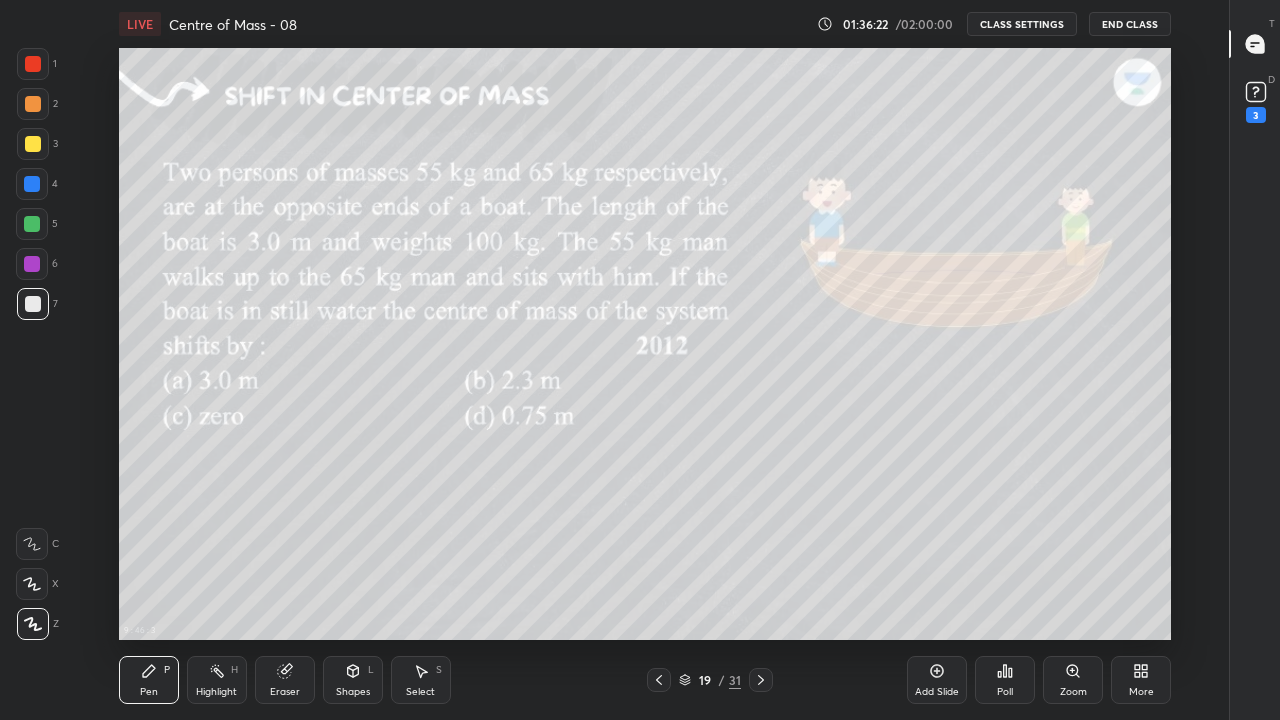click 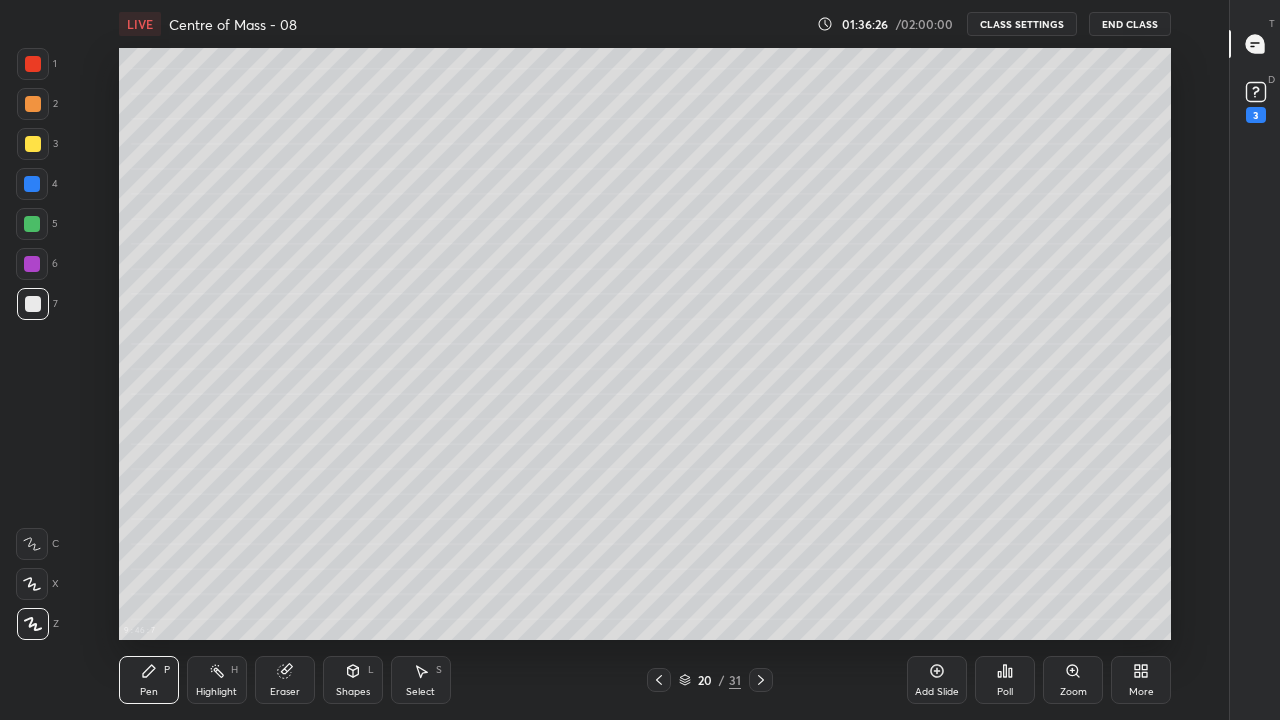 click 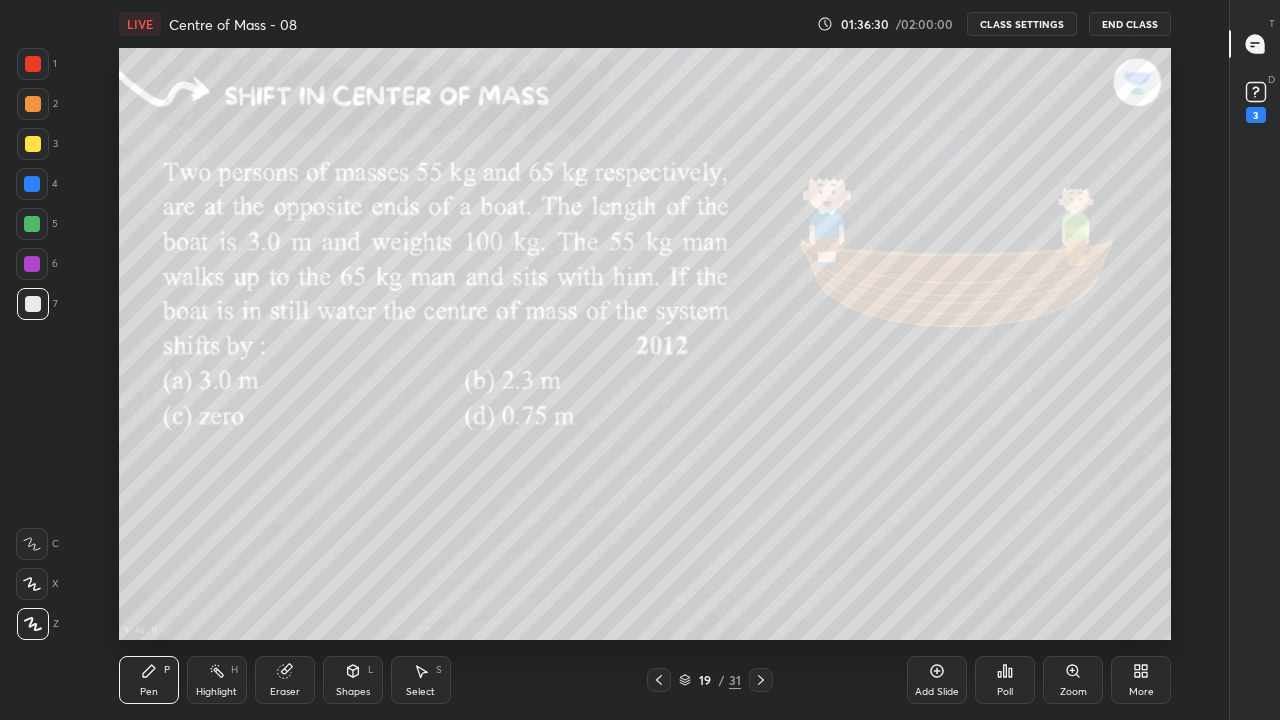 click 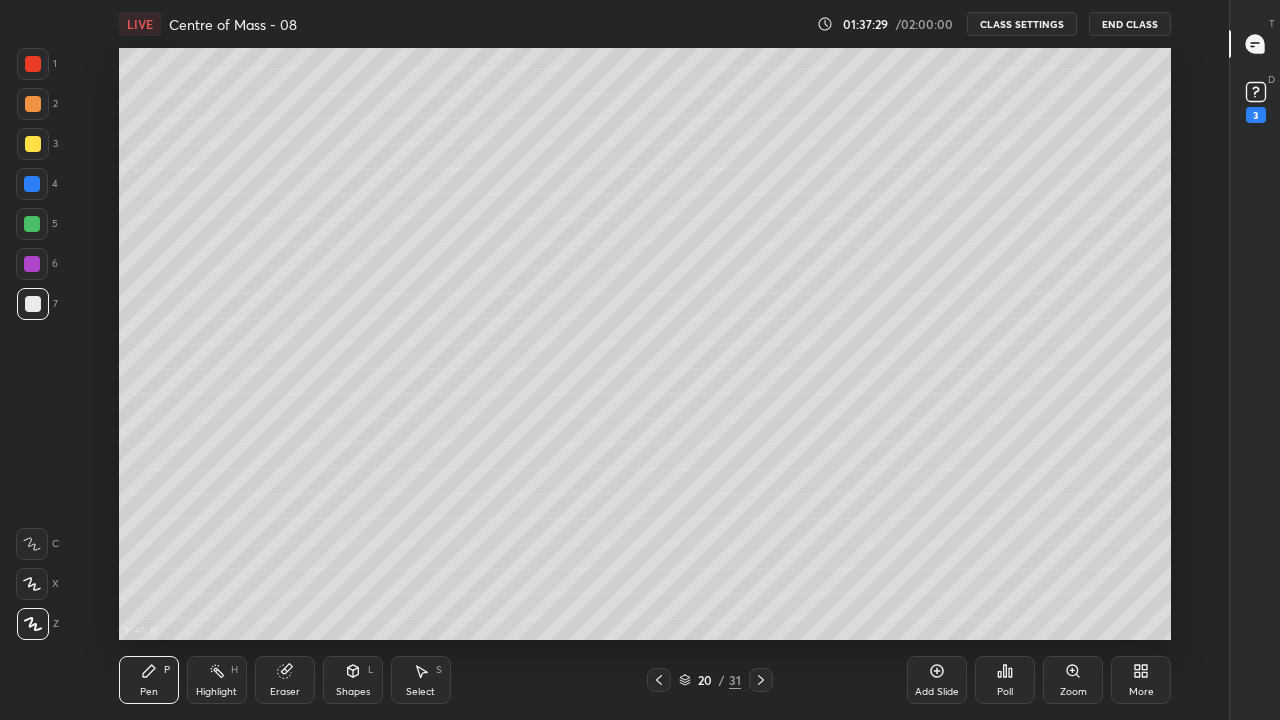 click 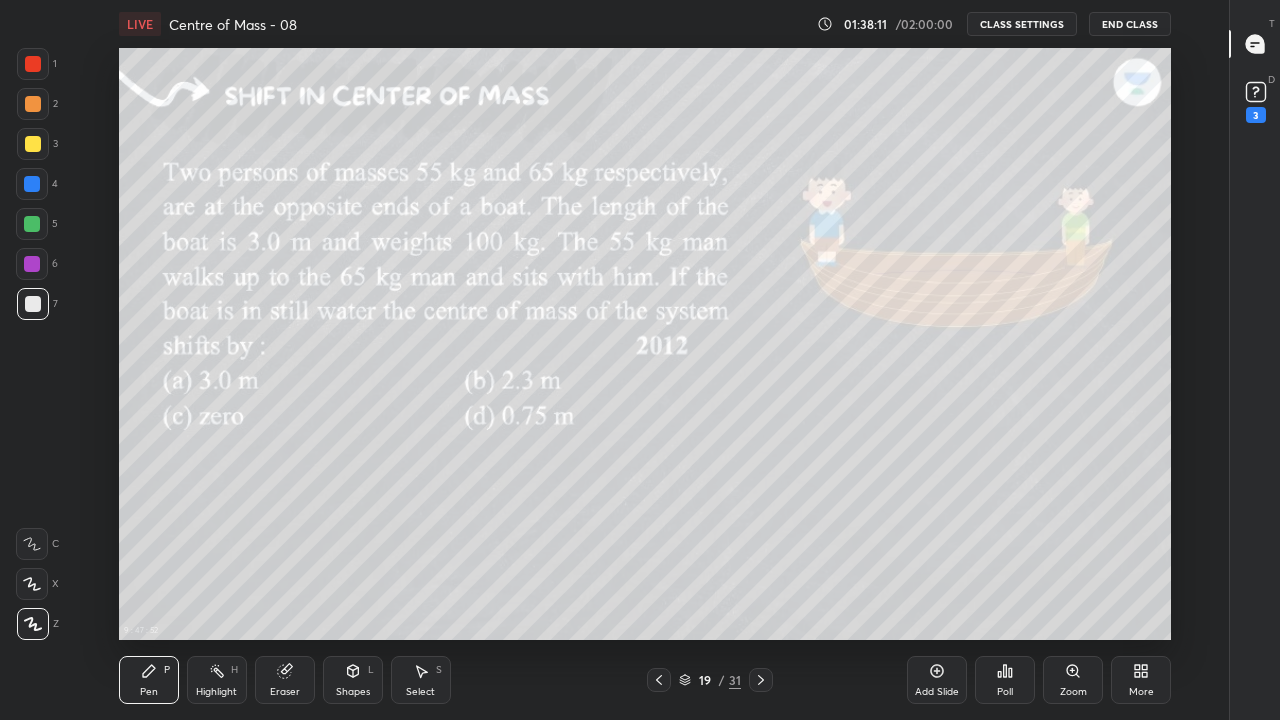 click on "Highlight" at bounding box center (216, 692) 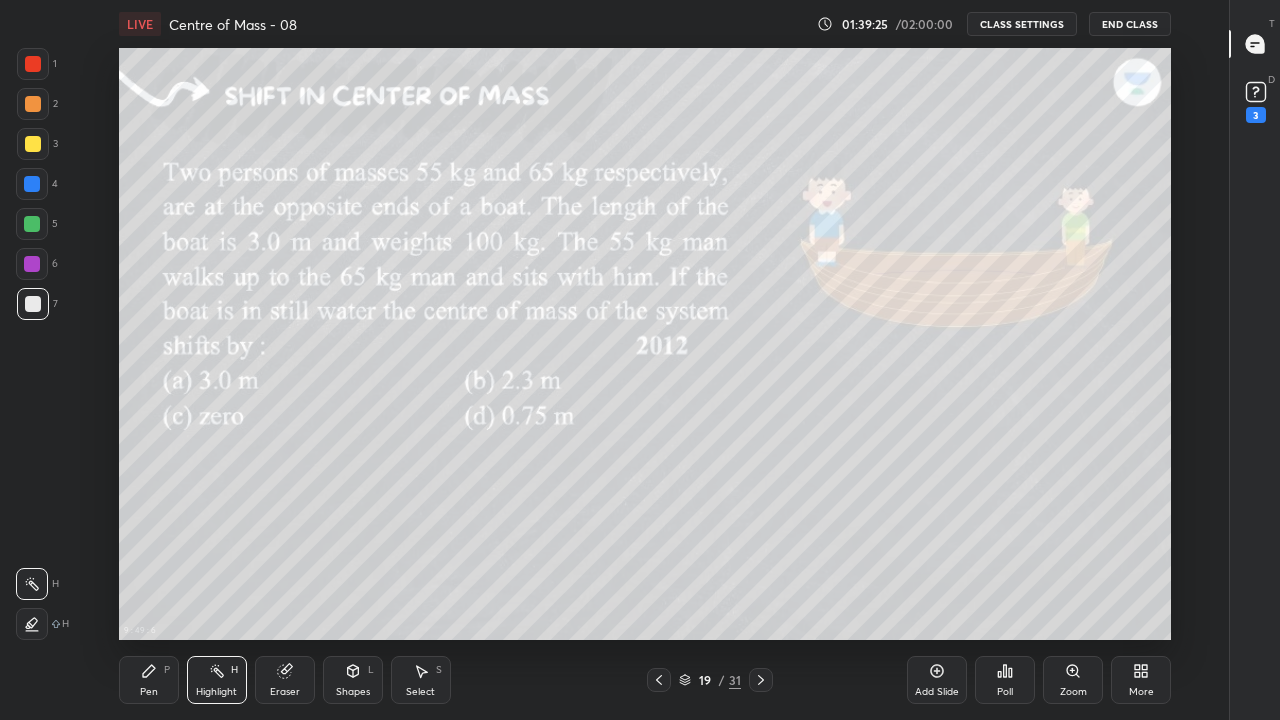 click 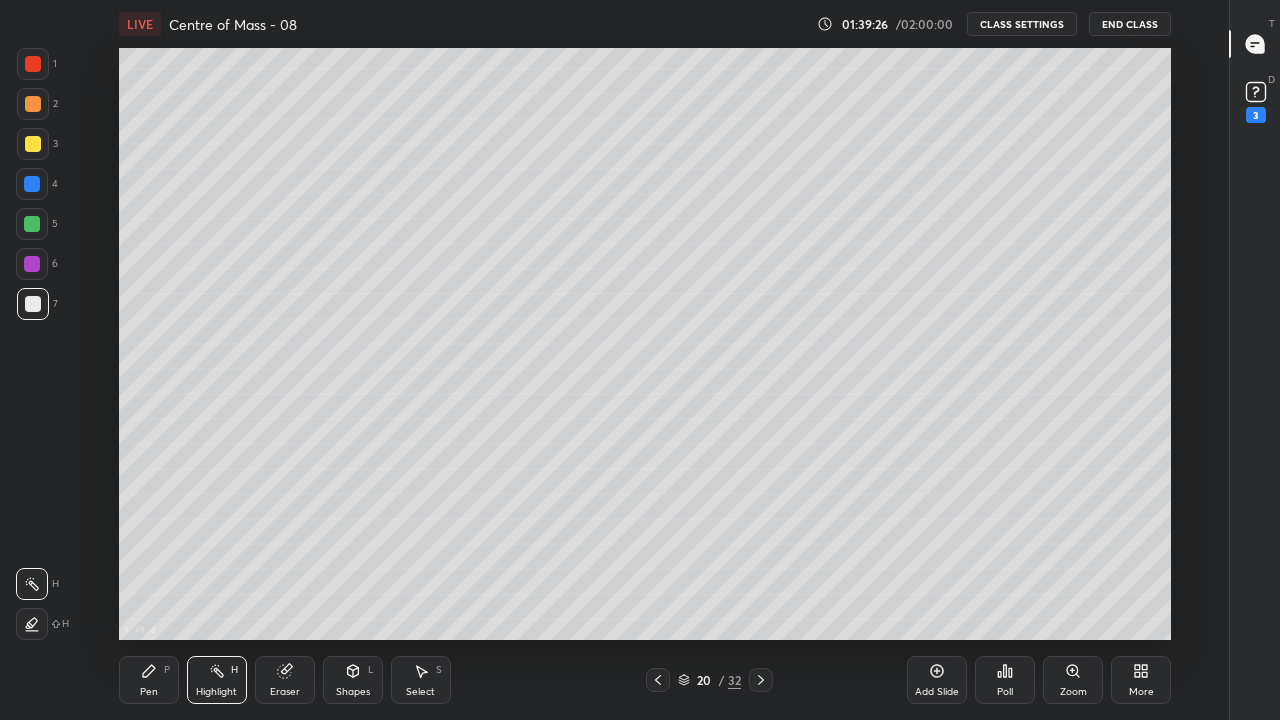 click 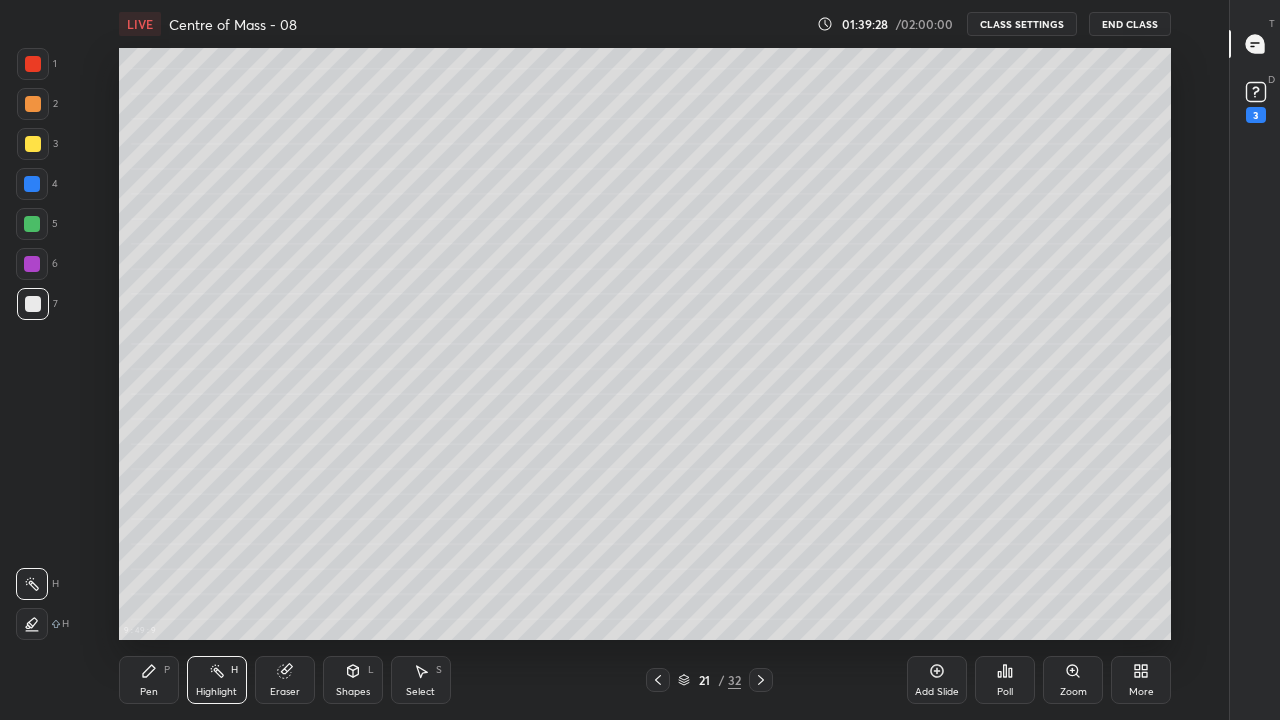 click on "Add Slide" at bounding box center [937, 680] 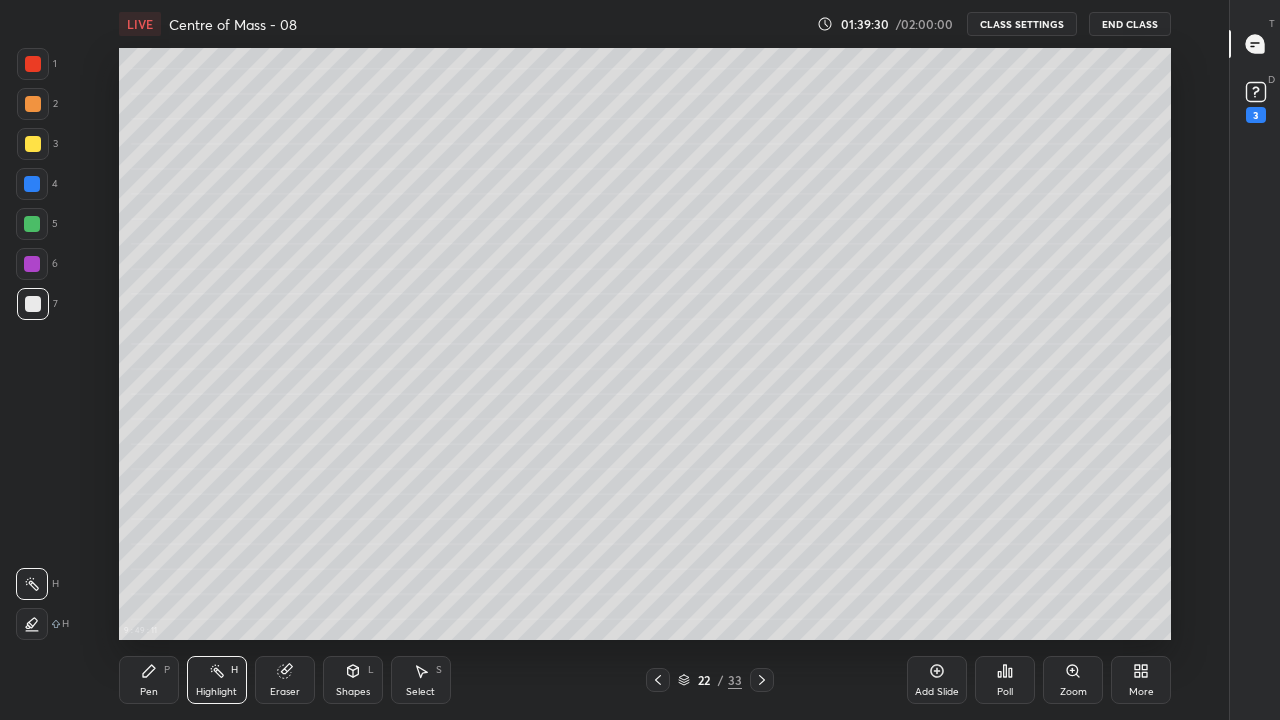click on "Pen" at bounding box center [149, 692] 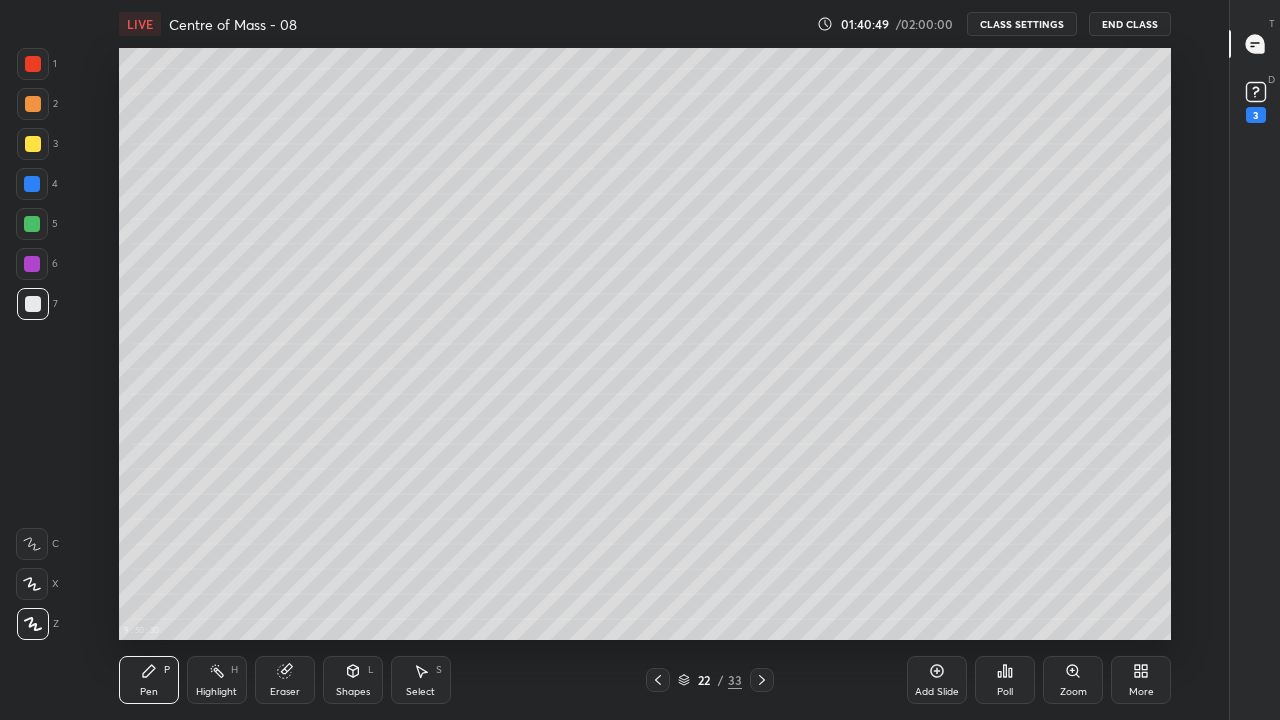 click on "Highlight H" at bounding box center [217, 680] 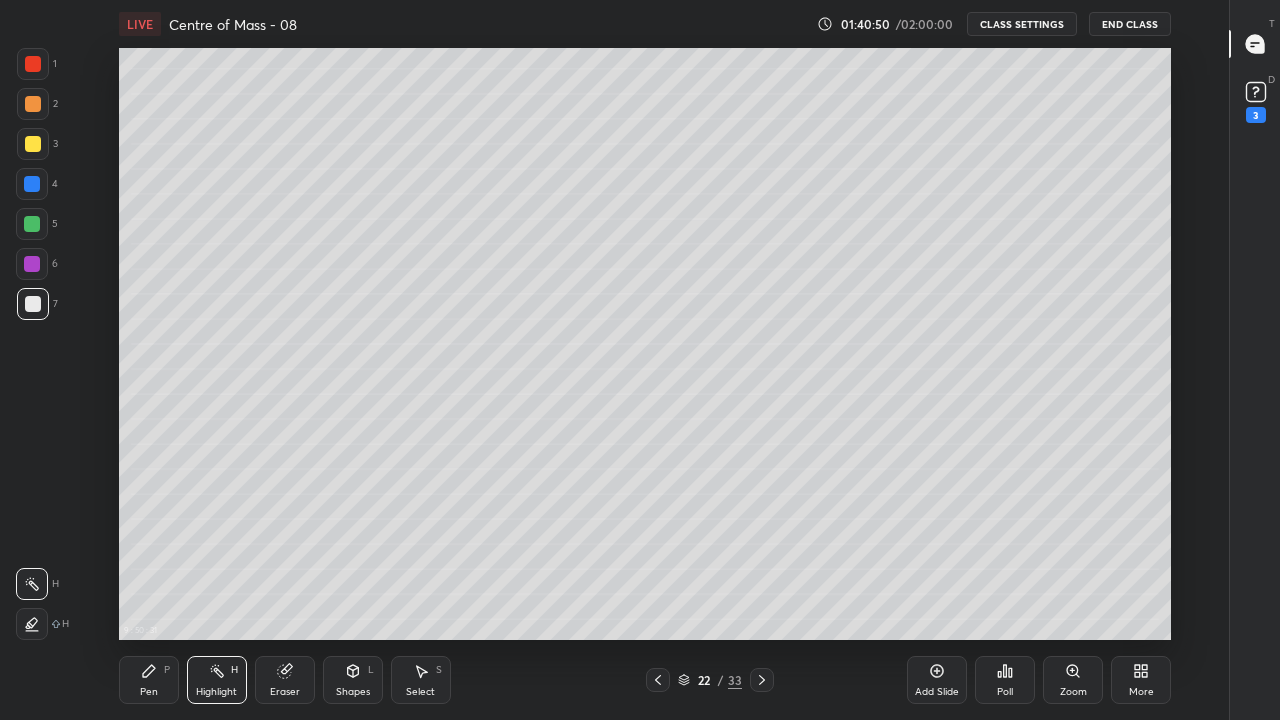 click on "Pen" at bounding box center (149, 692) 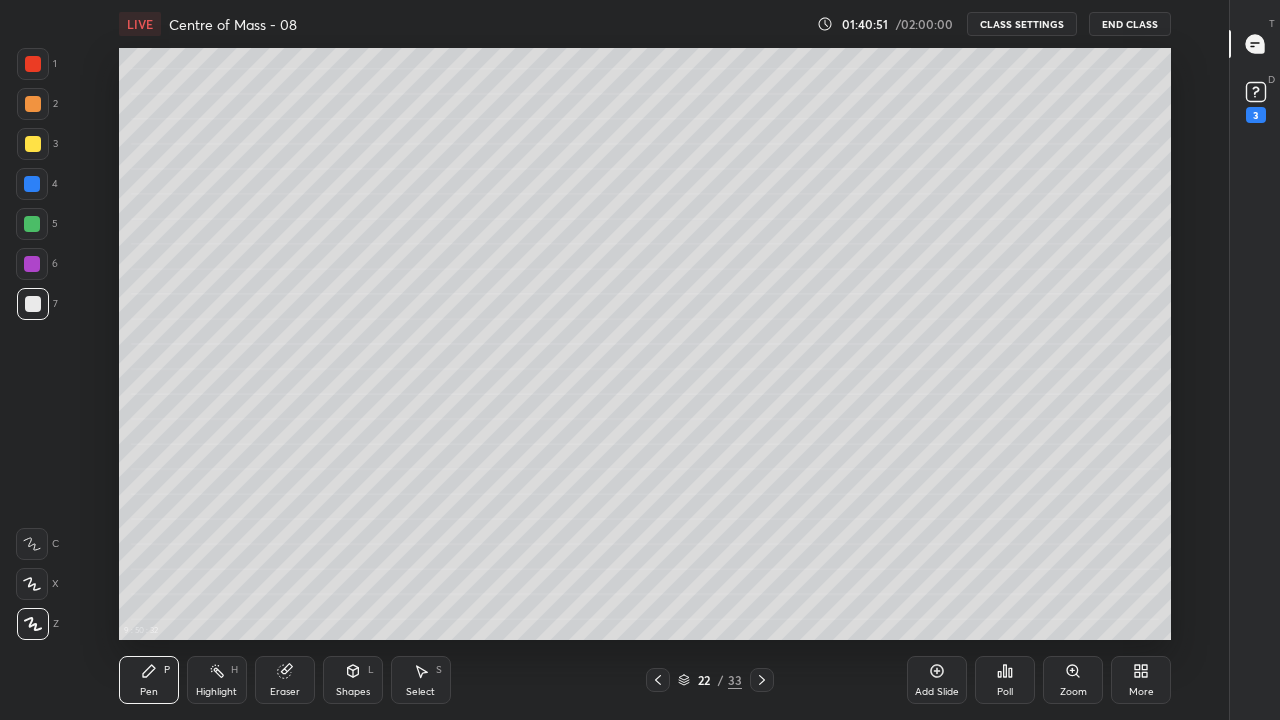 click at bounding box center (32, 264) 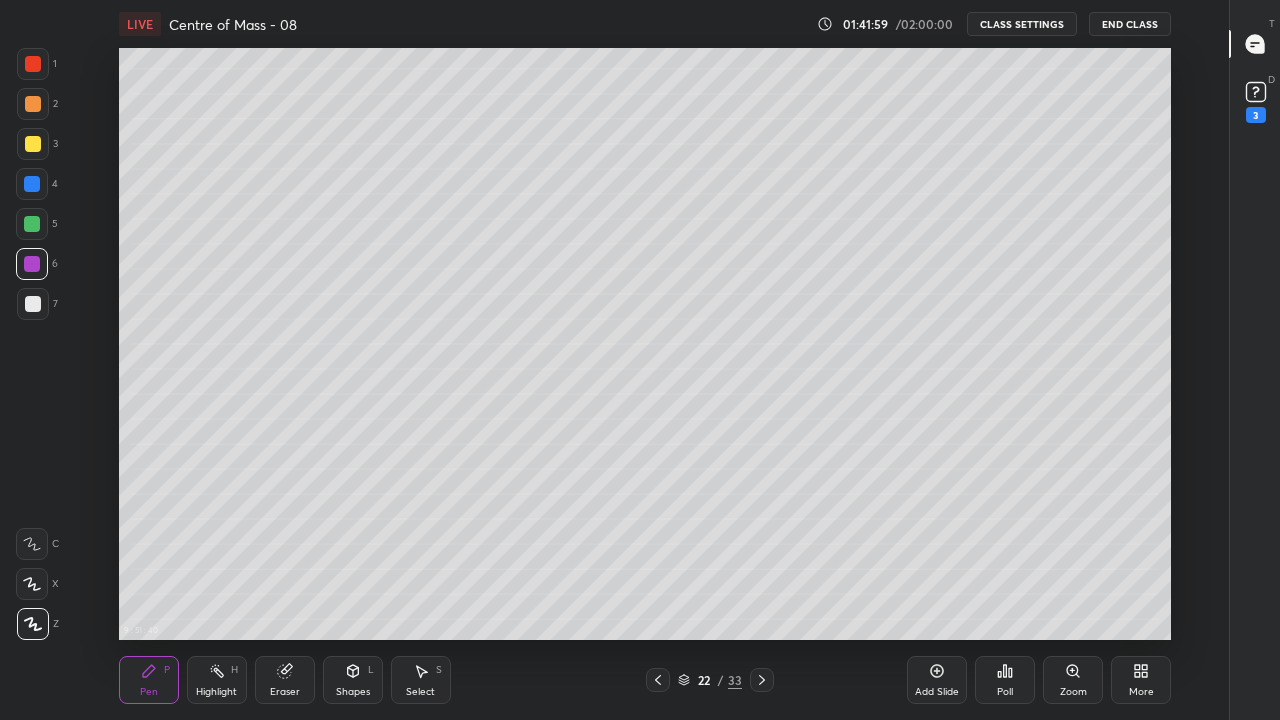 click on "Highlight" at bounding box center (216, 692) 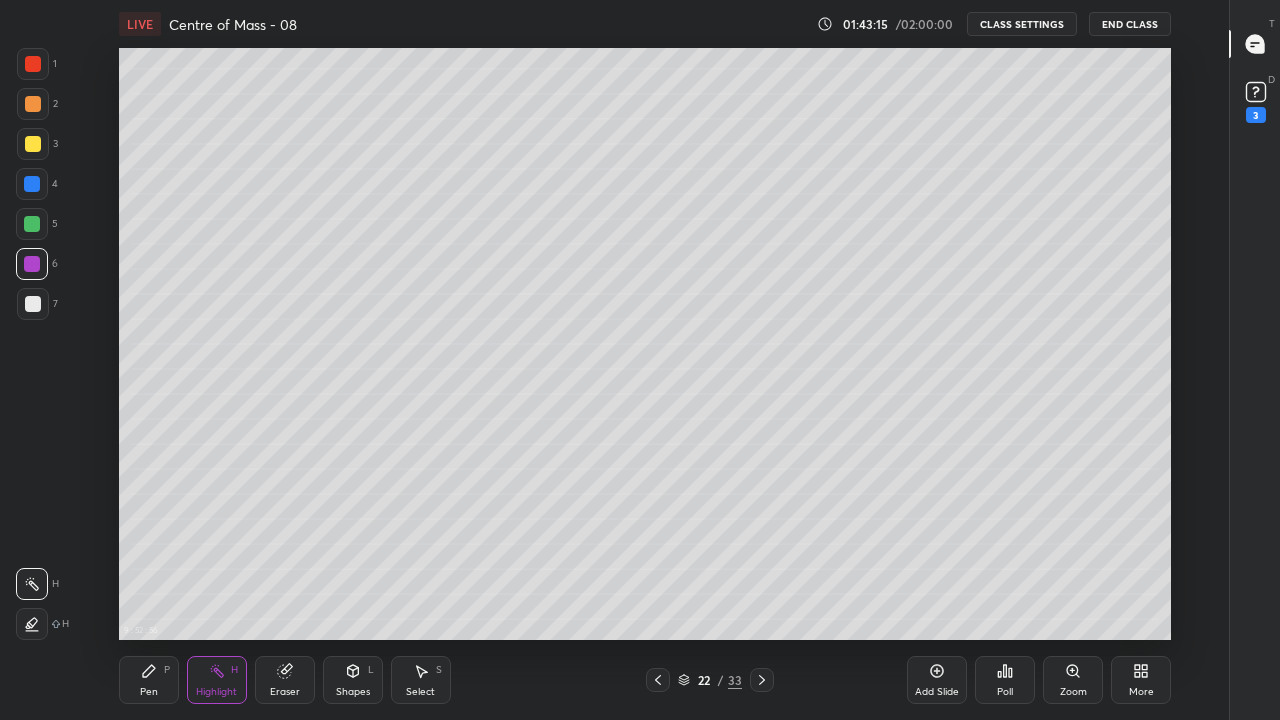 click on "Pen P" at bounding box center (149, 680) 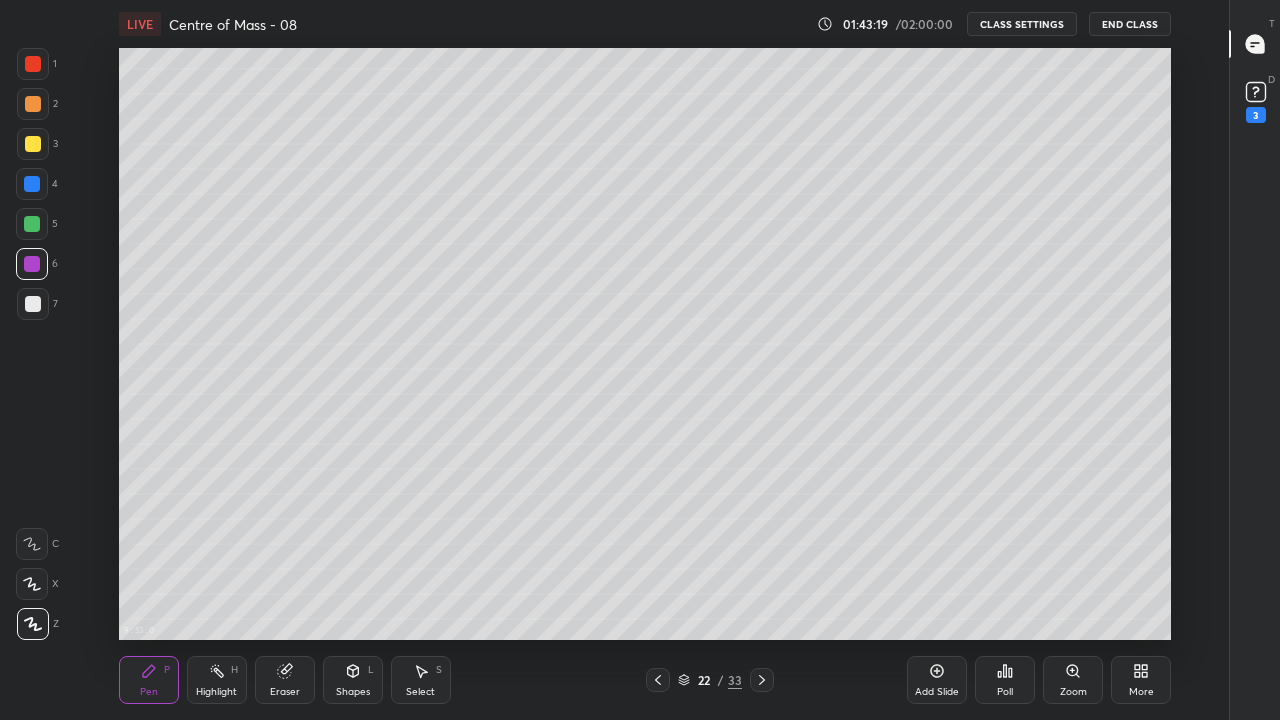 click on "Eraser" at bounding box center (285, 680) 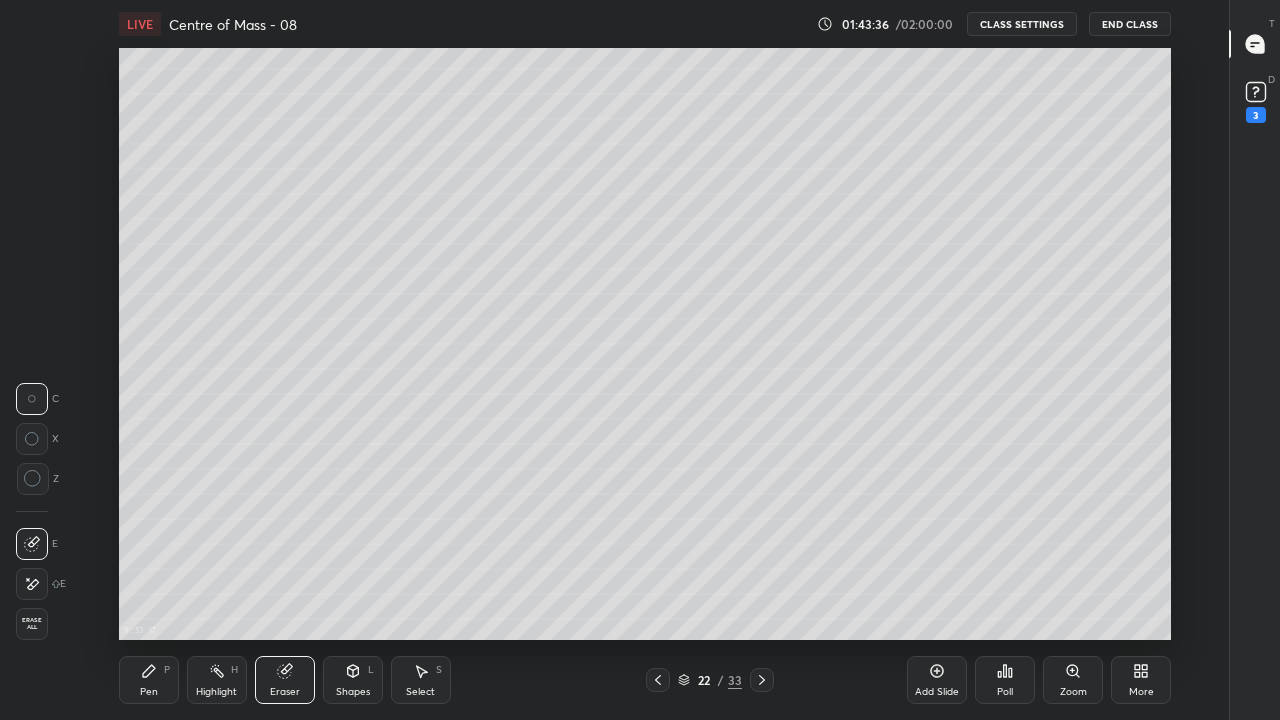 click 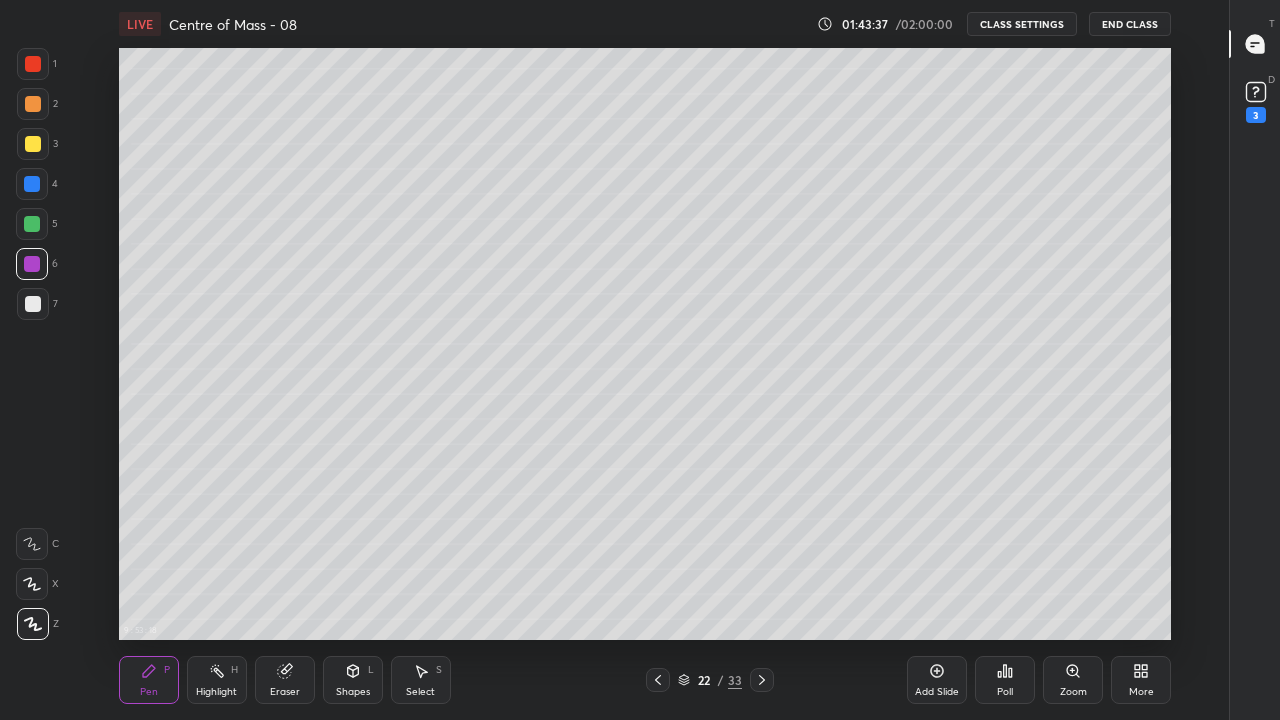 click at bounding box center (32, 224) 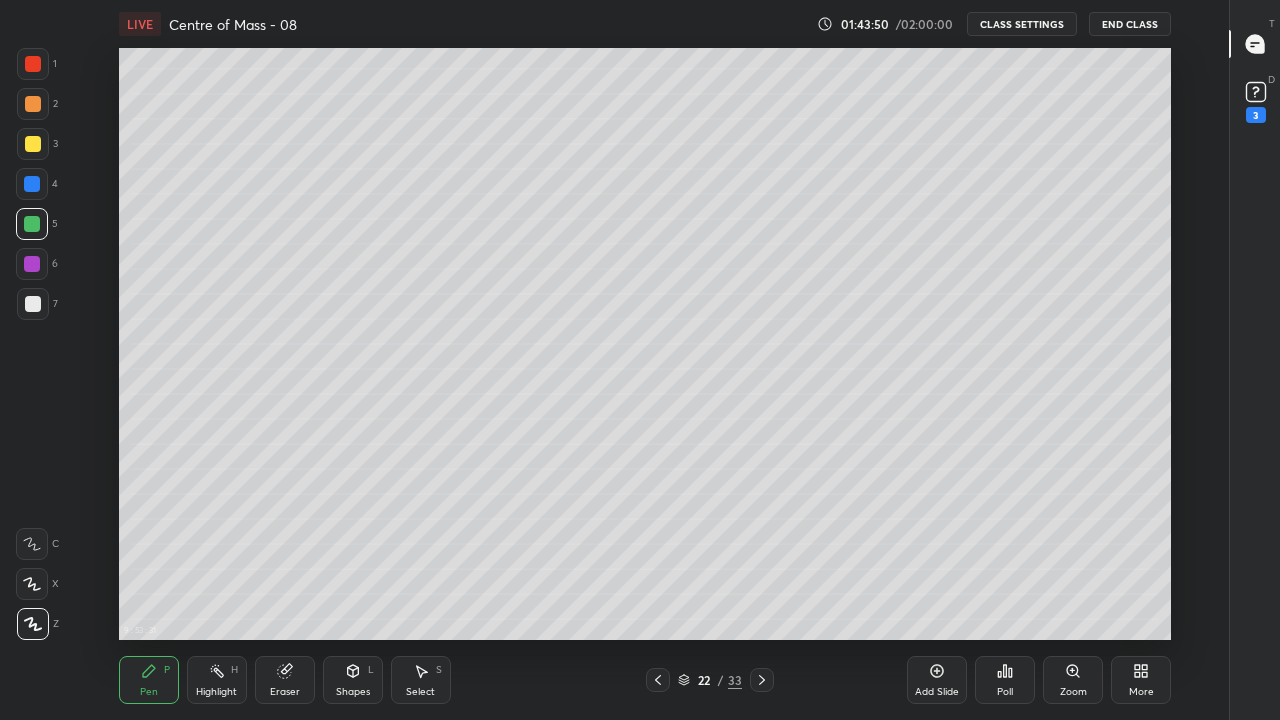 click at bounding box center [32, 184] 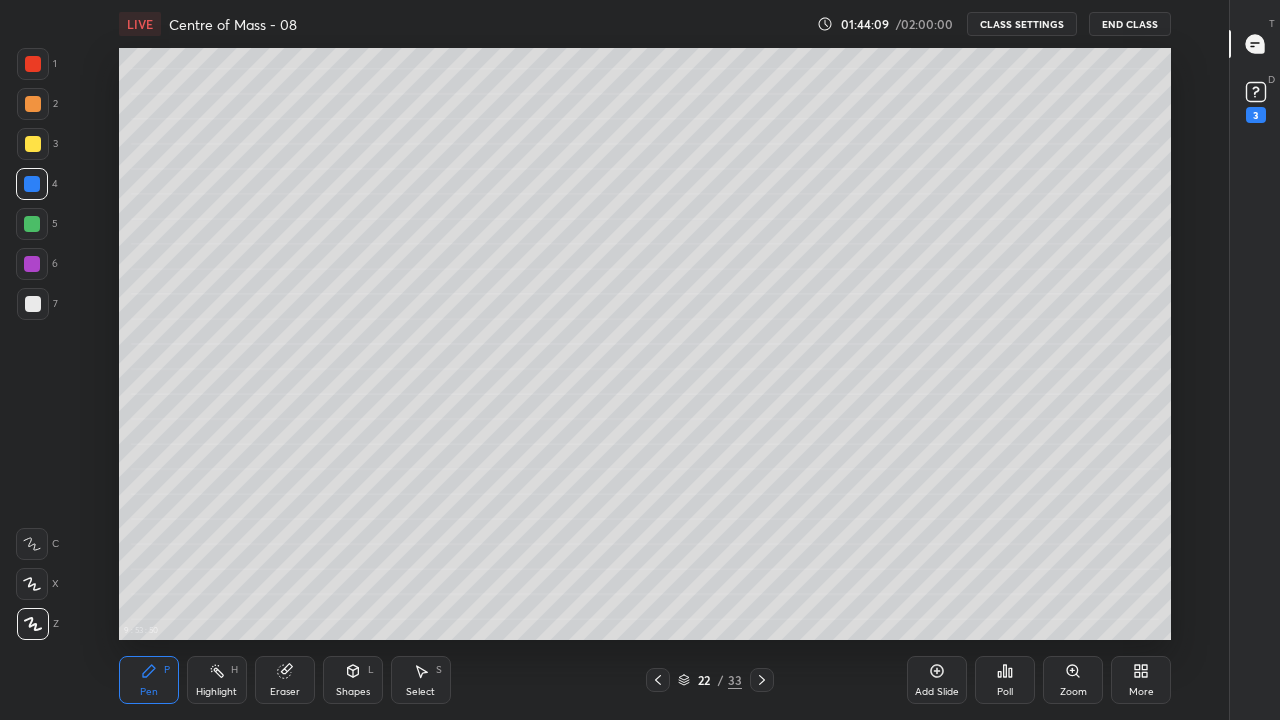 click at bounding box center (33, 144) 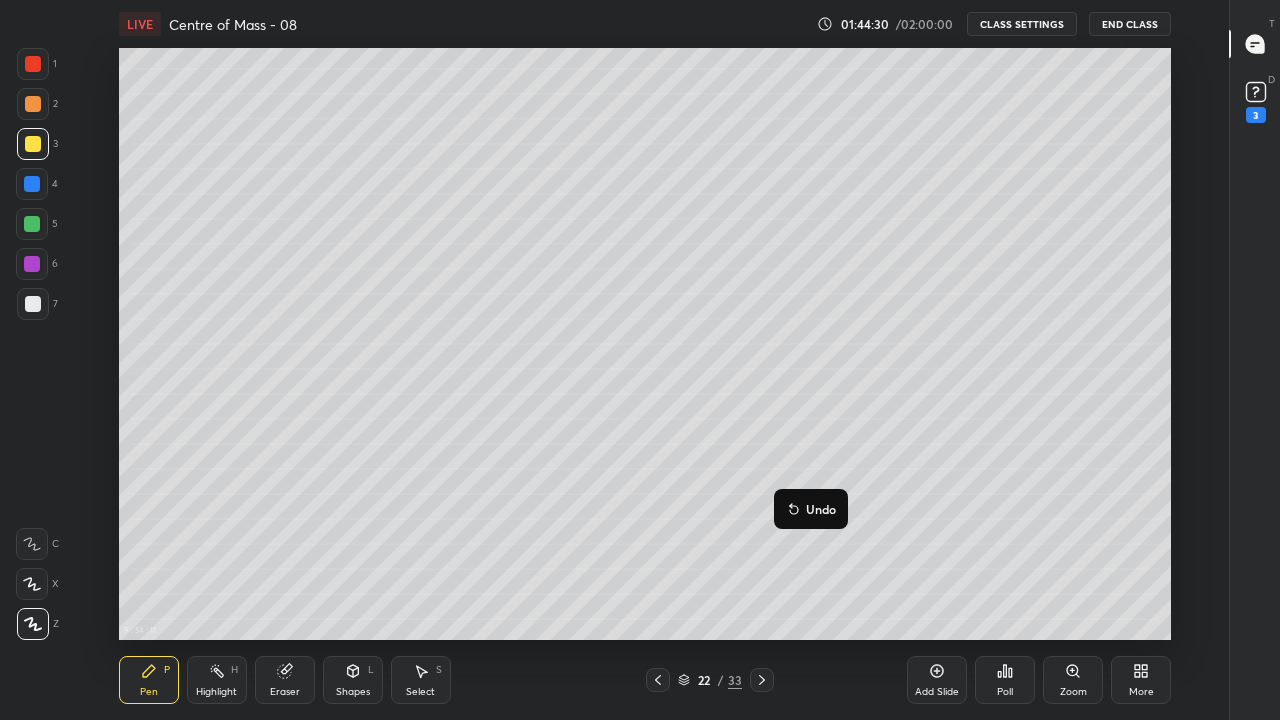 click on "Highlight" at bounding box center (216, 692) 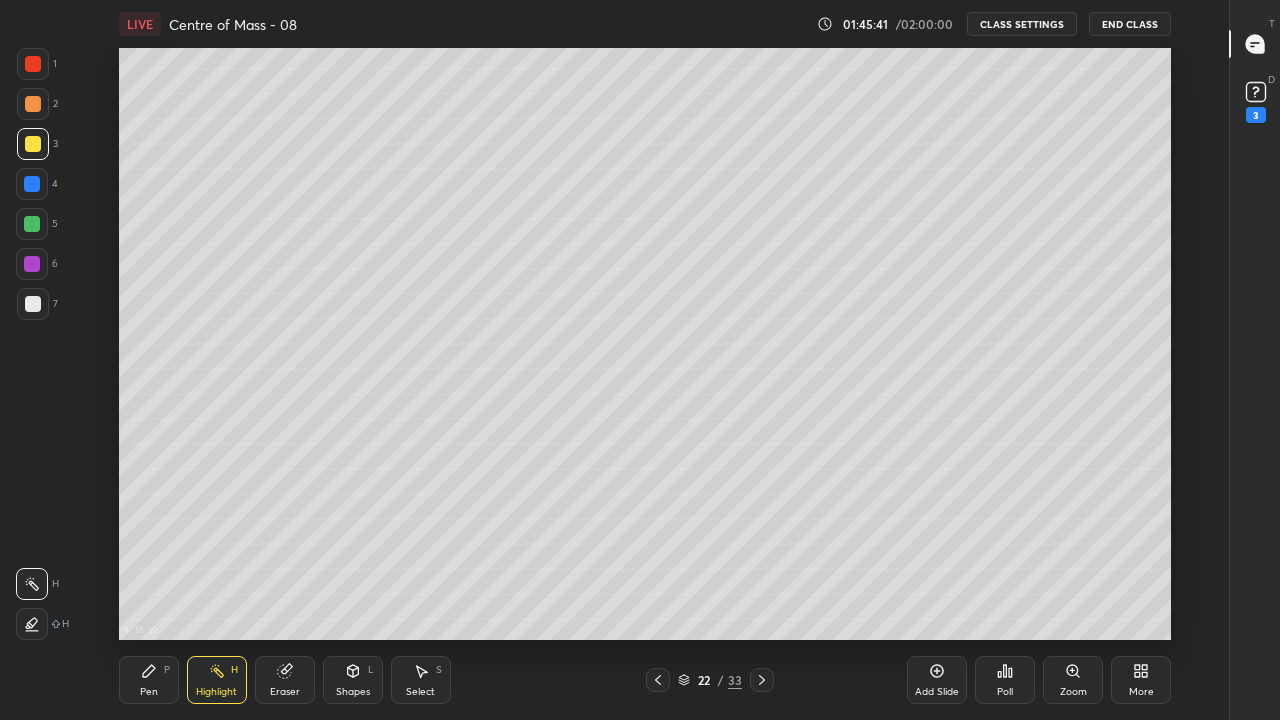 click on "Pen P" at bounding box center [149, 680] 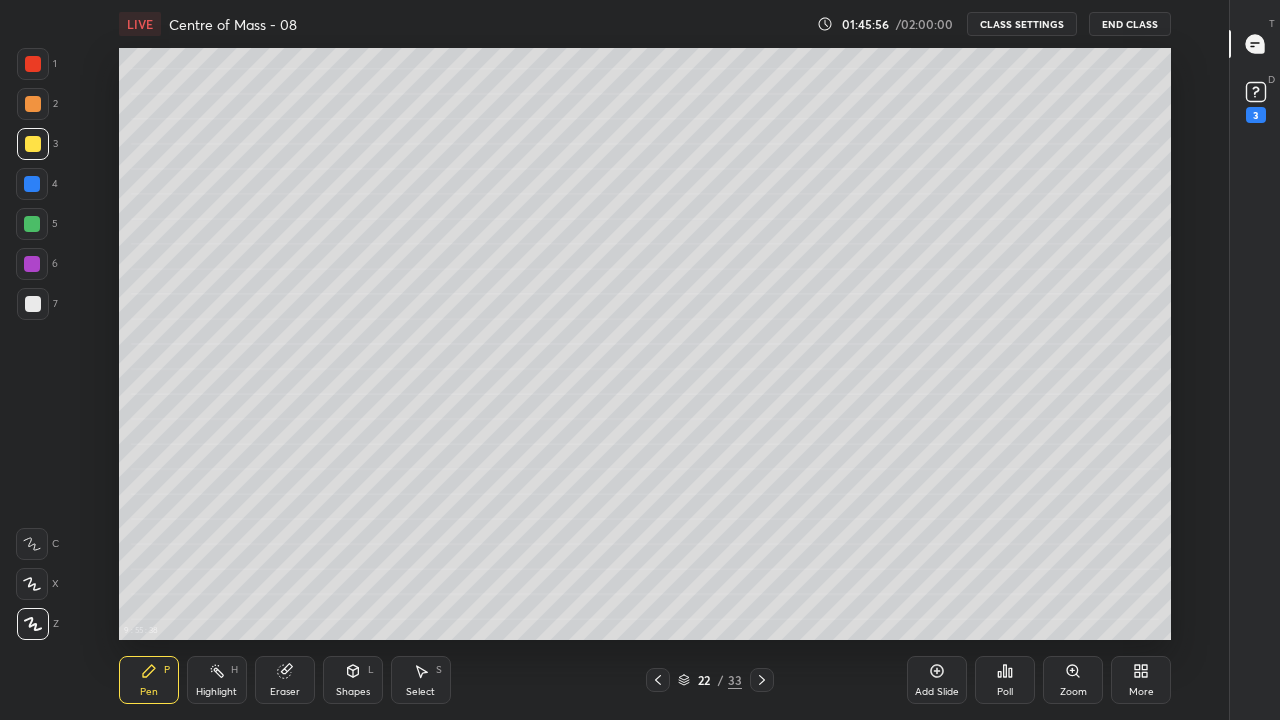 click on "Highlight" at bounding box center [216, 692] 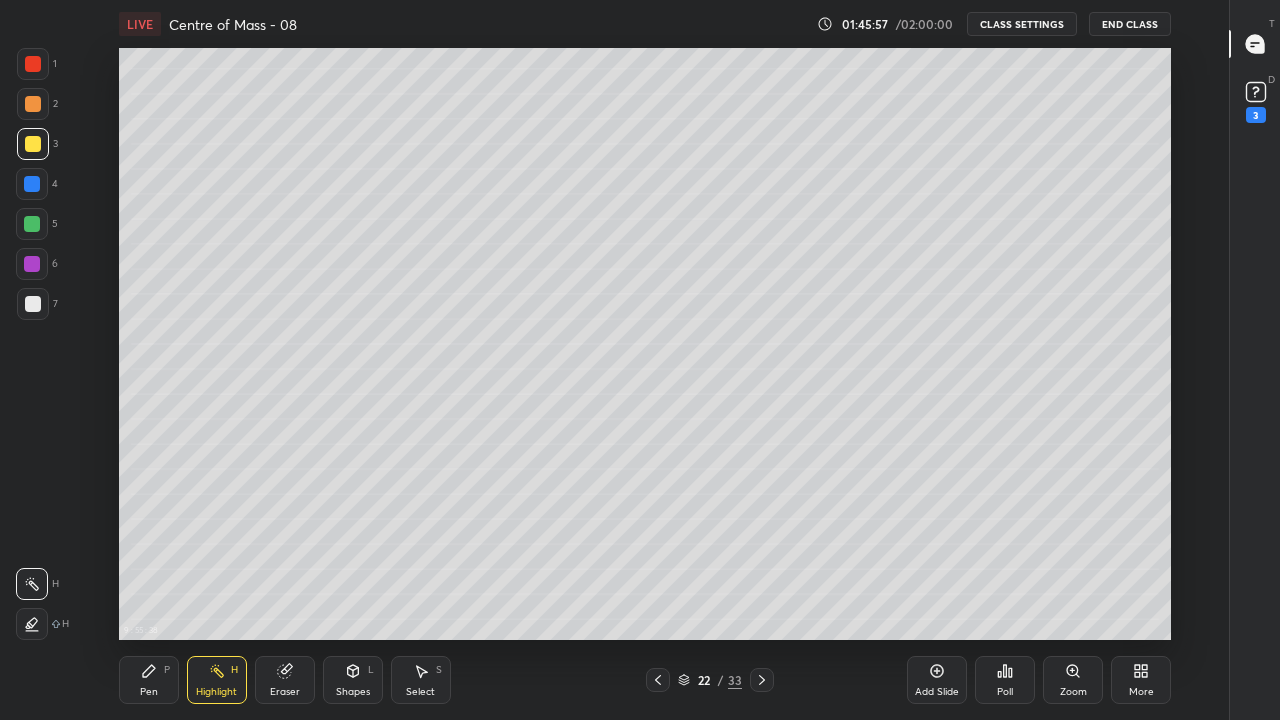 click on "Highlight H" at bounding box center [217, 680] 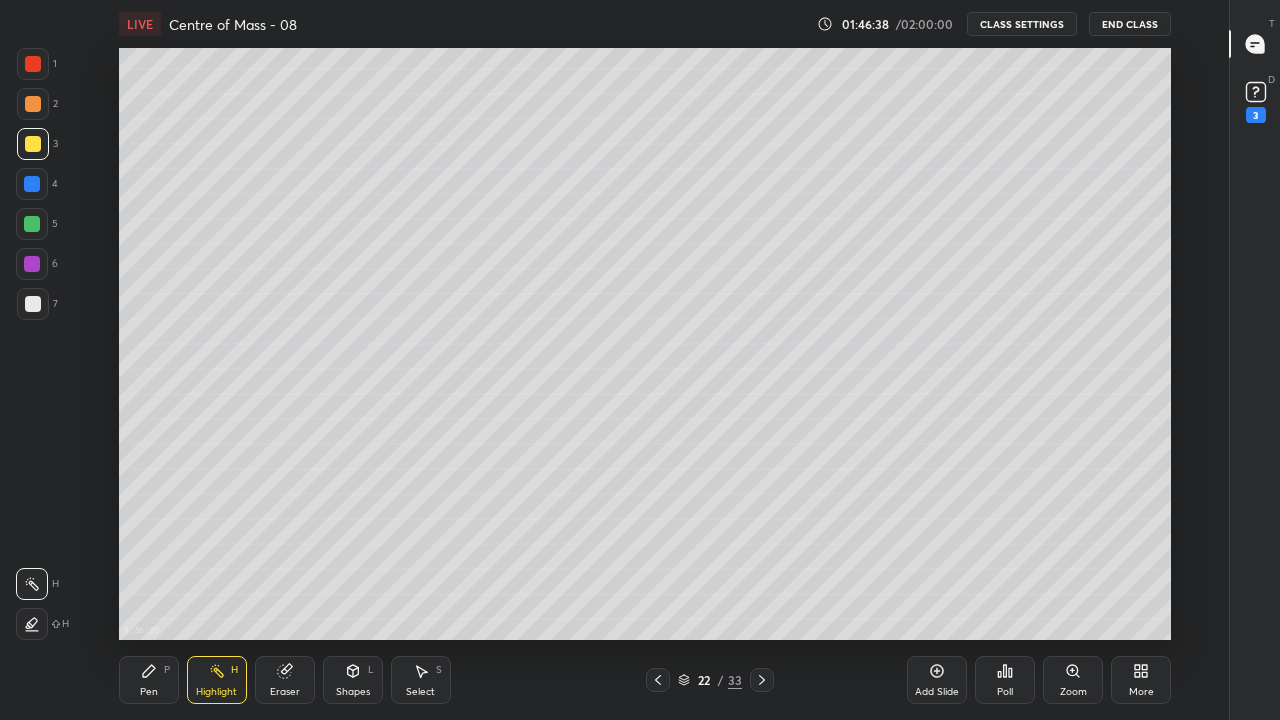 click on "Pen" at bounding box center (149, 692) 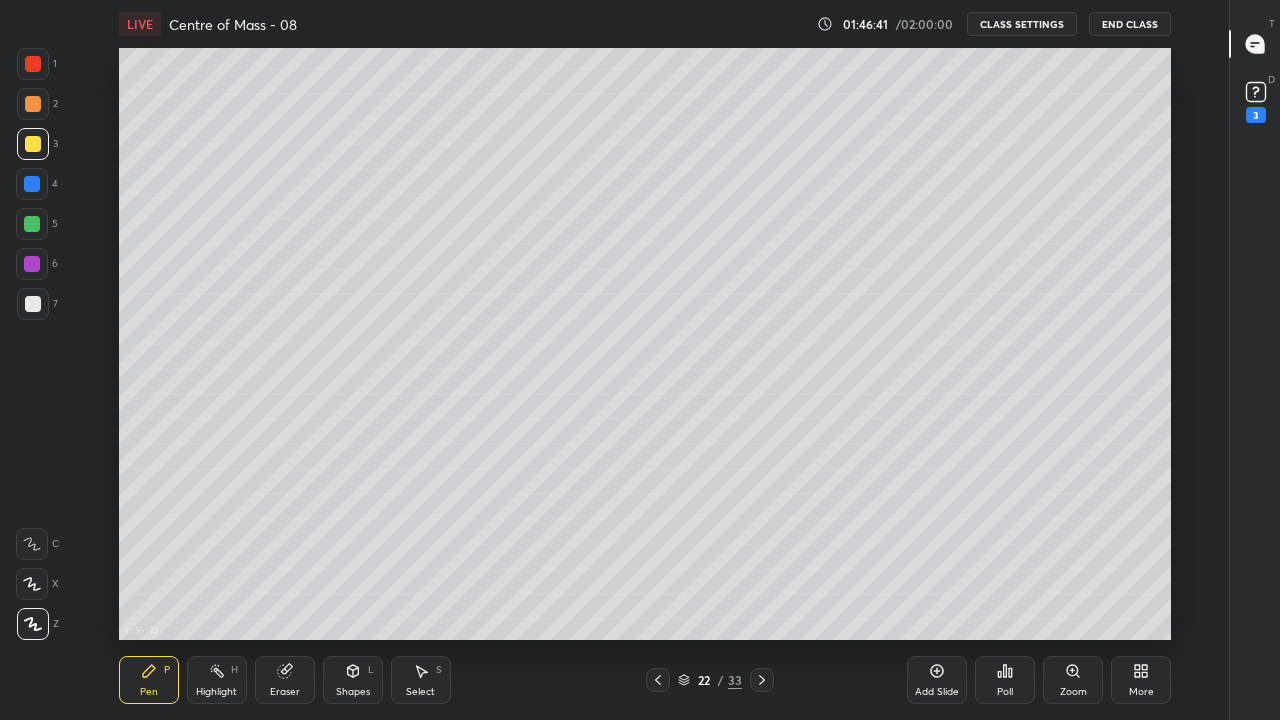 click at bounding box center [33, 104] 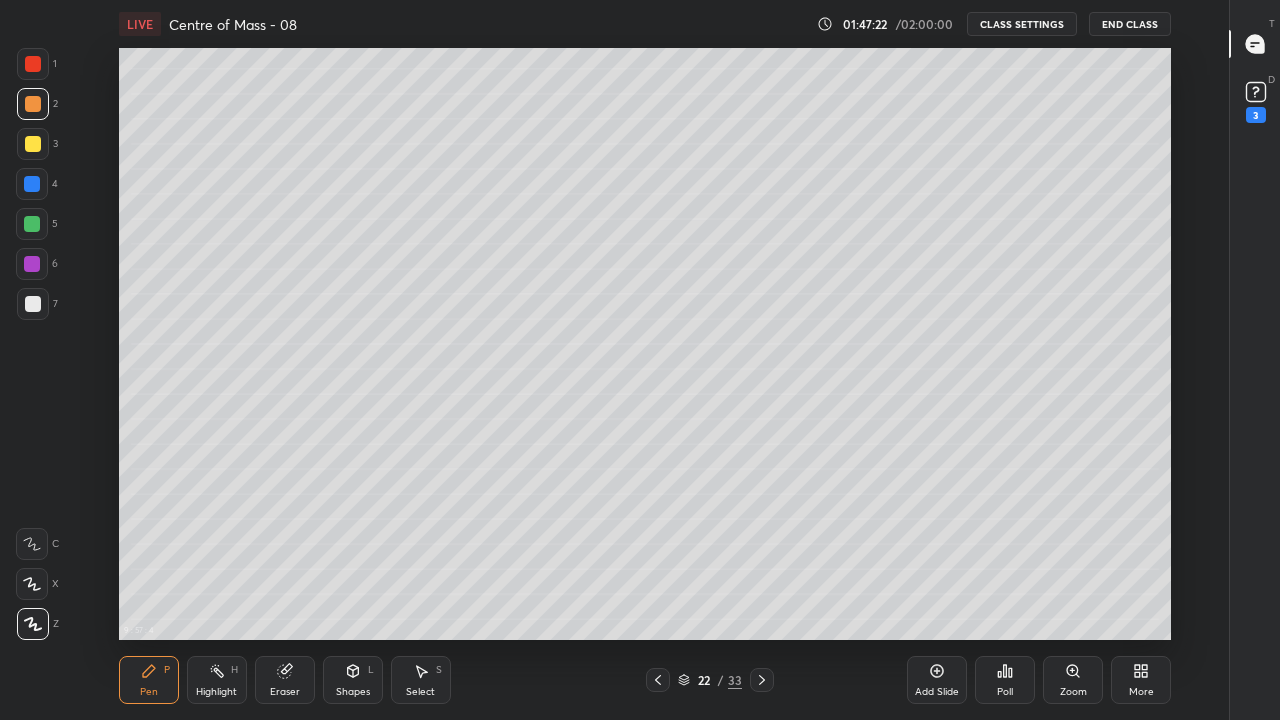 click on "Pen P" at bounding box center [149, 680] 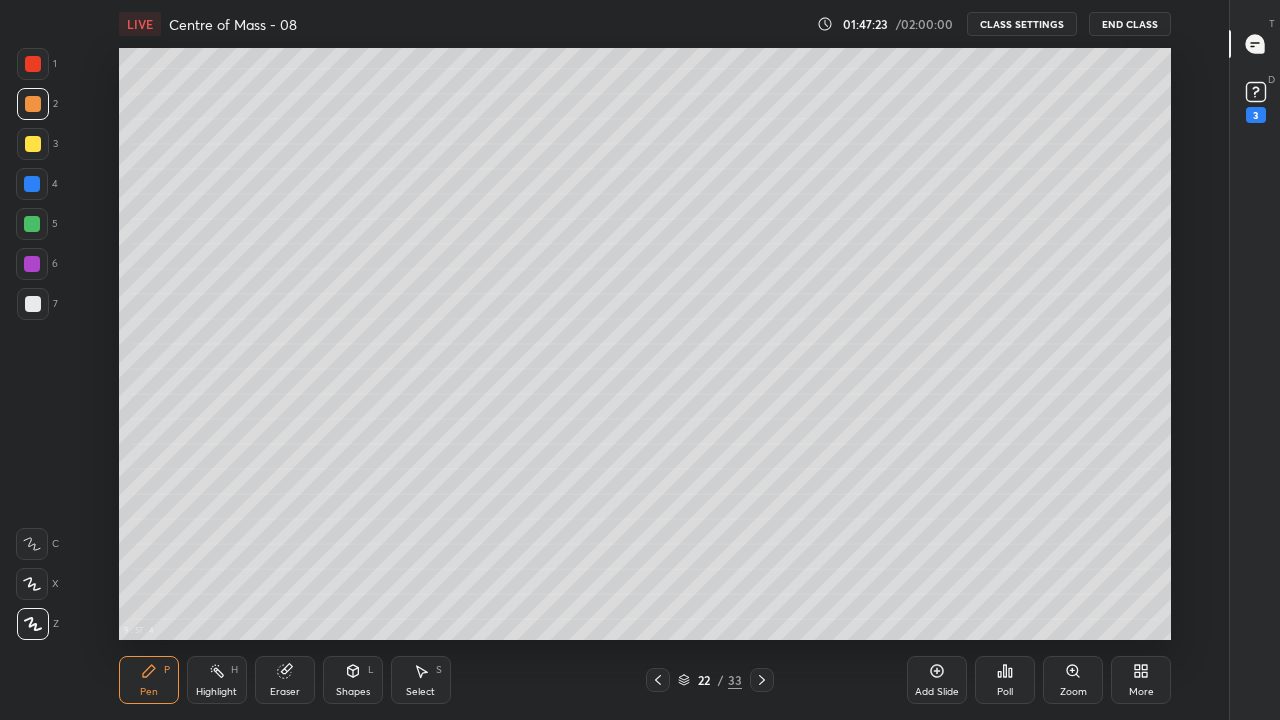 click 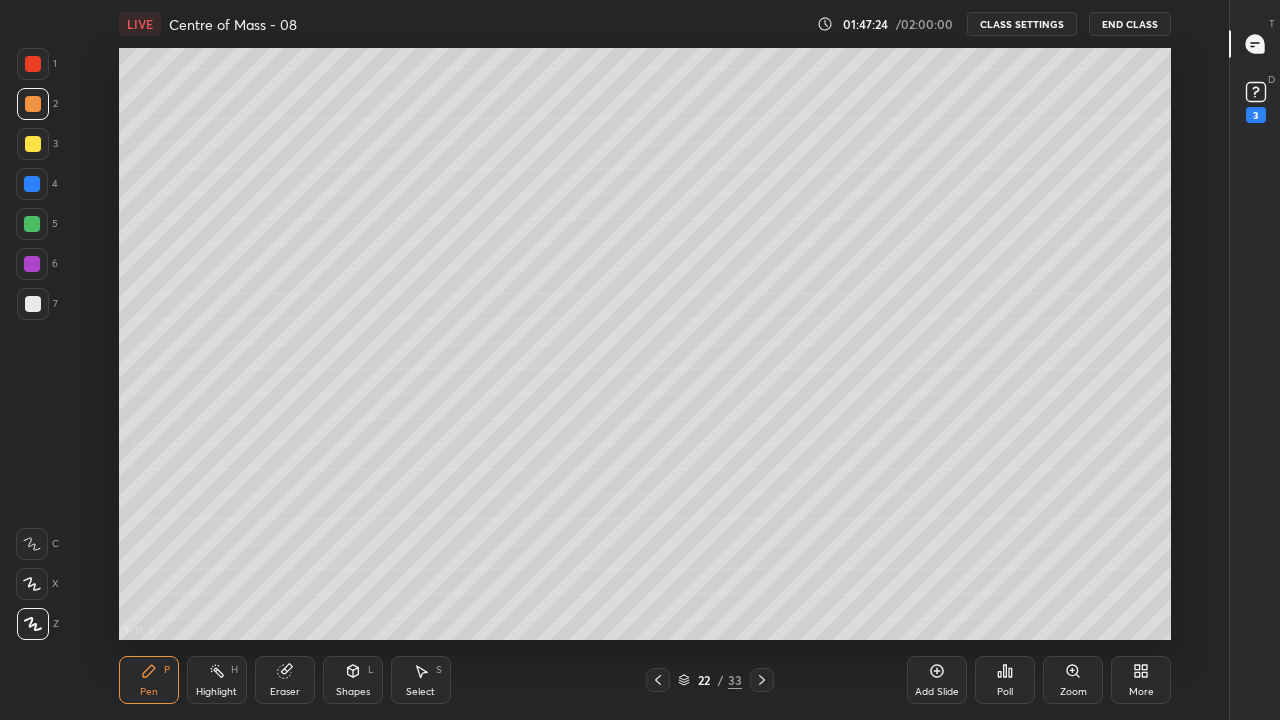 click at bounding box center [33, 304] 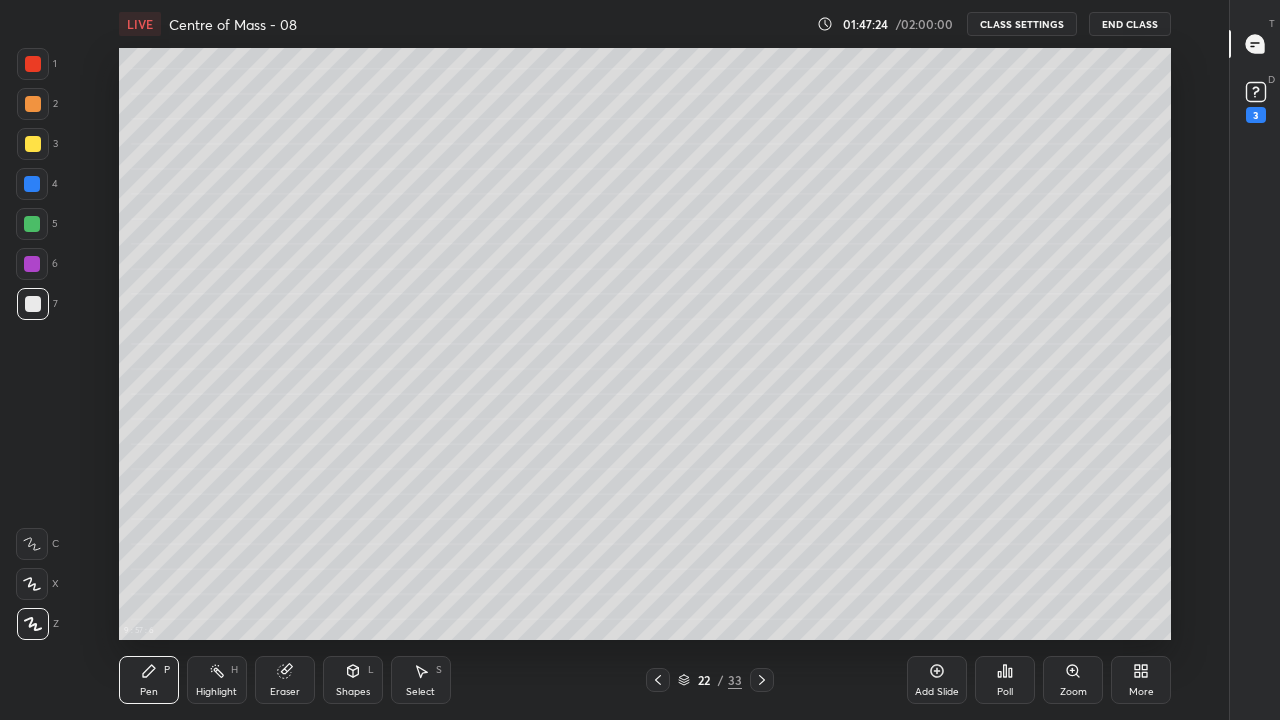 click at bounding box center (33, 144) 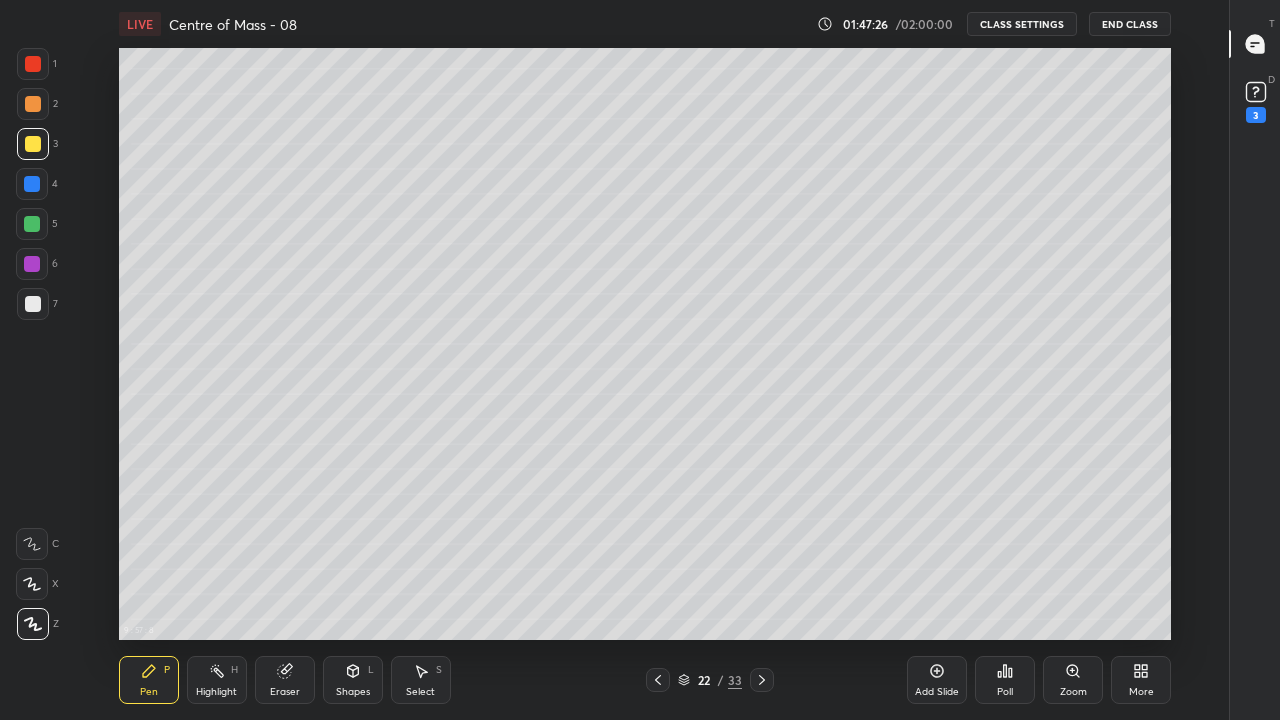 click at bounding box center (33, 304) 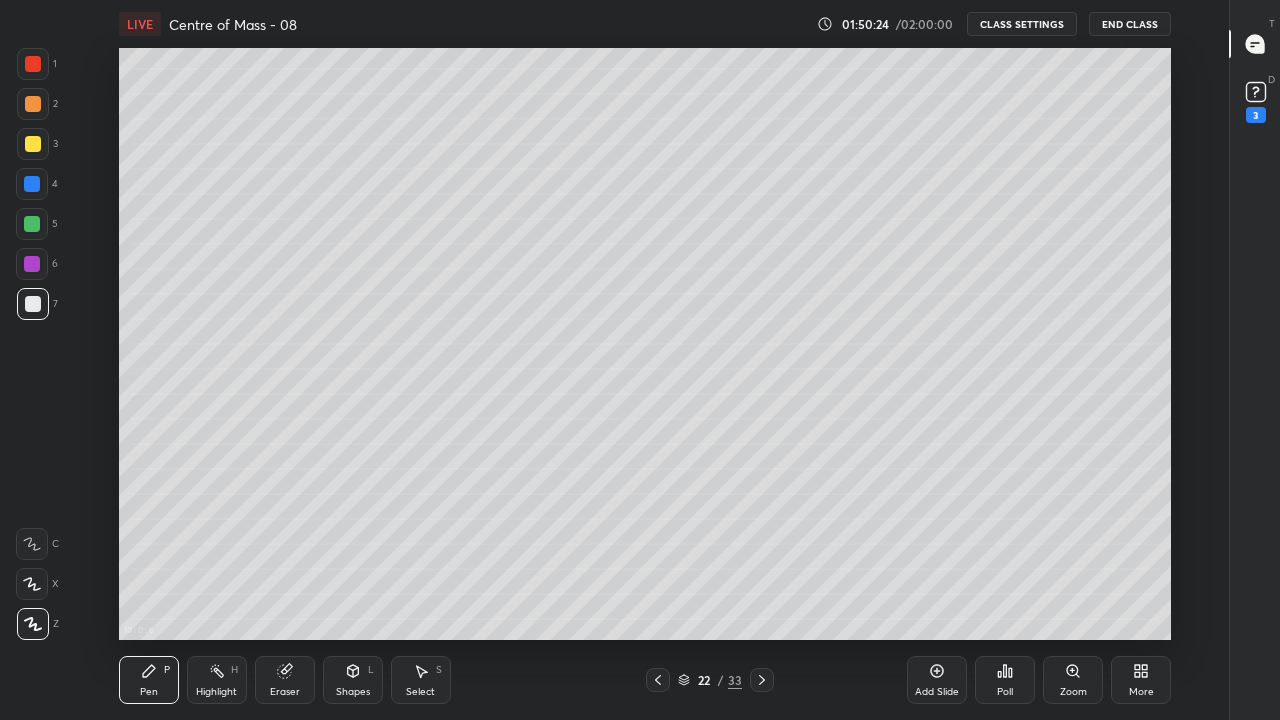 click on "Eraser" at bounding box center (285, 692) 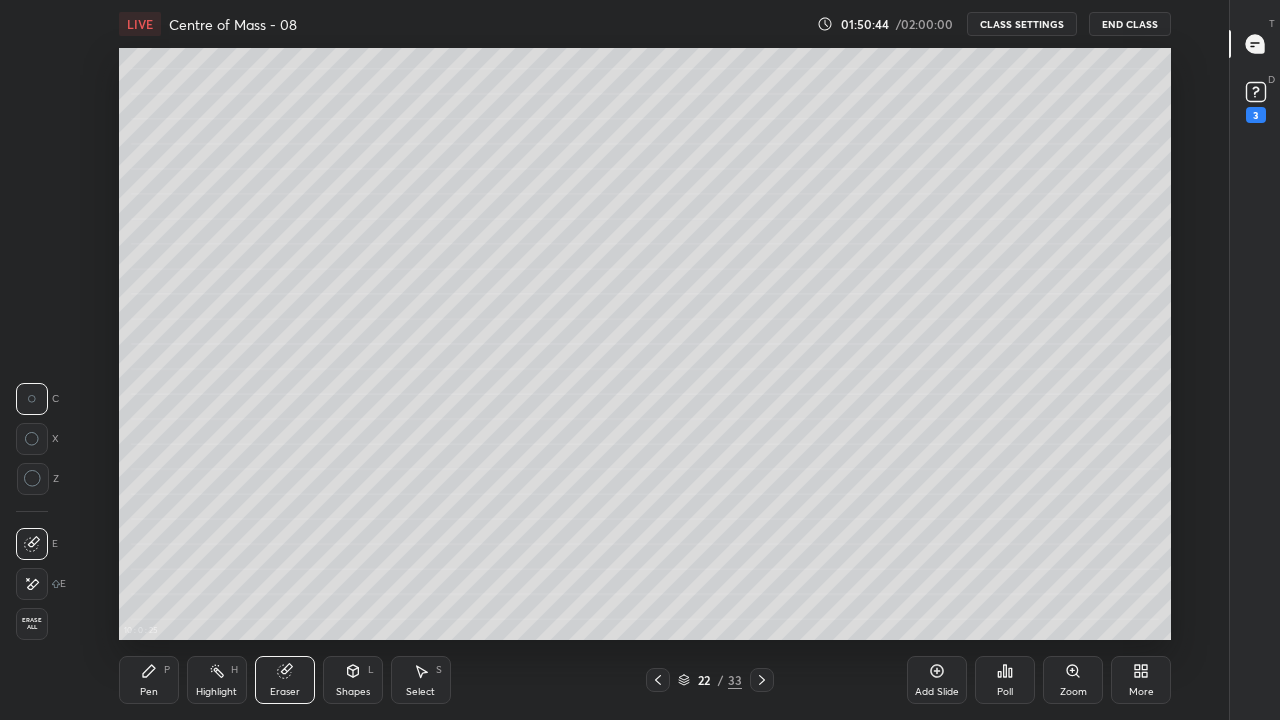 click on "Pen P" at bounding box center (149, 680) 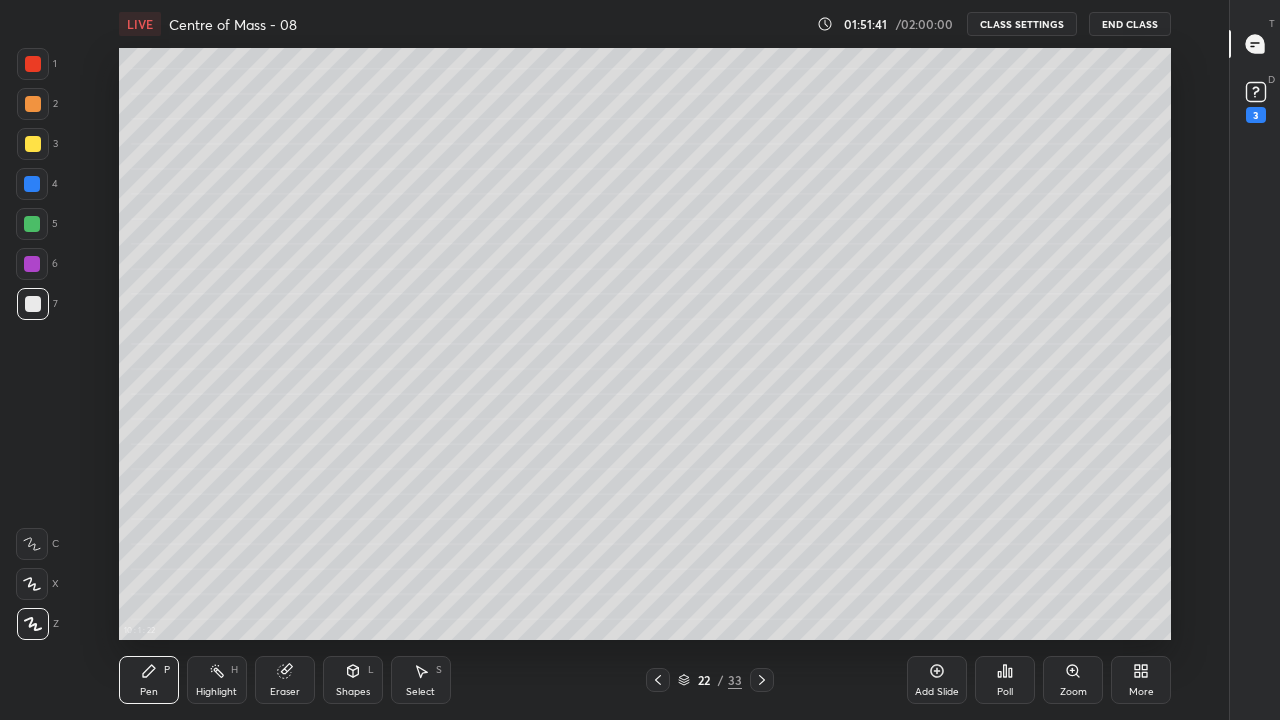 click 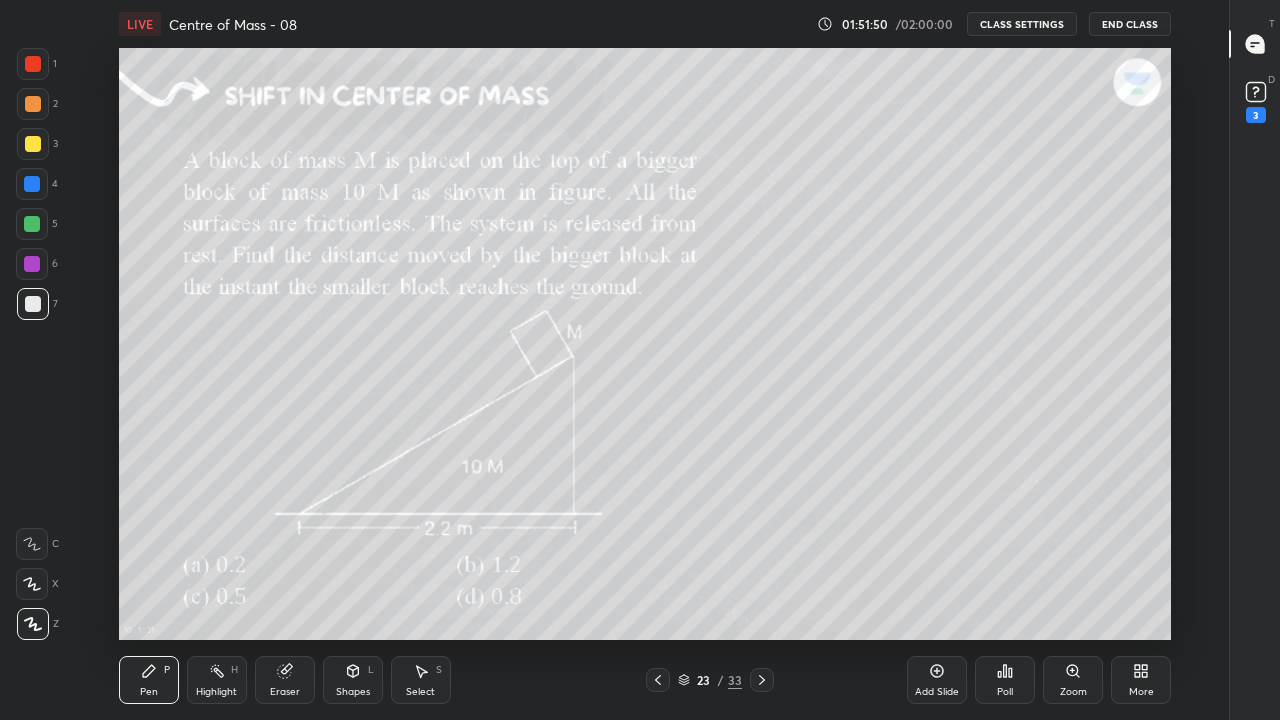click on "Add Slide" at bounding box center [937, 680] 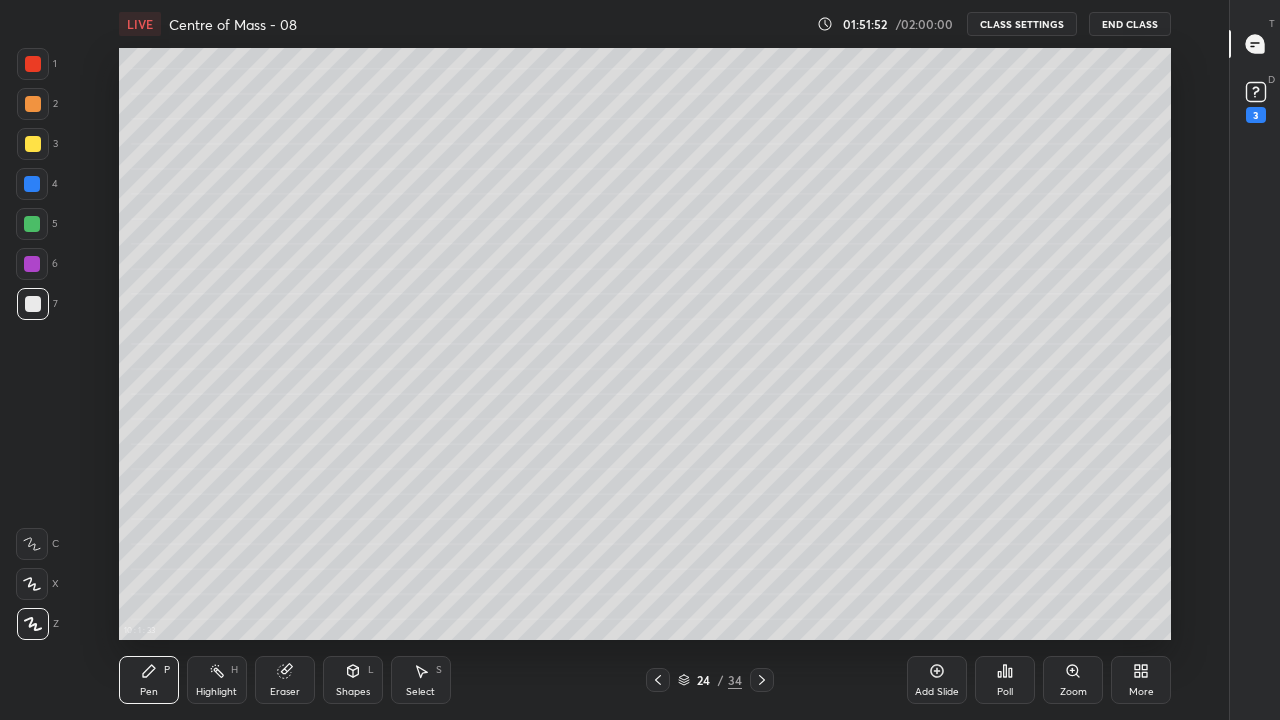 click 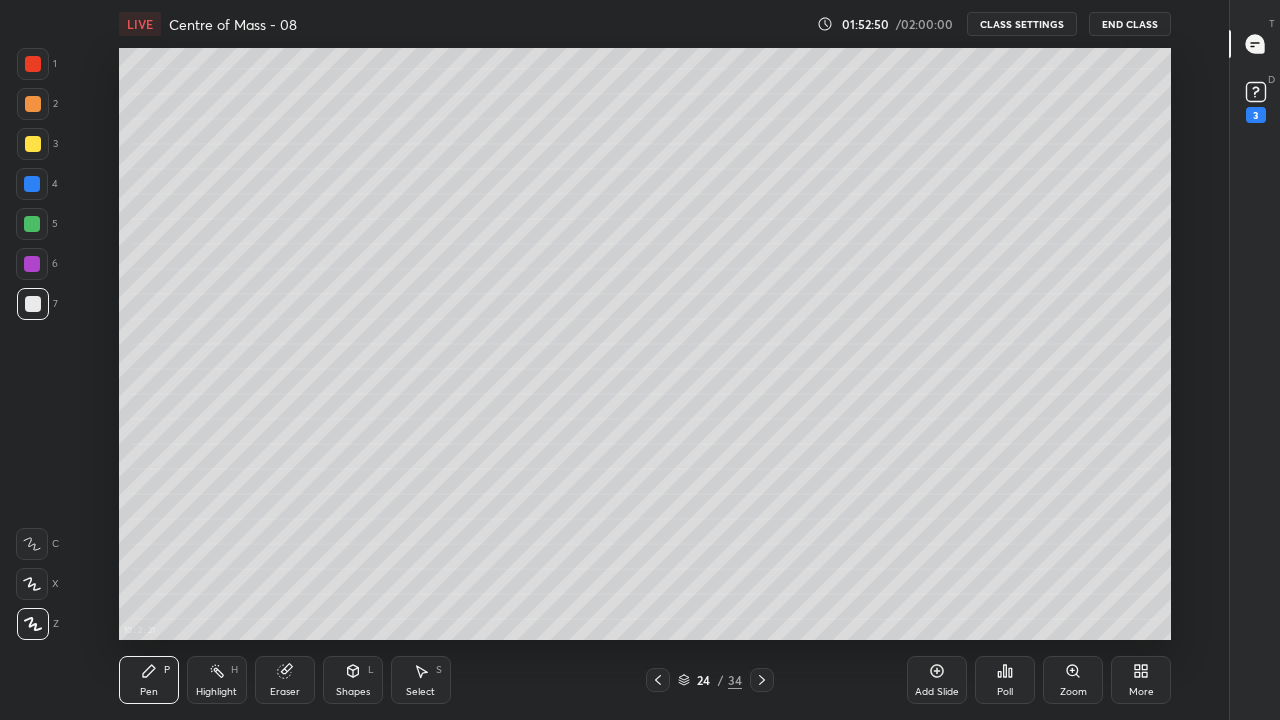 click on "Highlight" at bounding box center (216, 692) 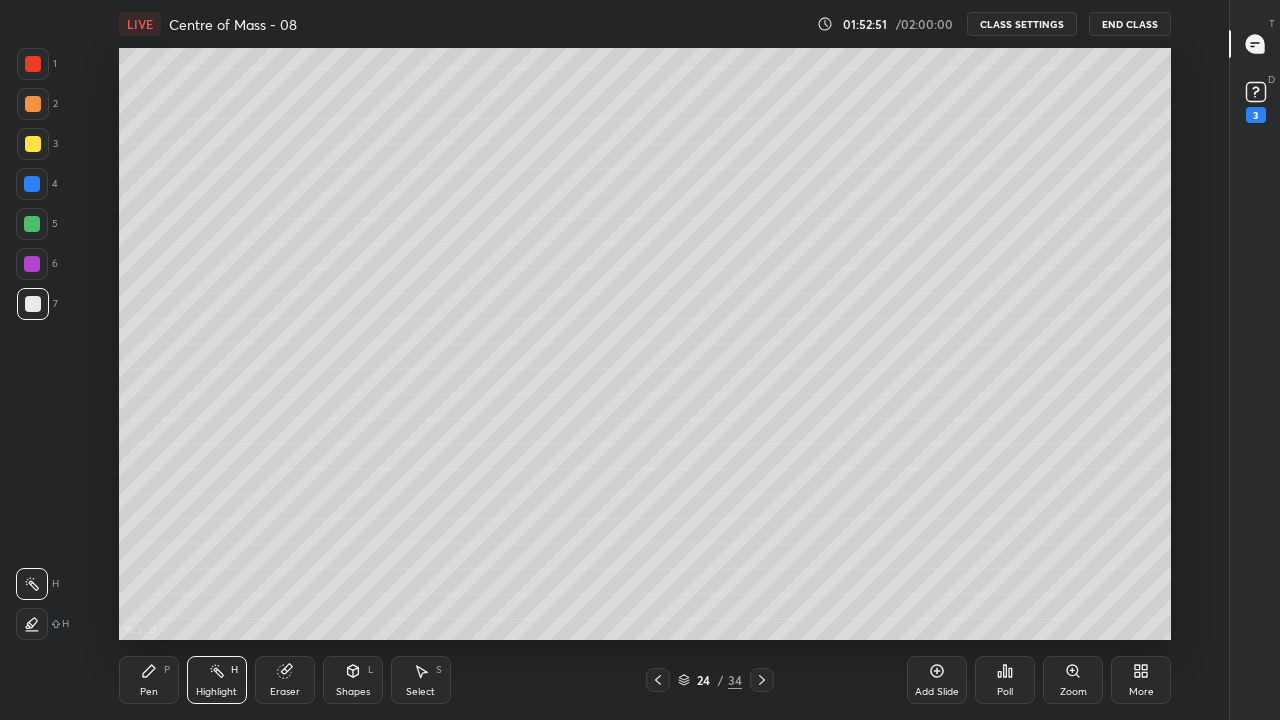 click on "Pen" at bounding box center (149, 692) 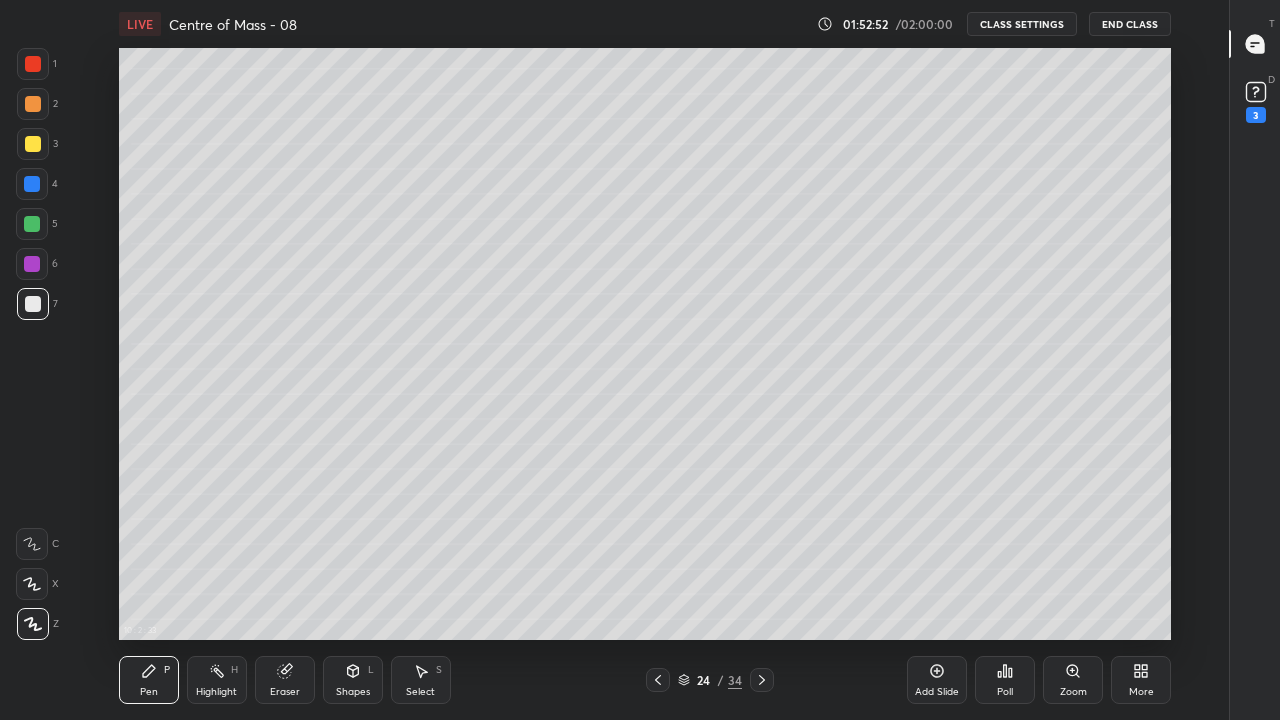 click at bounding box center (33, 304) 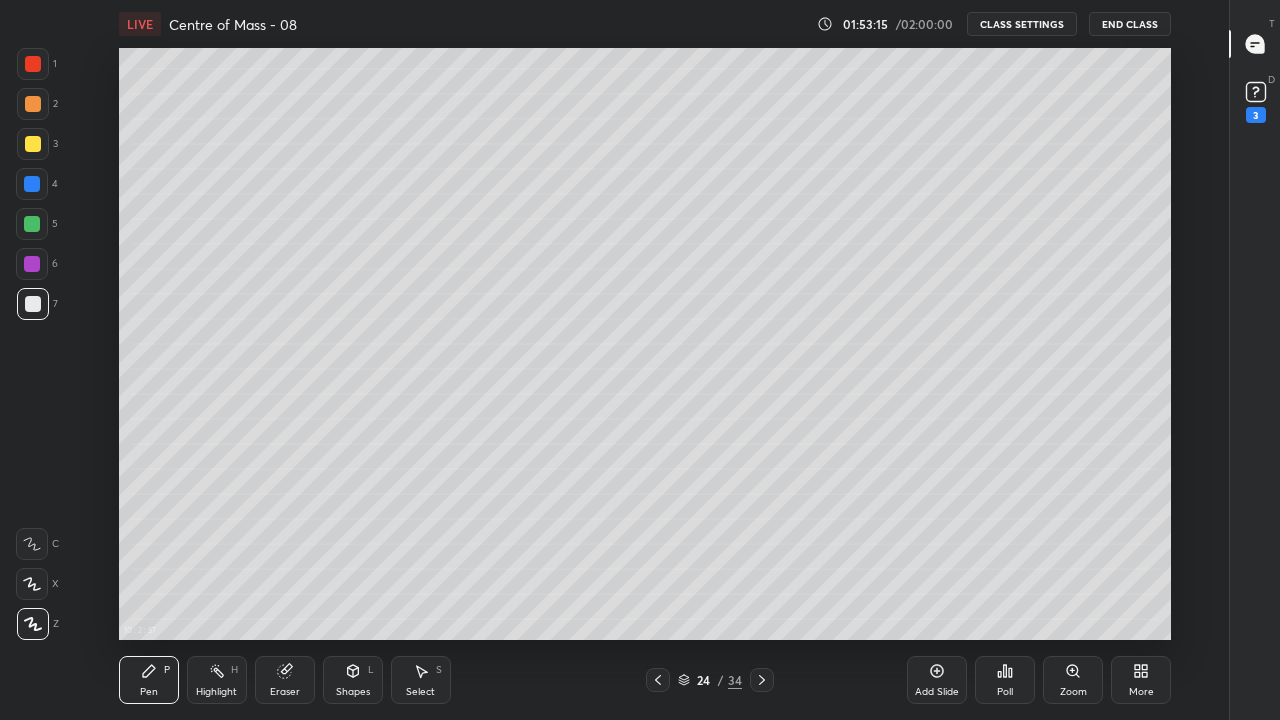click at bounding box center [33, 304] 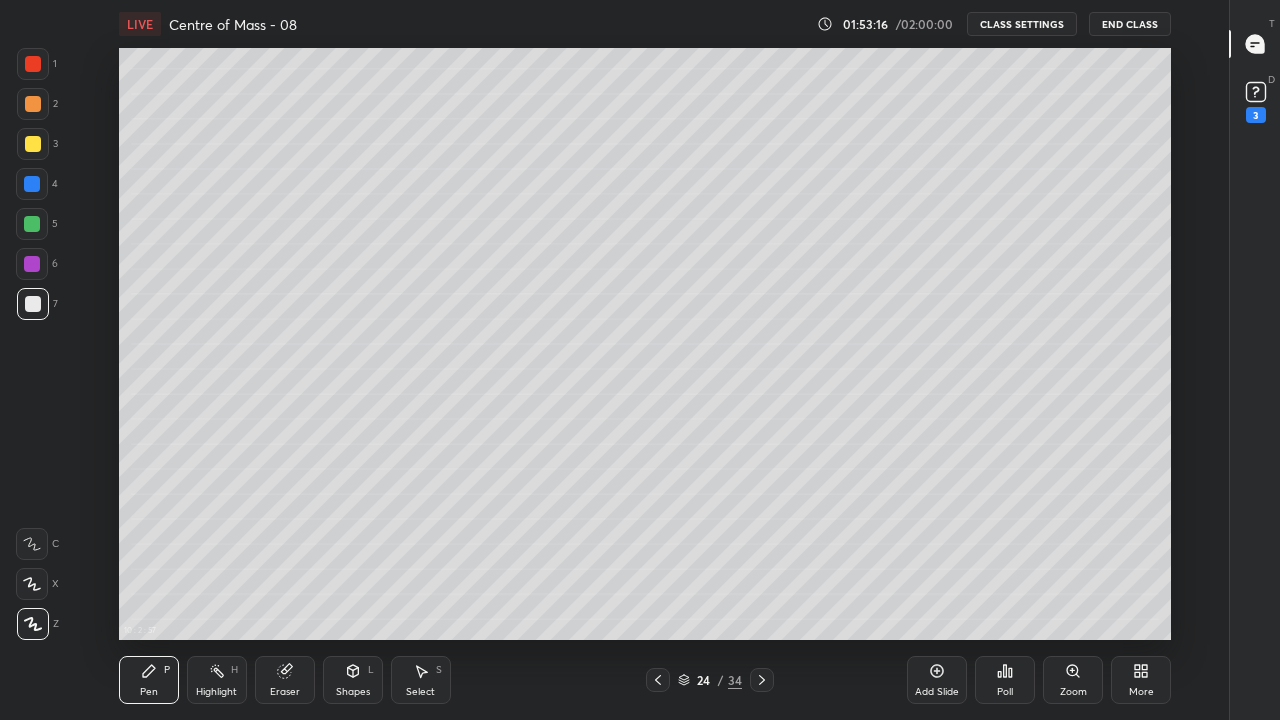 click at bounding box center [32, 184] 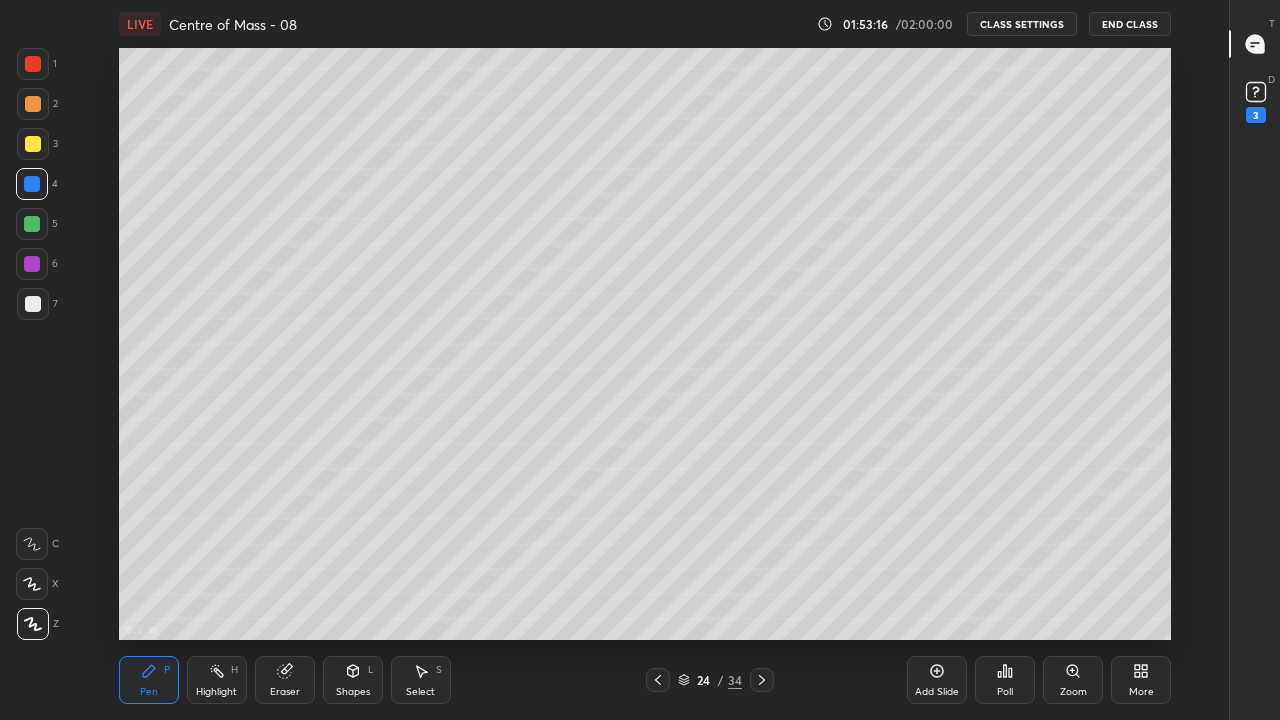 click at bounding box center [33, 144] 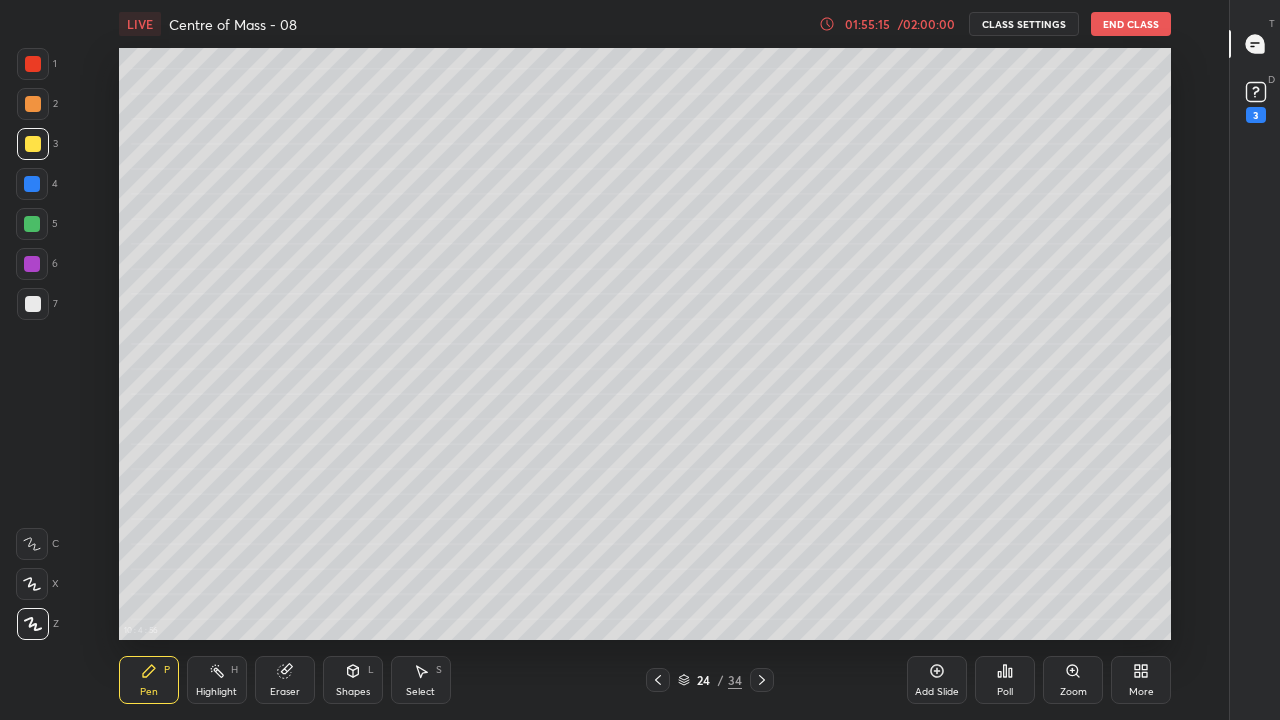 click on "01:55:15" at bounding box center (867, 24) 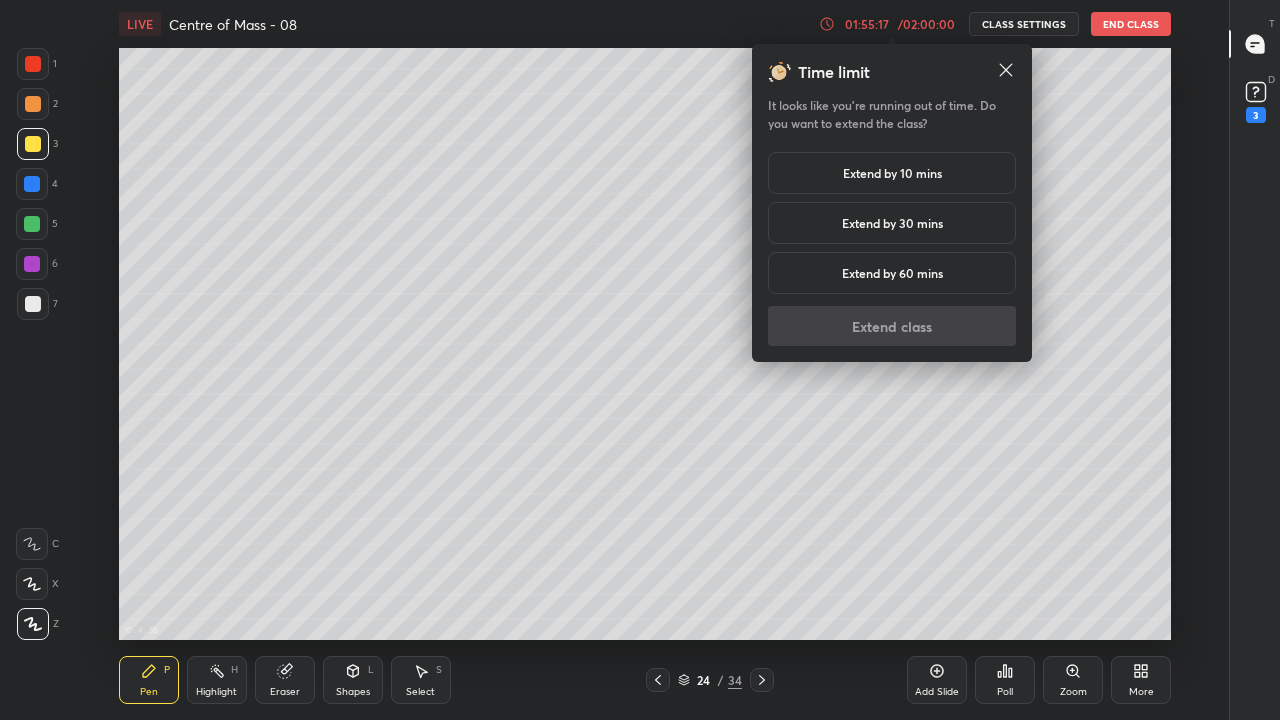 click on "Extend by 10 mins" at bounding box center (892, 173) 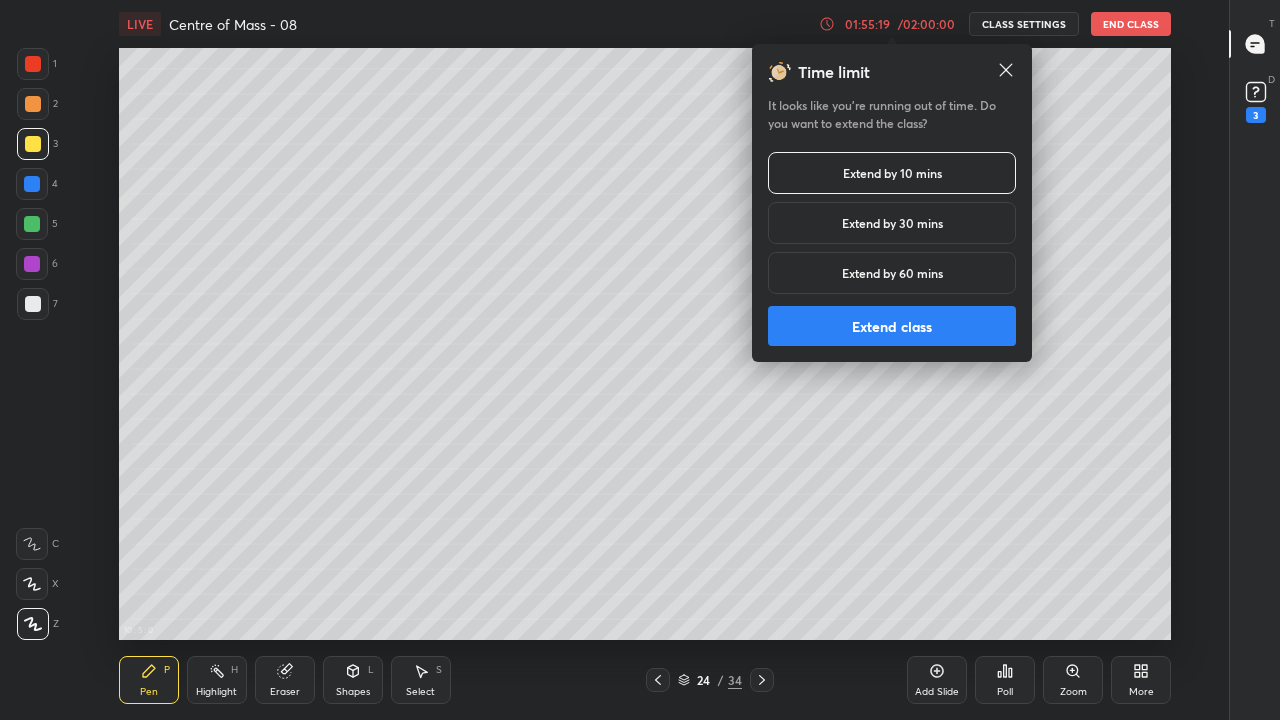 click on "Extend class" at bounding box center (892, 326) 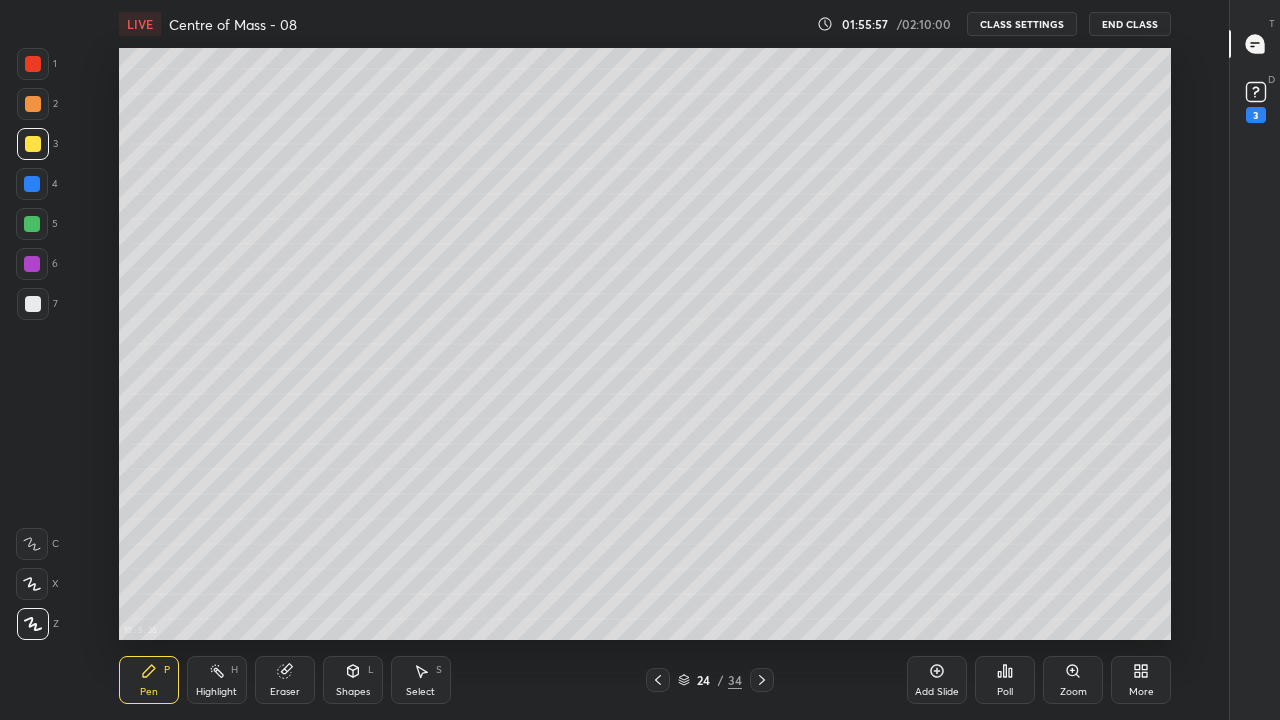 click 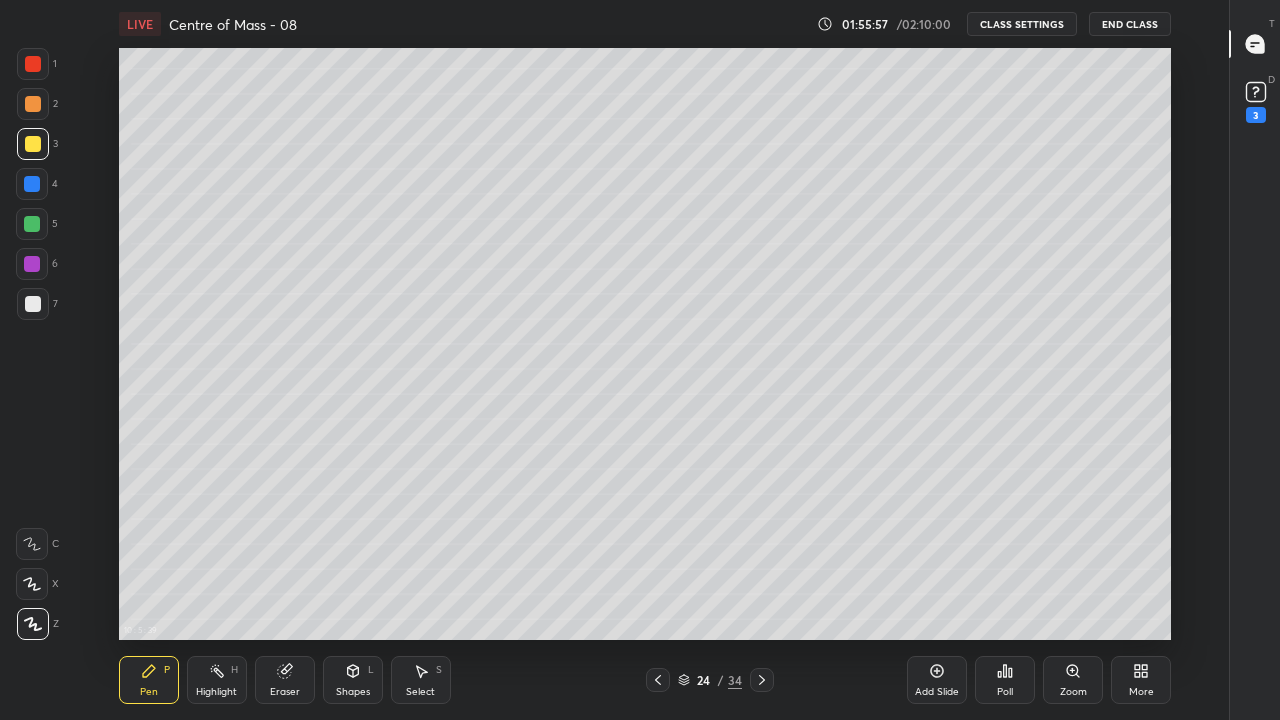 click at bounding box center (33, 304) 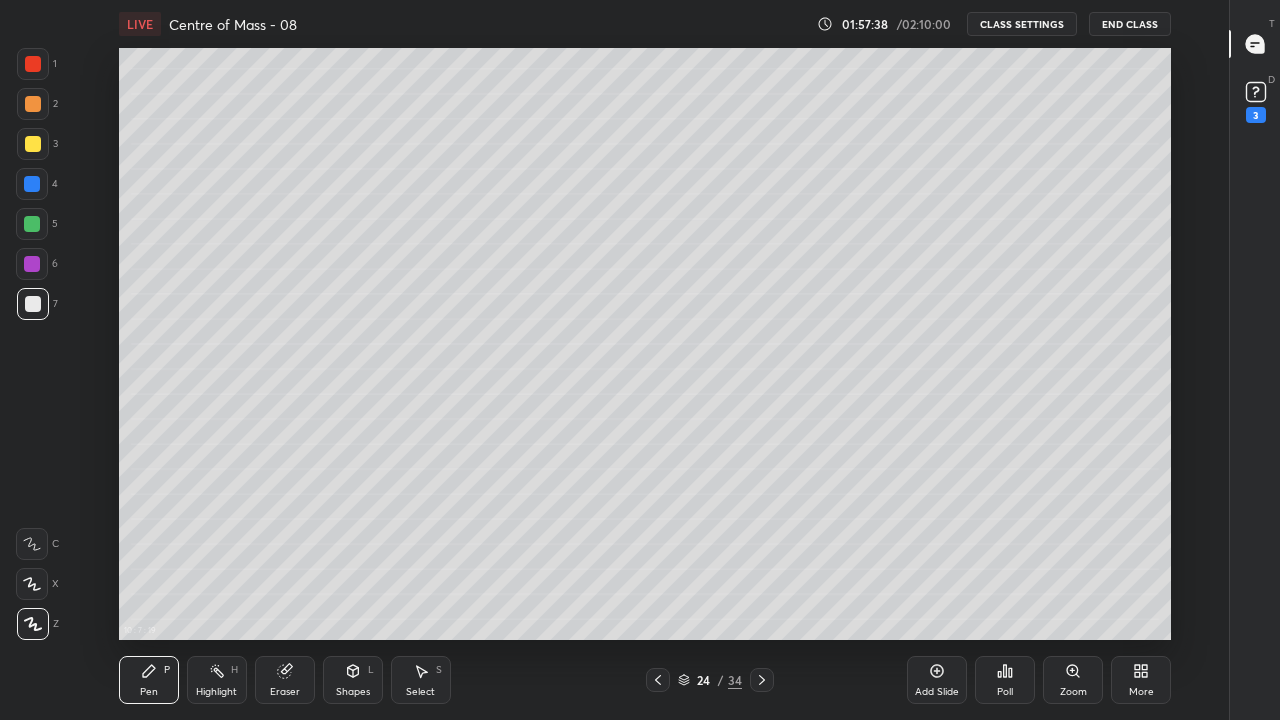click on "Highlight" at bounding box center [216, 692] 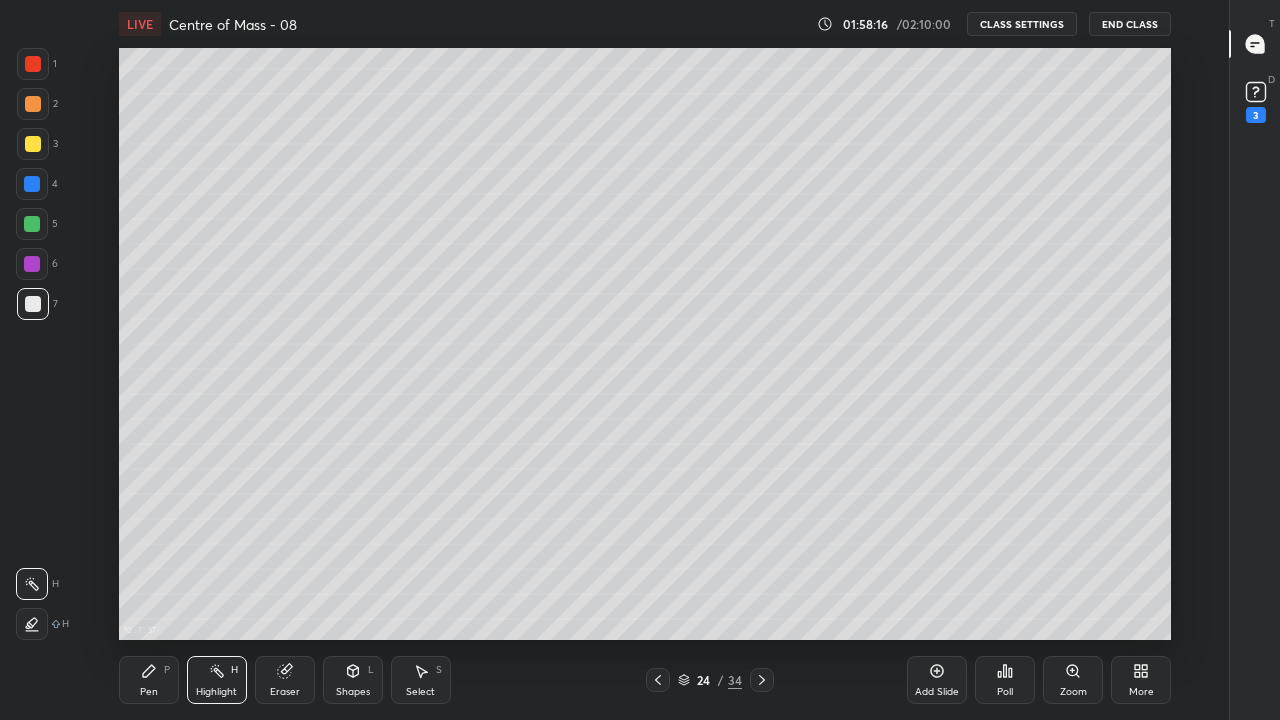 click on "Pen P" at bounding box center (149, 680) 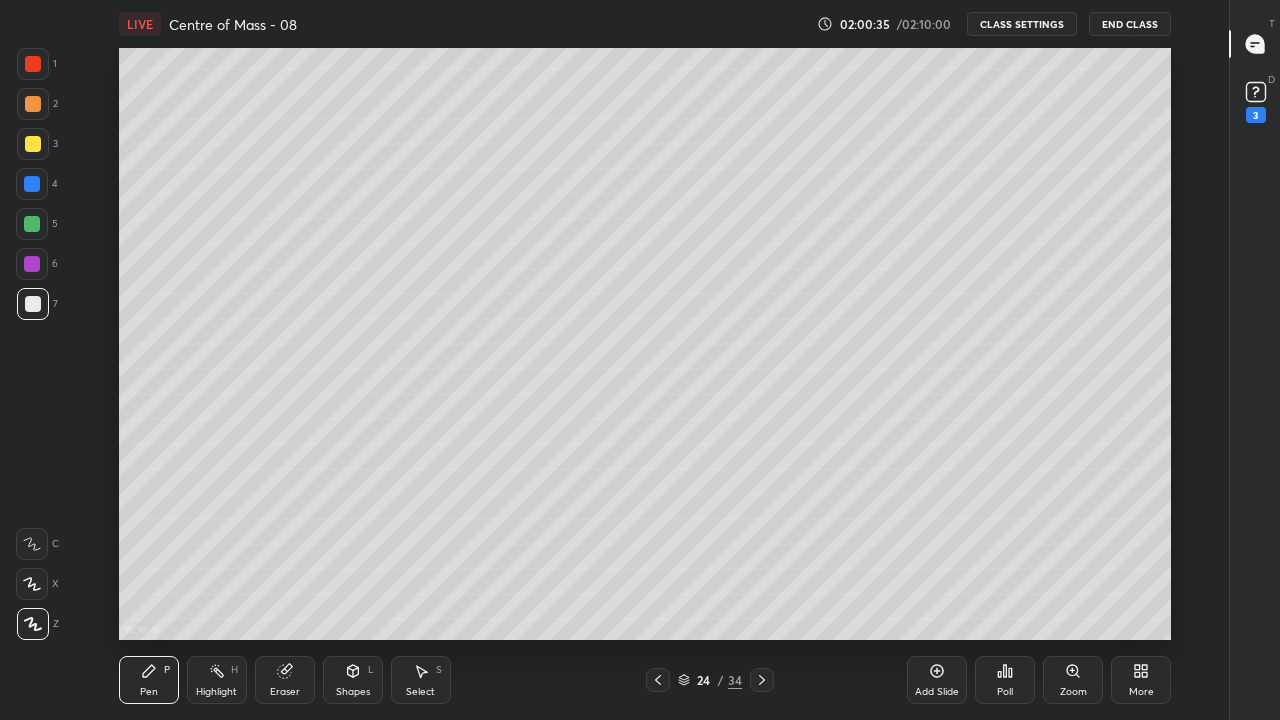 click at bounding box center (32, 224) 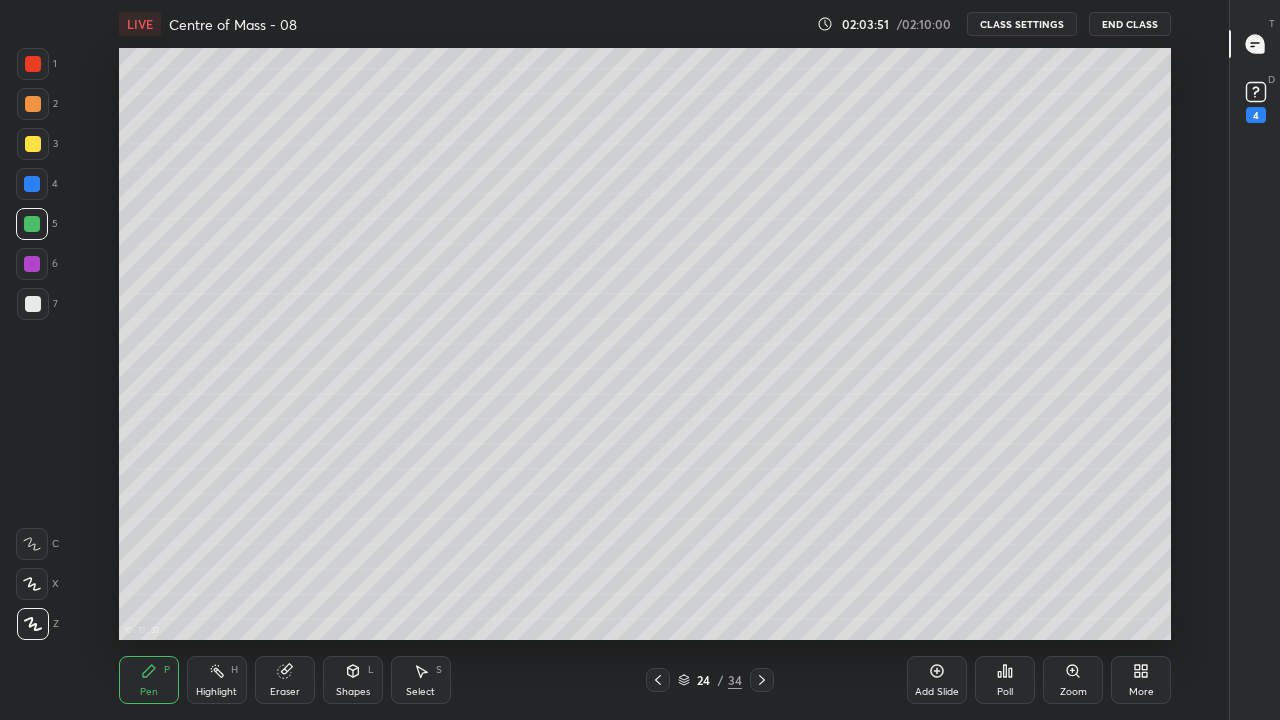 click on "Pen P" at bounding box center (149, 680) 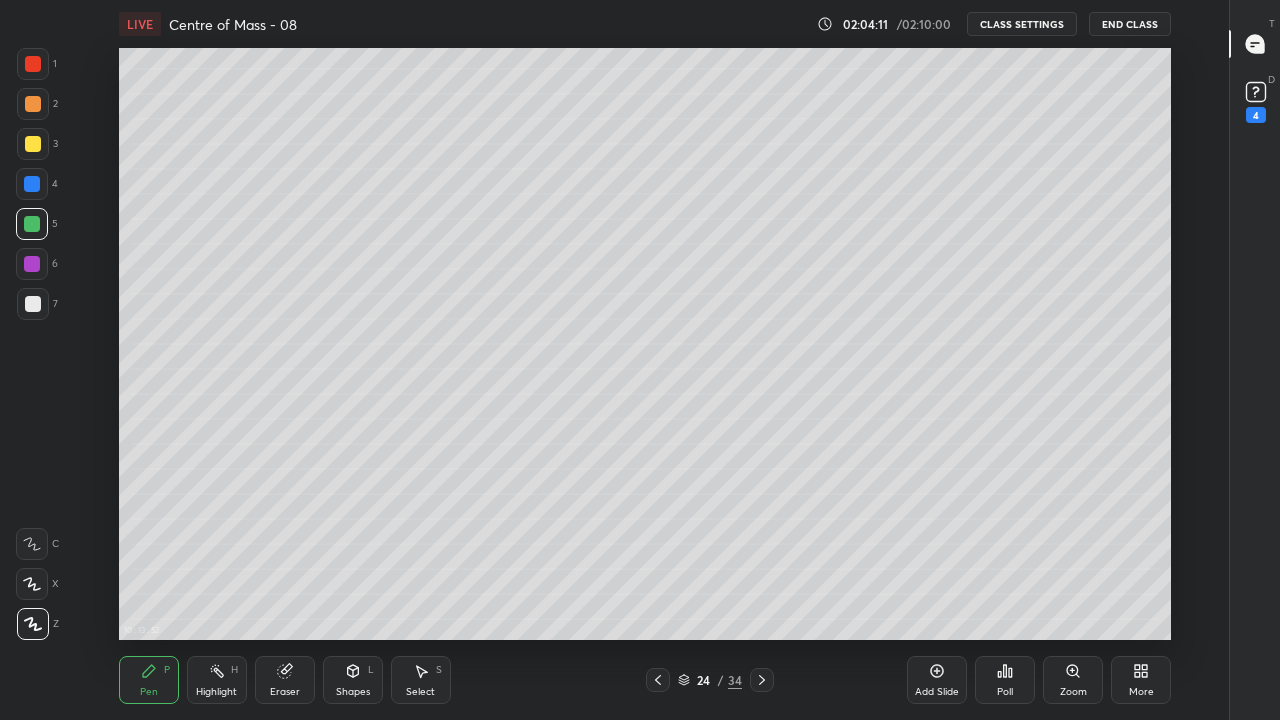 click 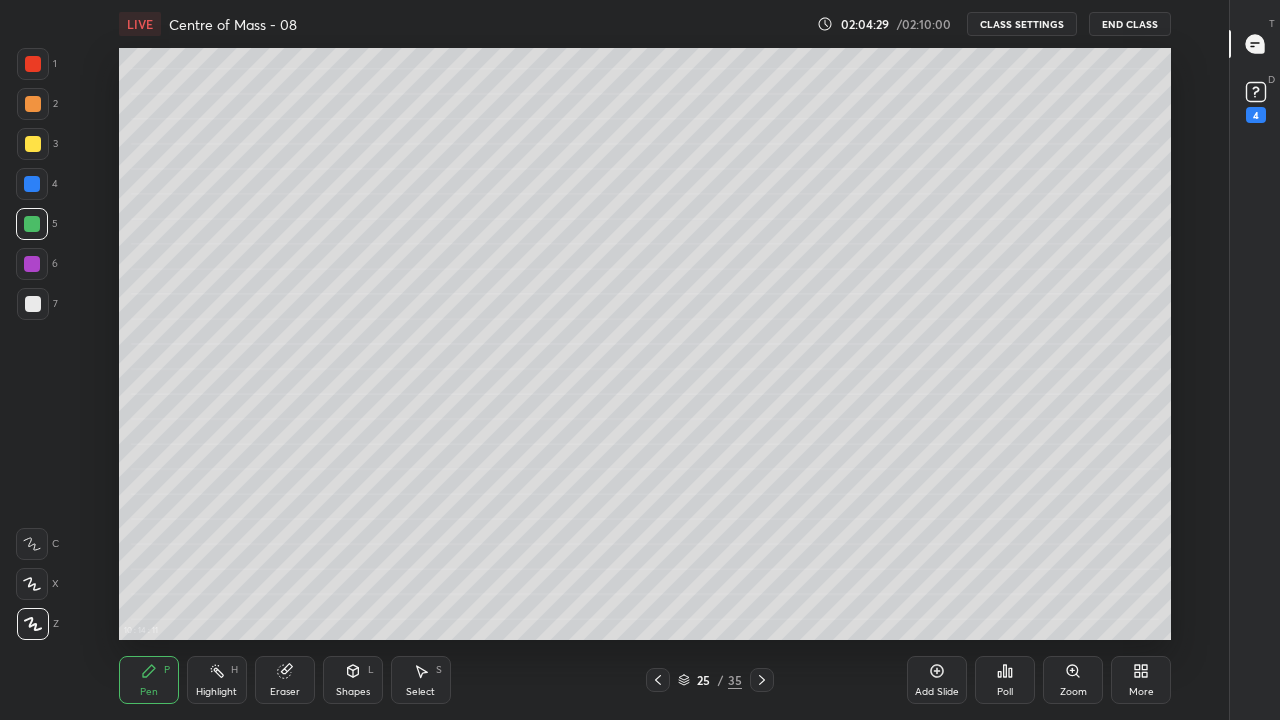 click at bounding box center [33, 304] 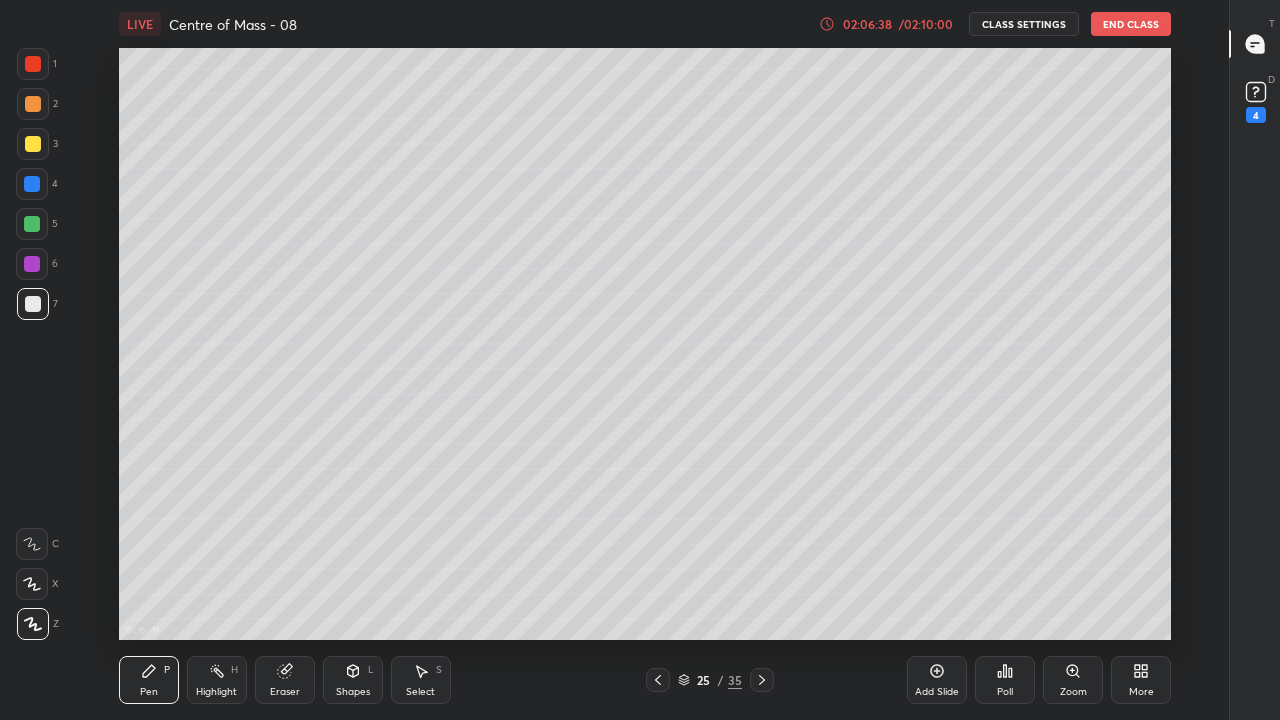 click on "End Class" at bounding box center [1131, 24] 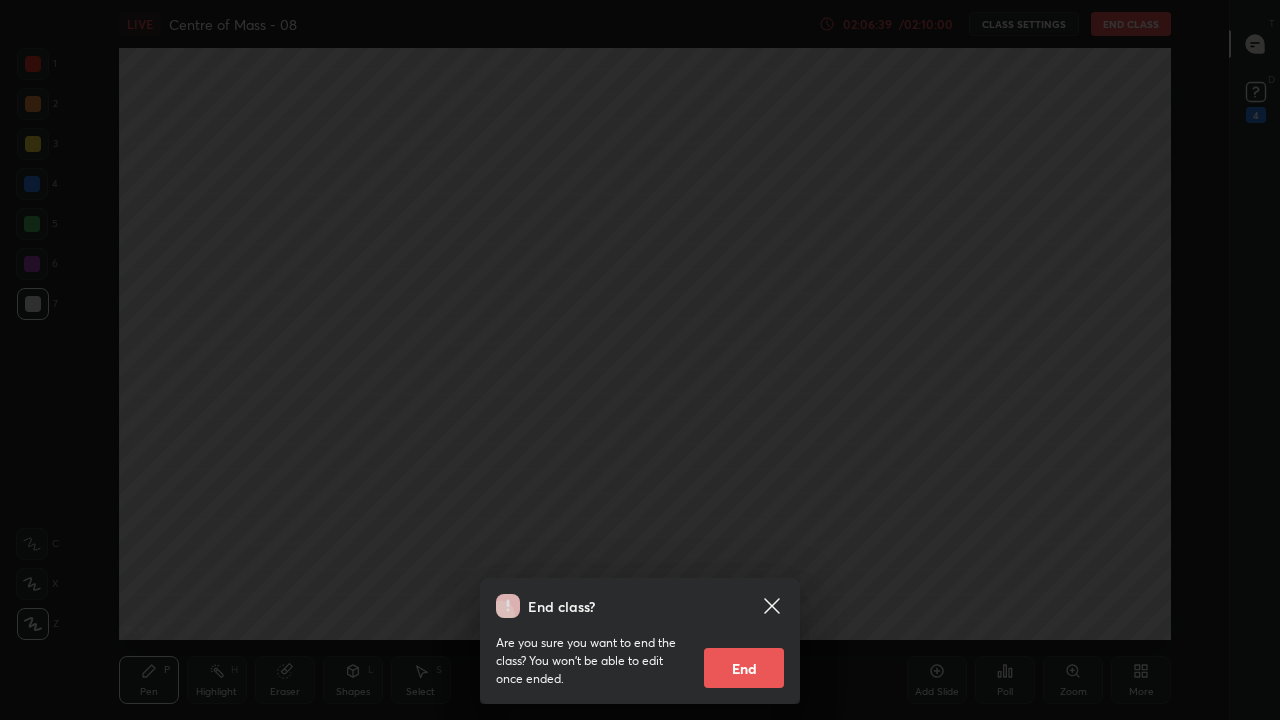 click on "End" at bounding box center (744, 668) 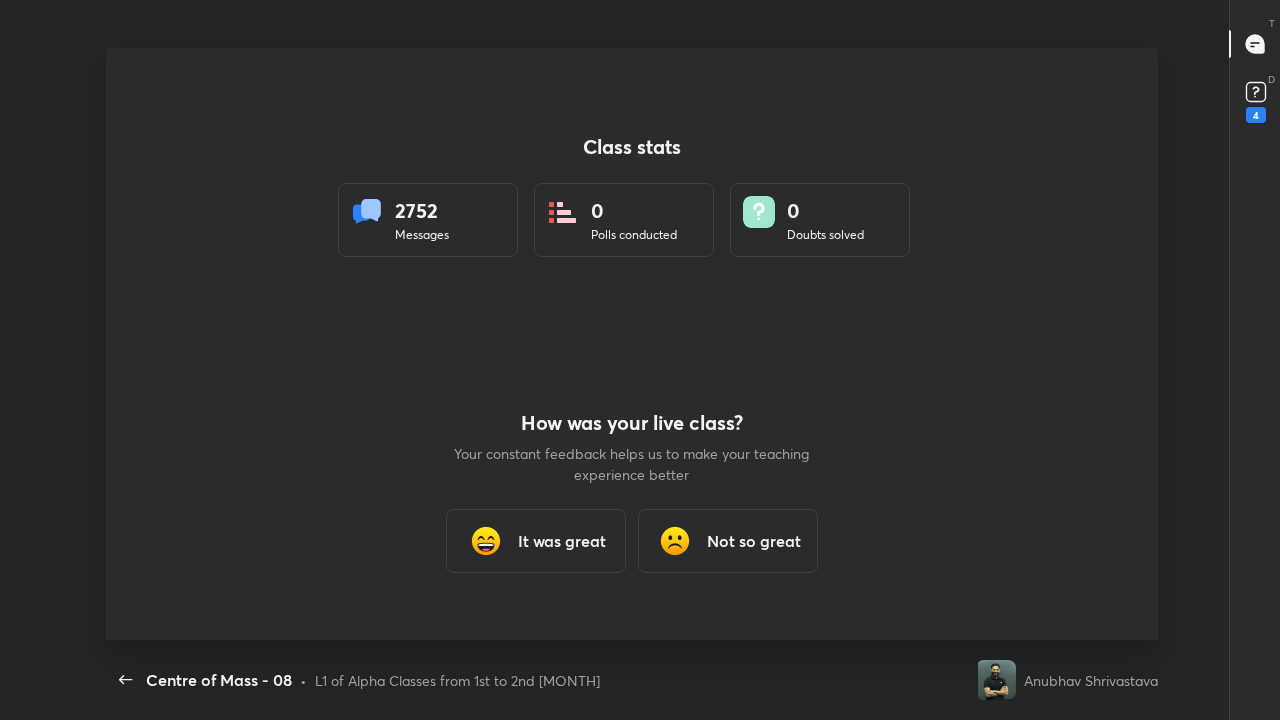 scroll, scrollTop: 99408, scrollLeft: 98736, axis: both 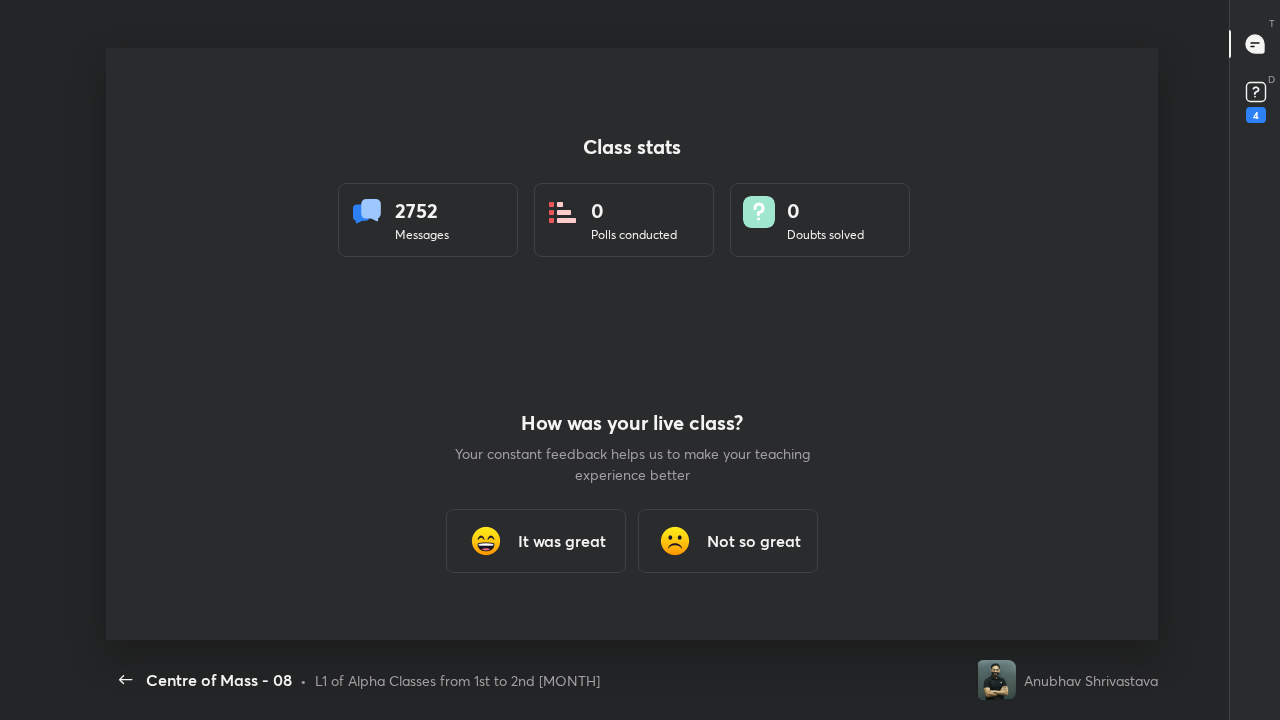 type on "x" 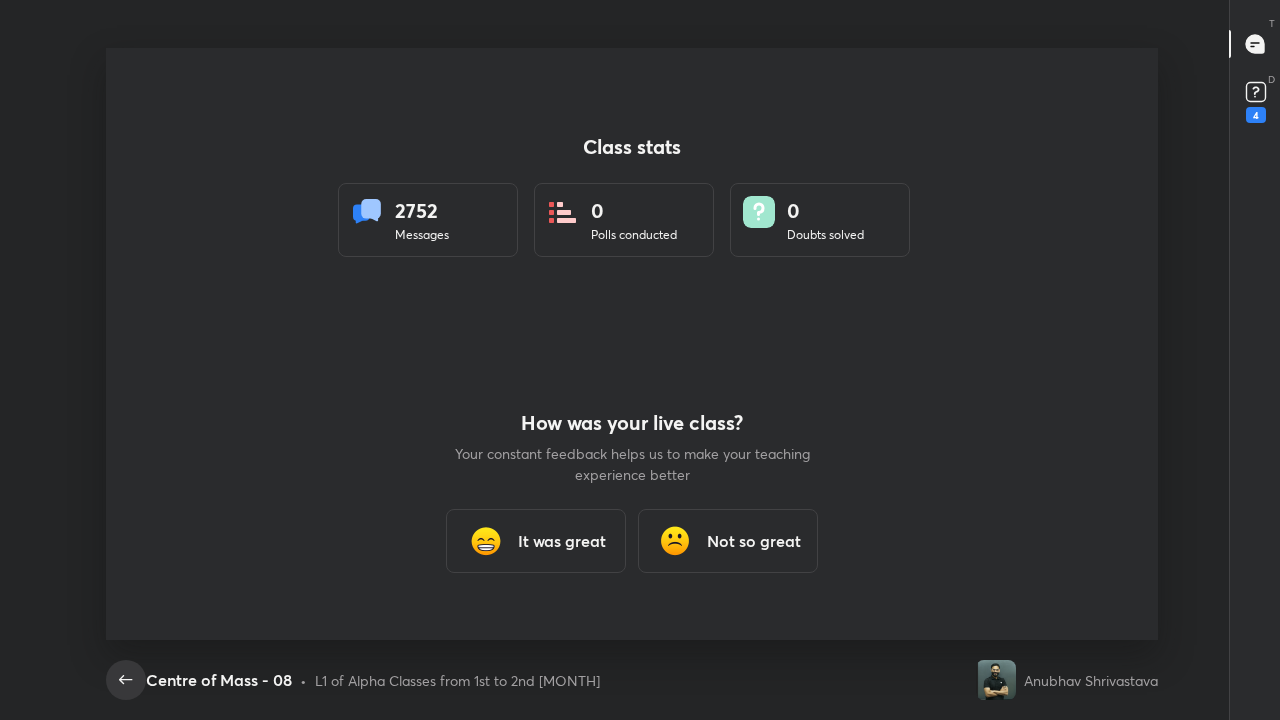 click 